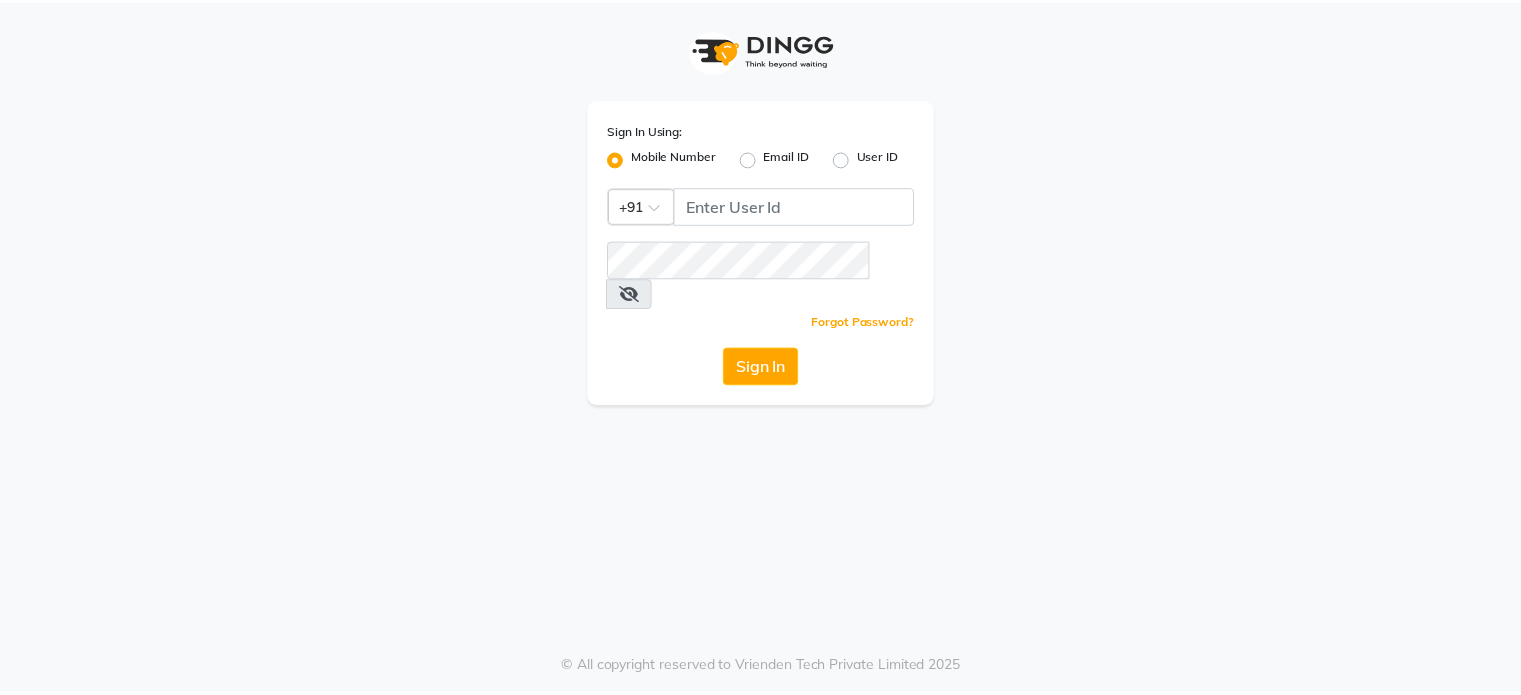 scroll, scrollTop: 0, scrollLeft: 0, axis: both 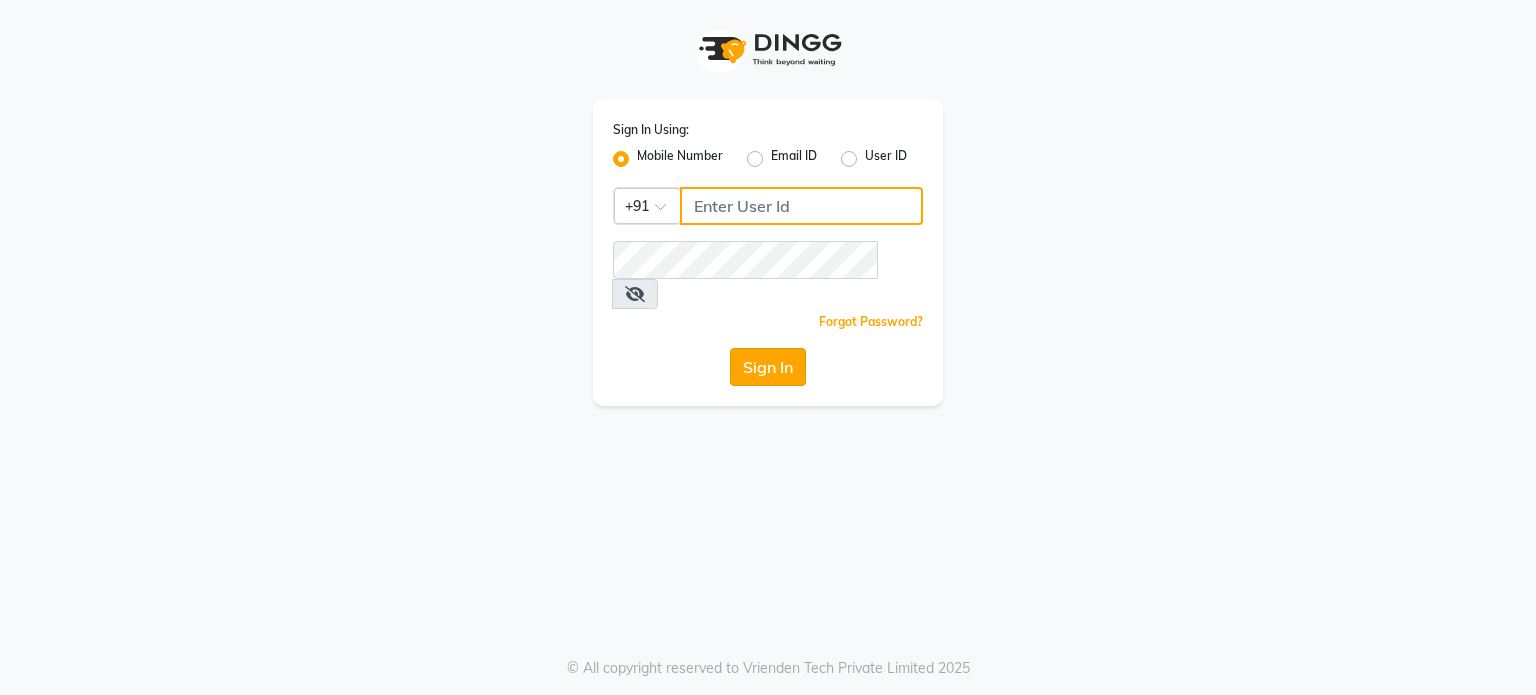 type on "6239163922" 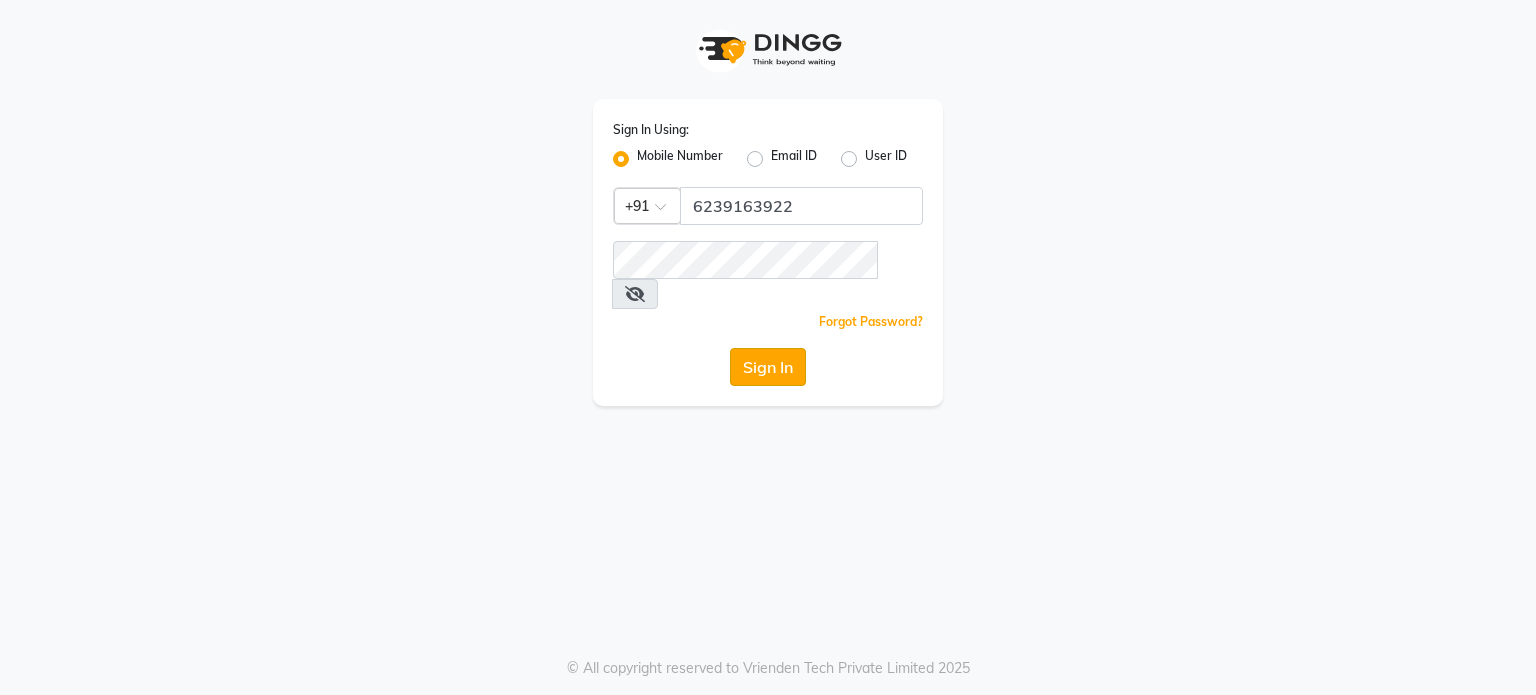 click on "Sign In" 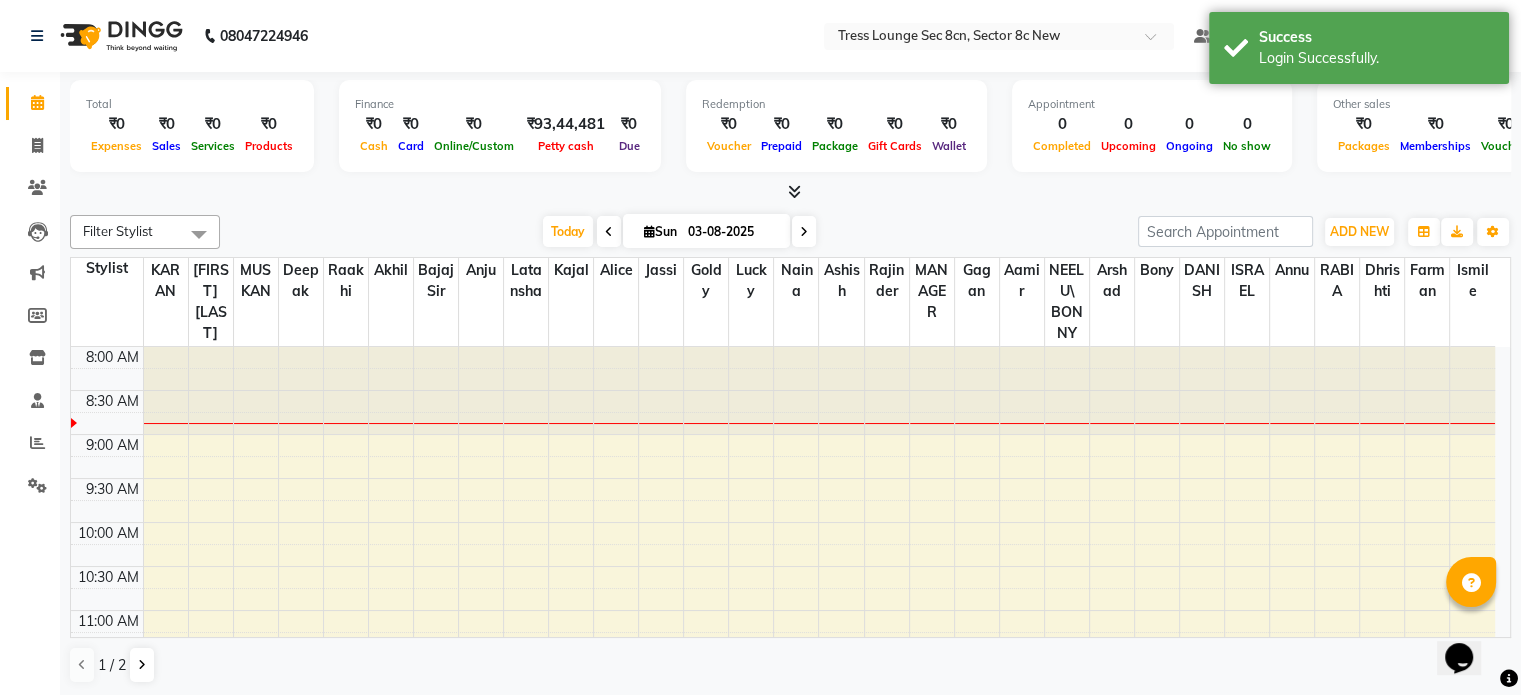 scroll, scrollTop: 0, scrollLeft: 0, axis: both 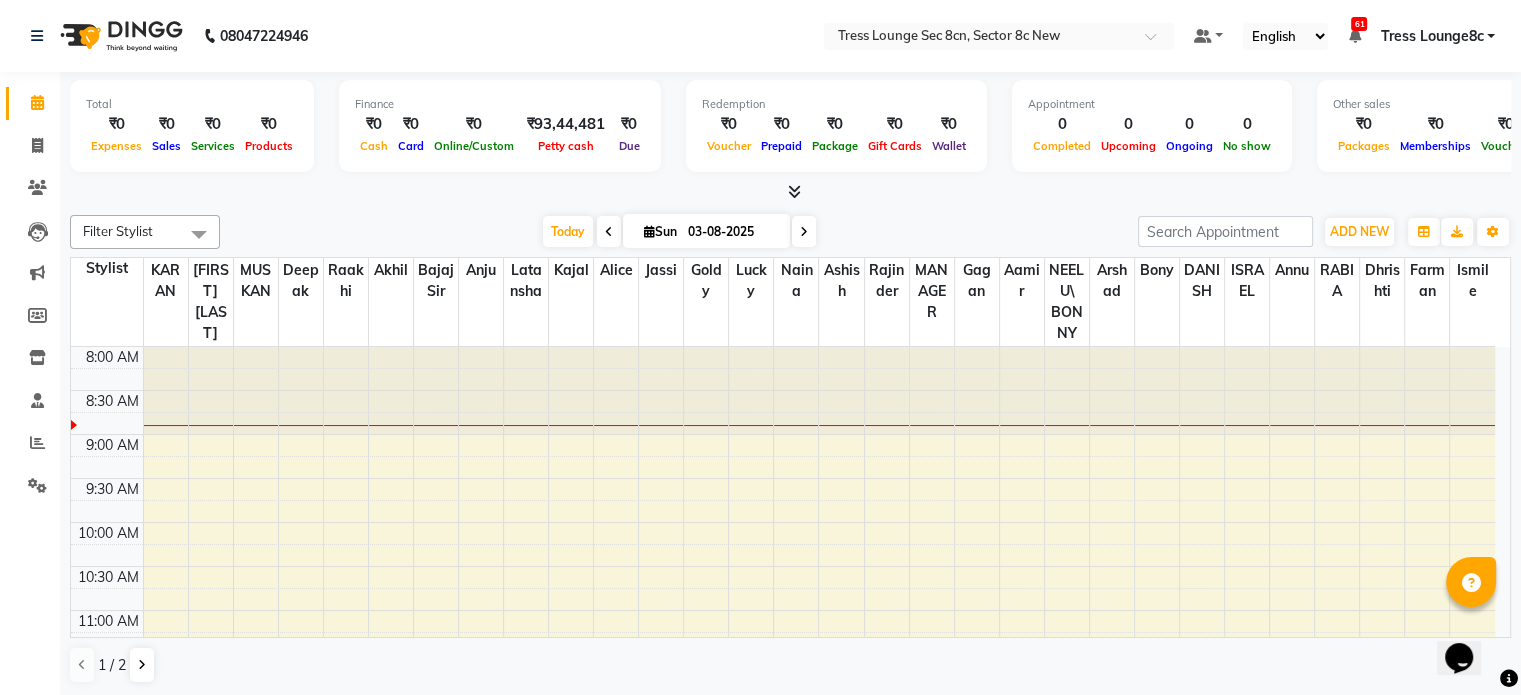 click at bounding box center (794, 191) 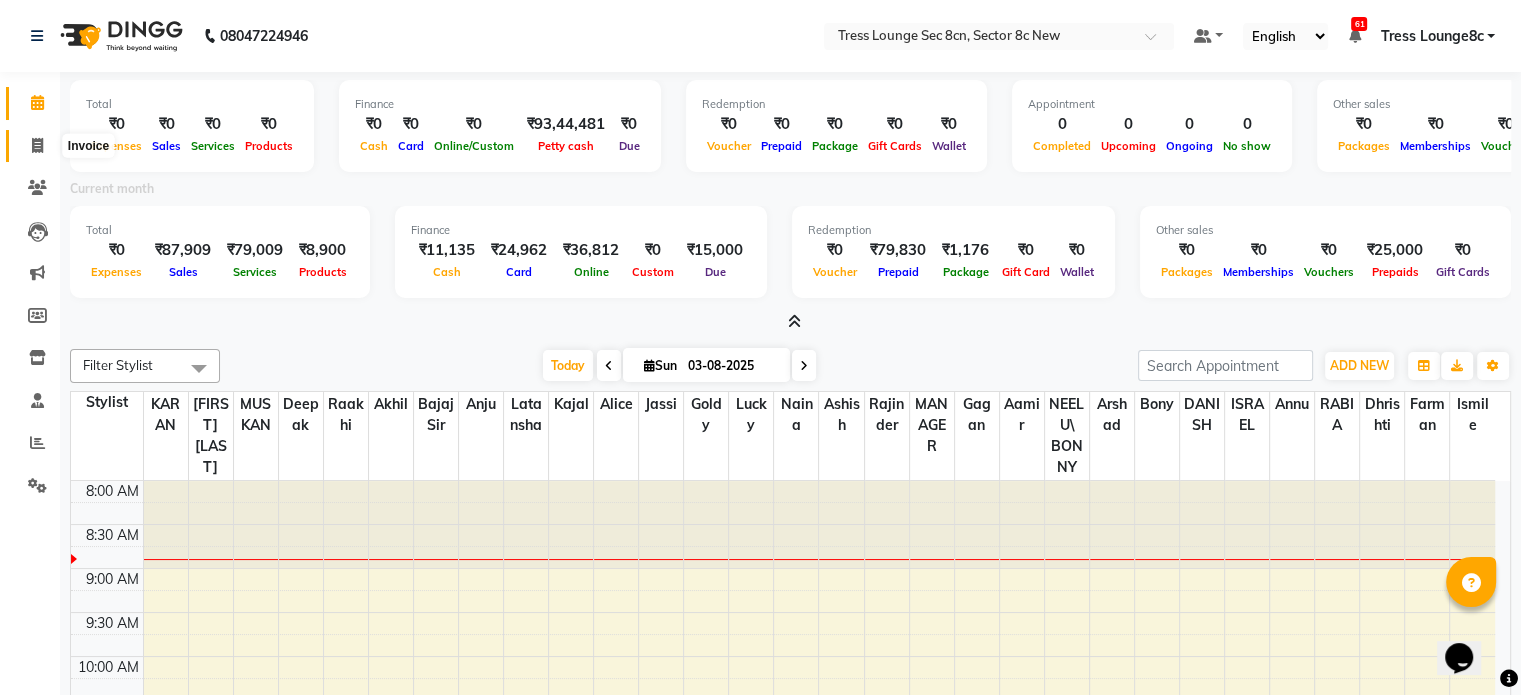 click 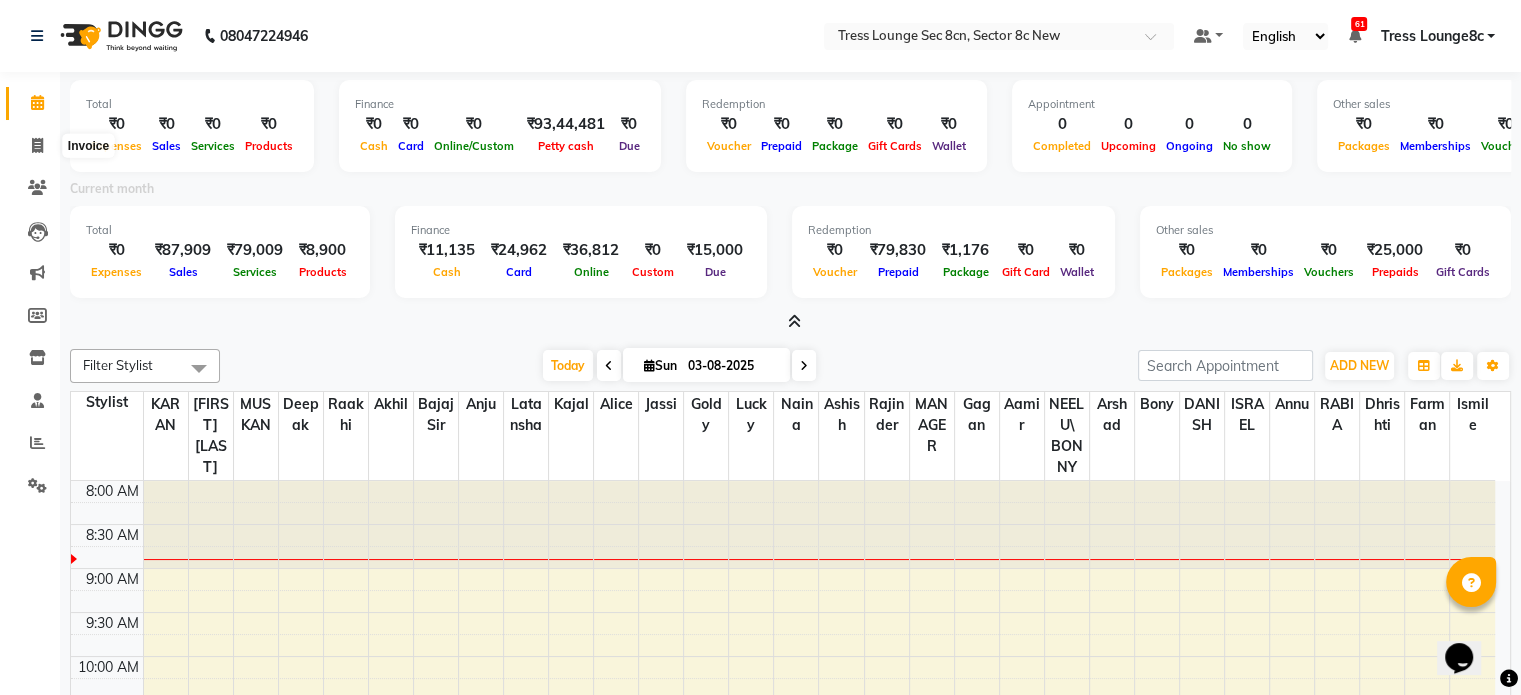 select on "service" 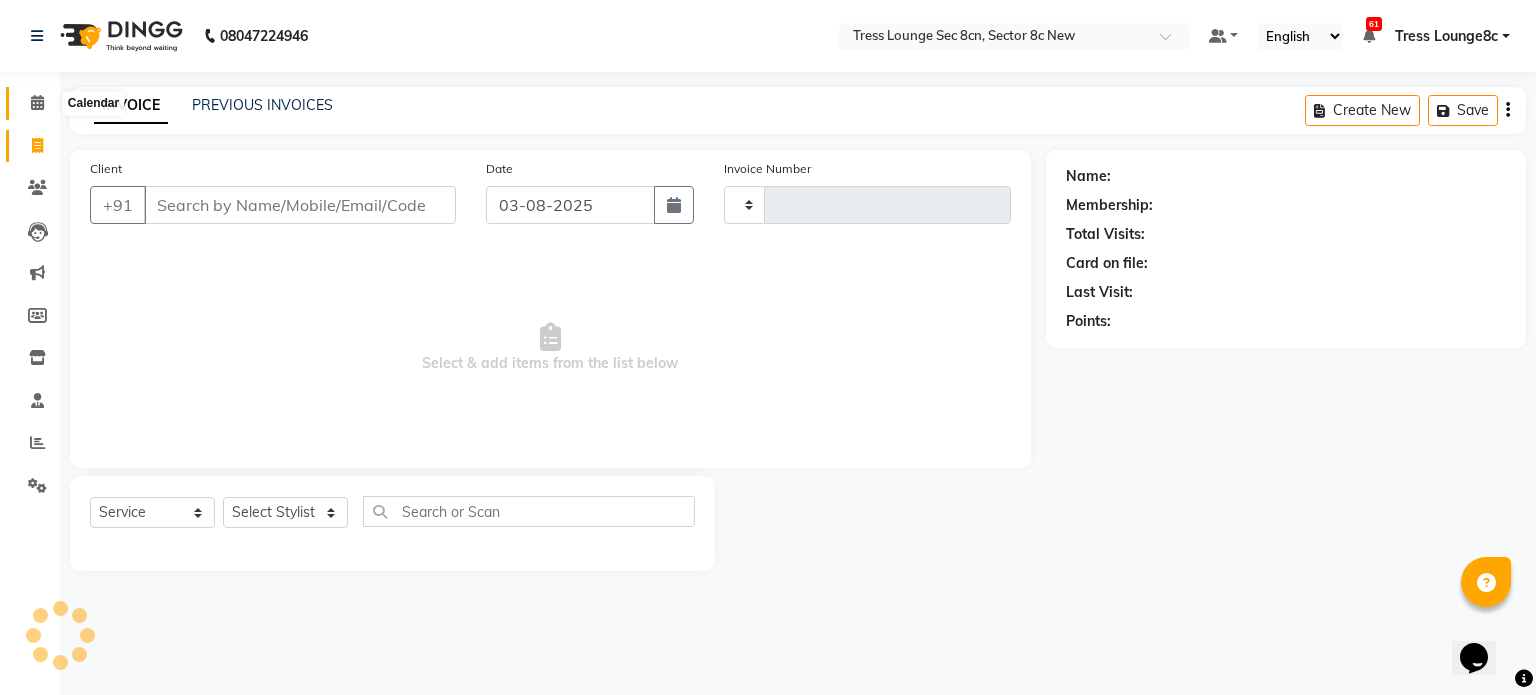 click 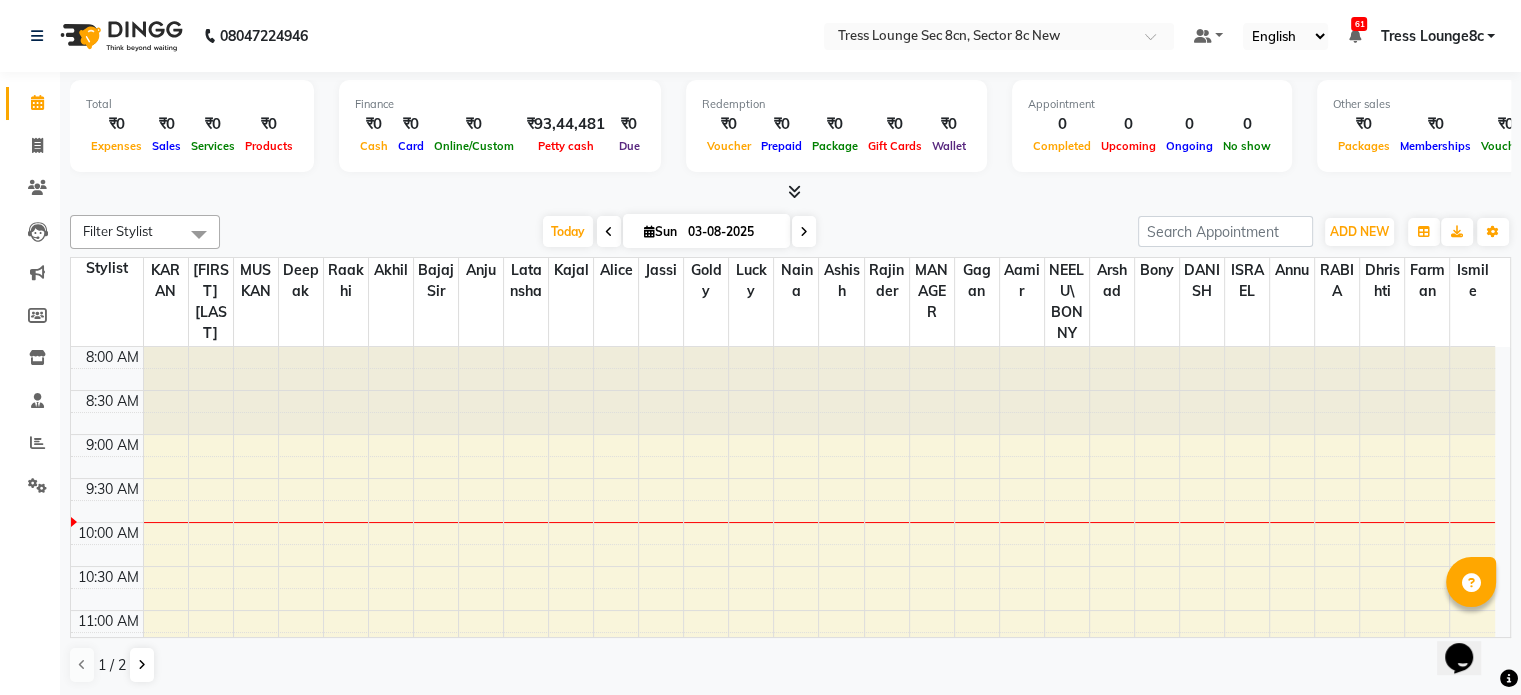 scroll, scrollTop: 100, scrollLeft: 0, axis: vertical 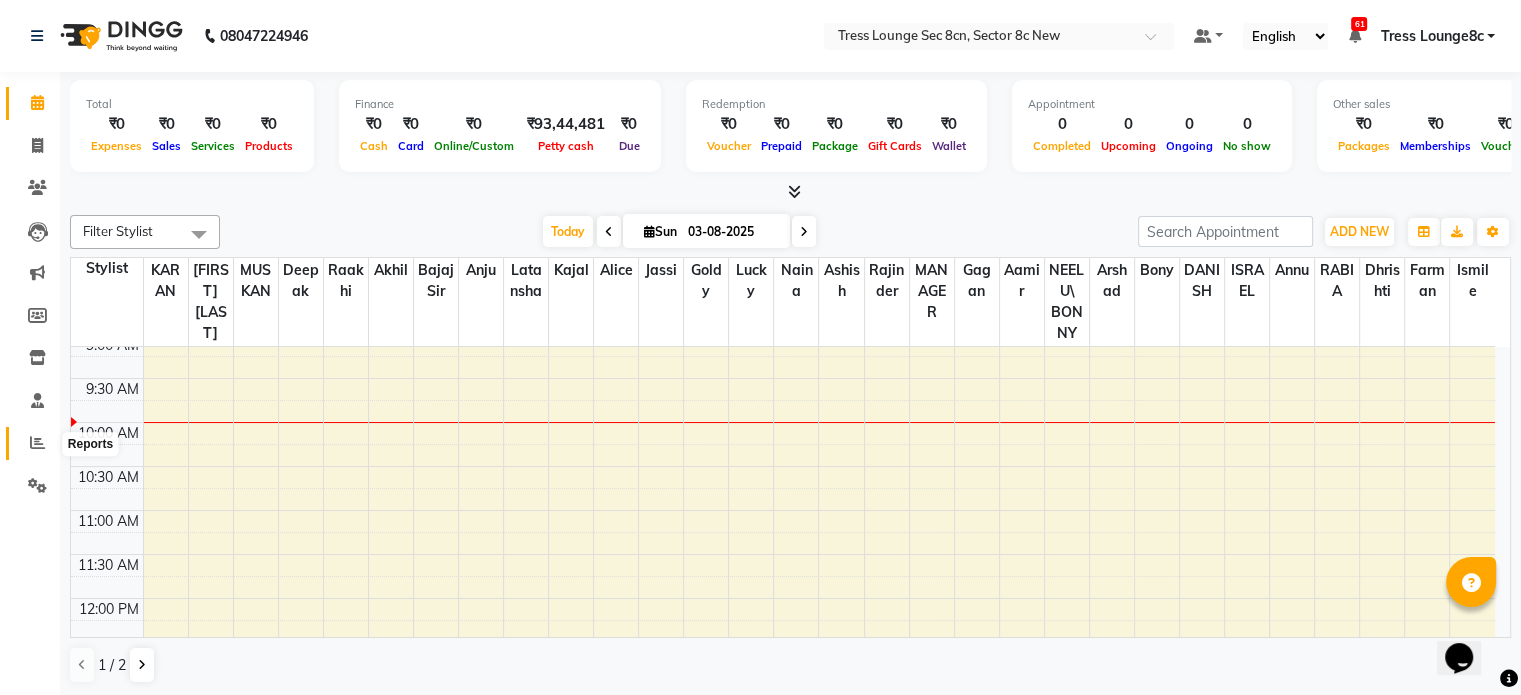 click 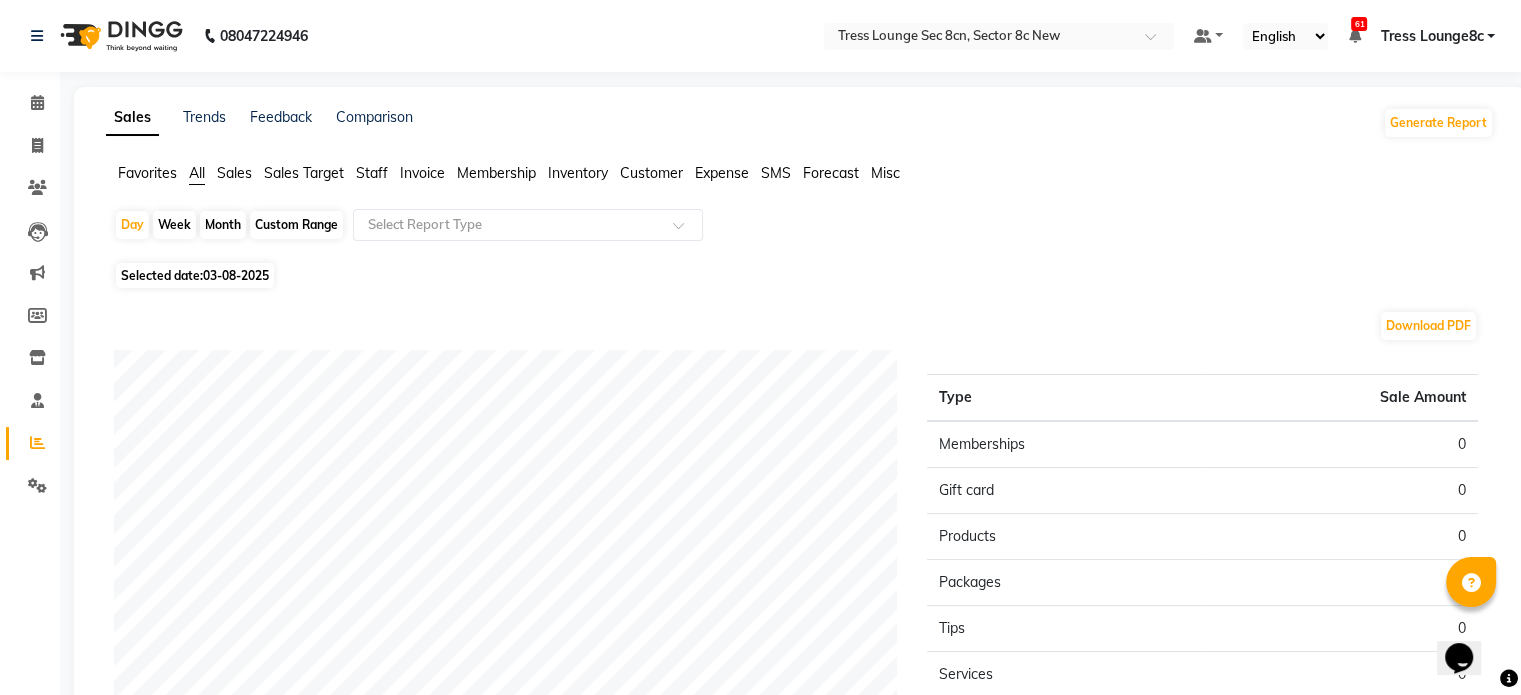 click on "Custom Range" 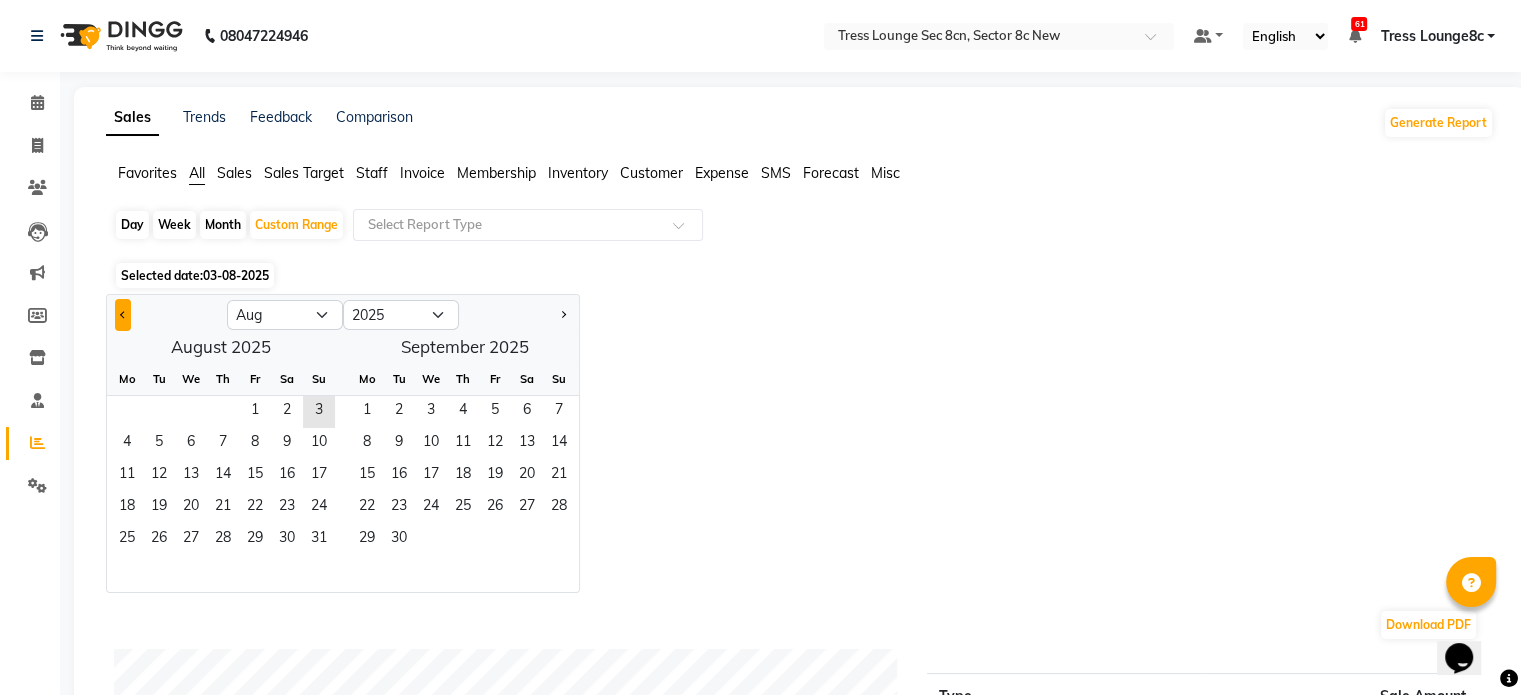 click 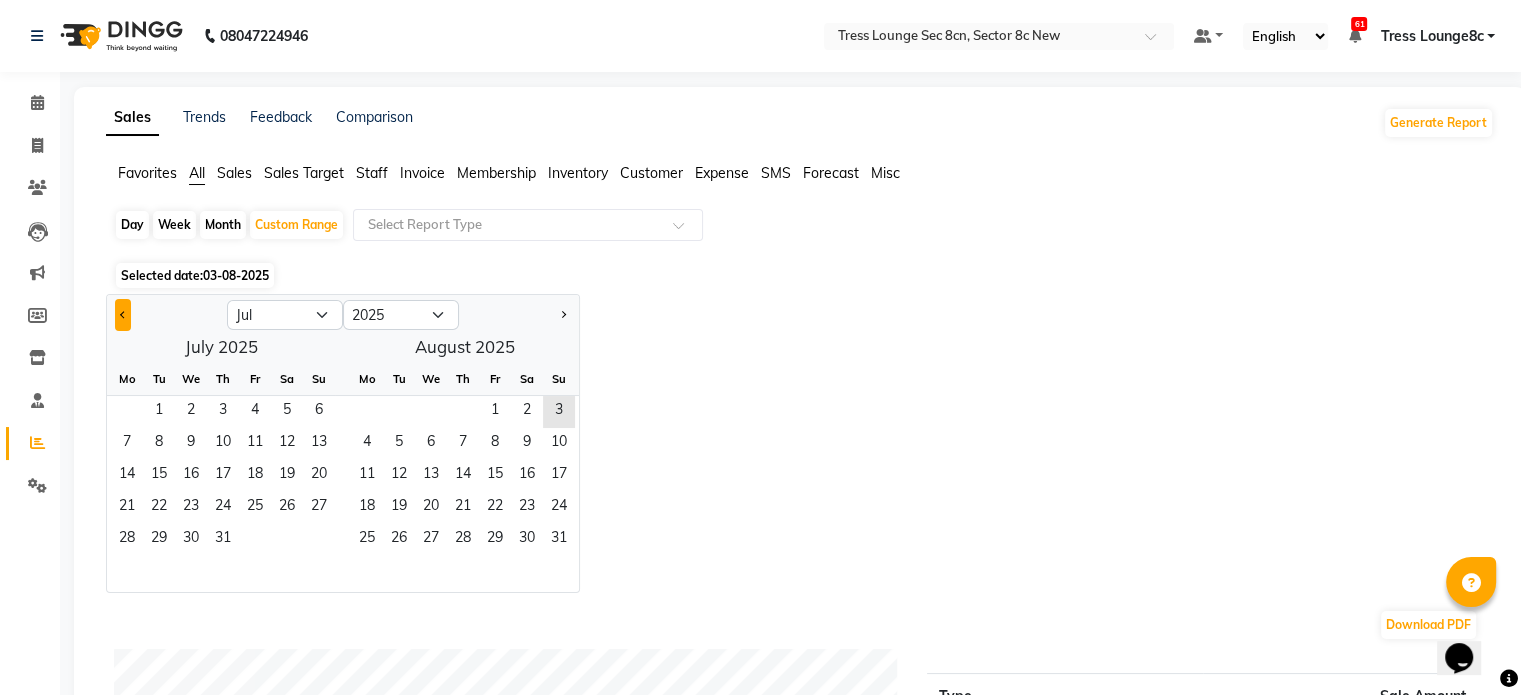 click 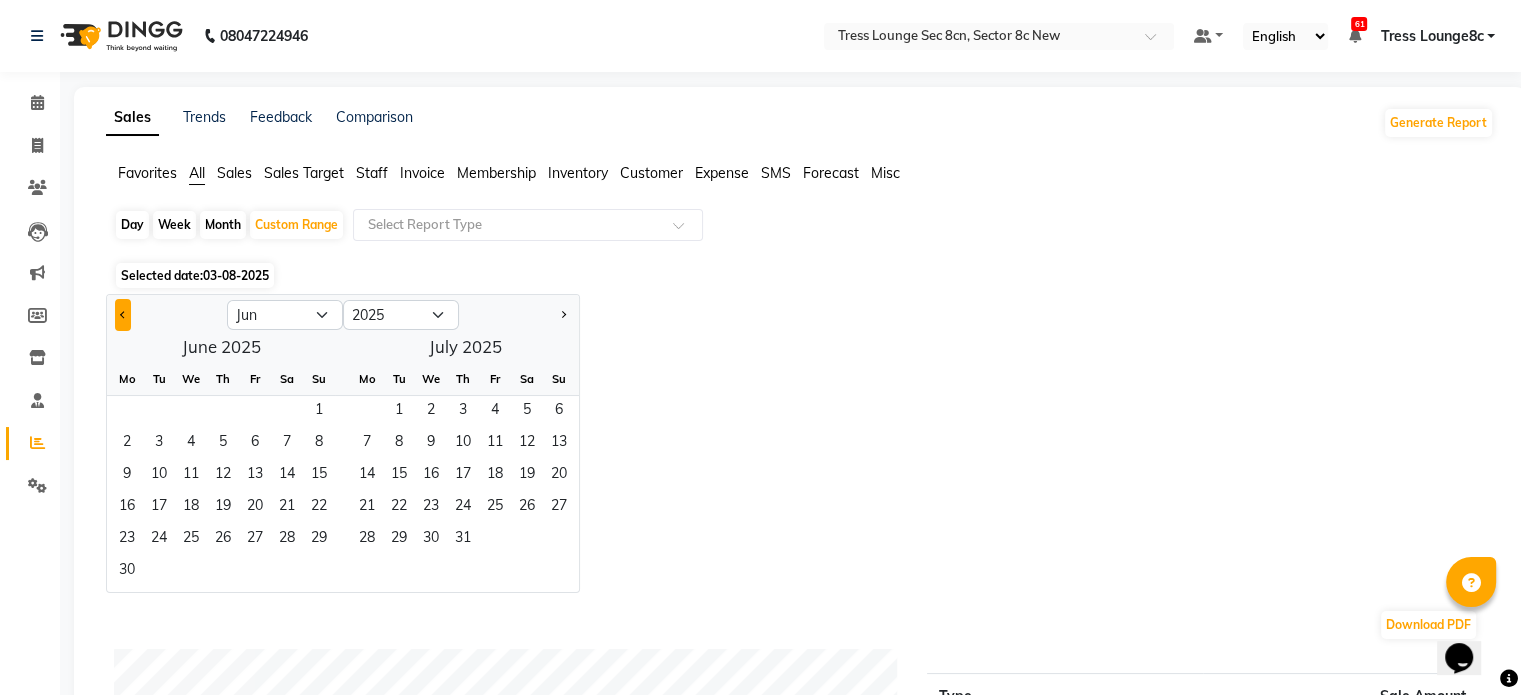 click 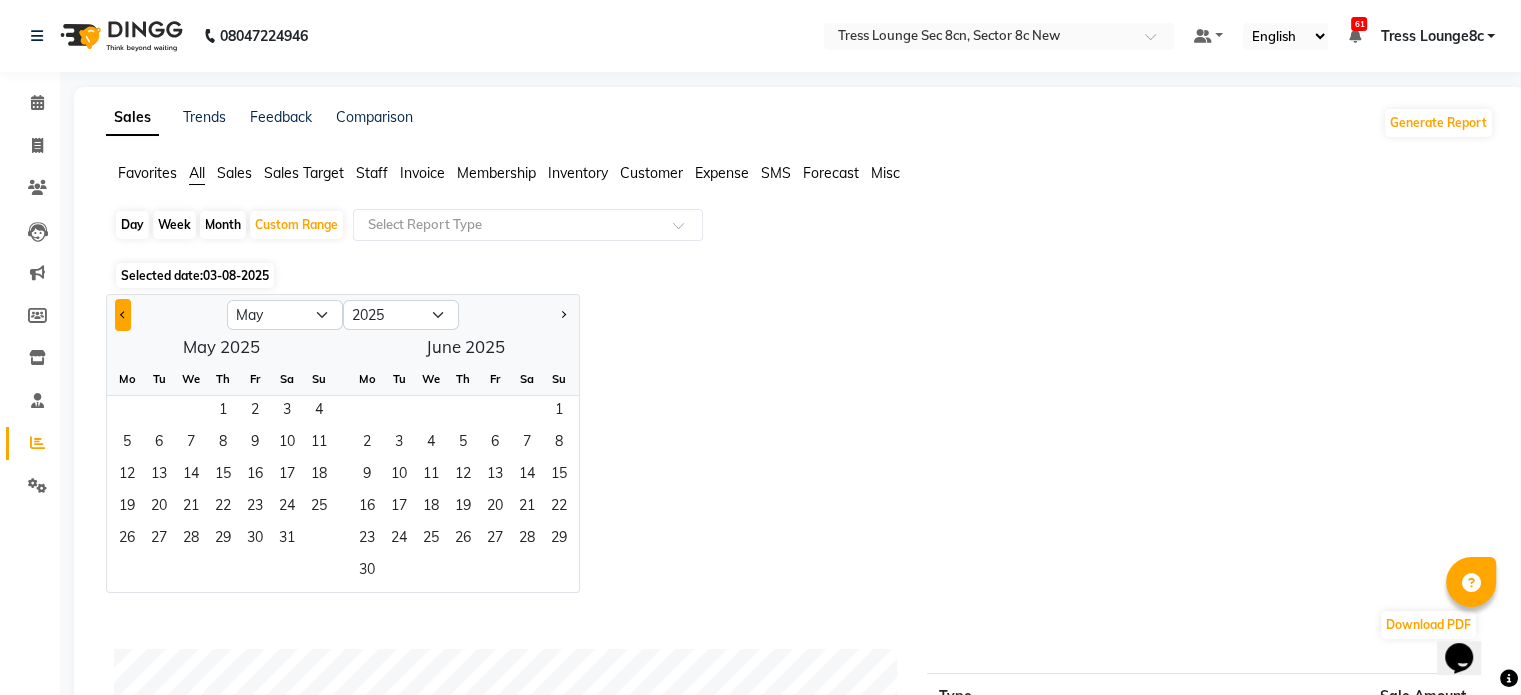 click 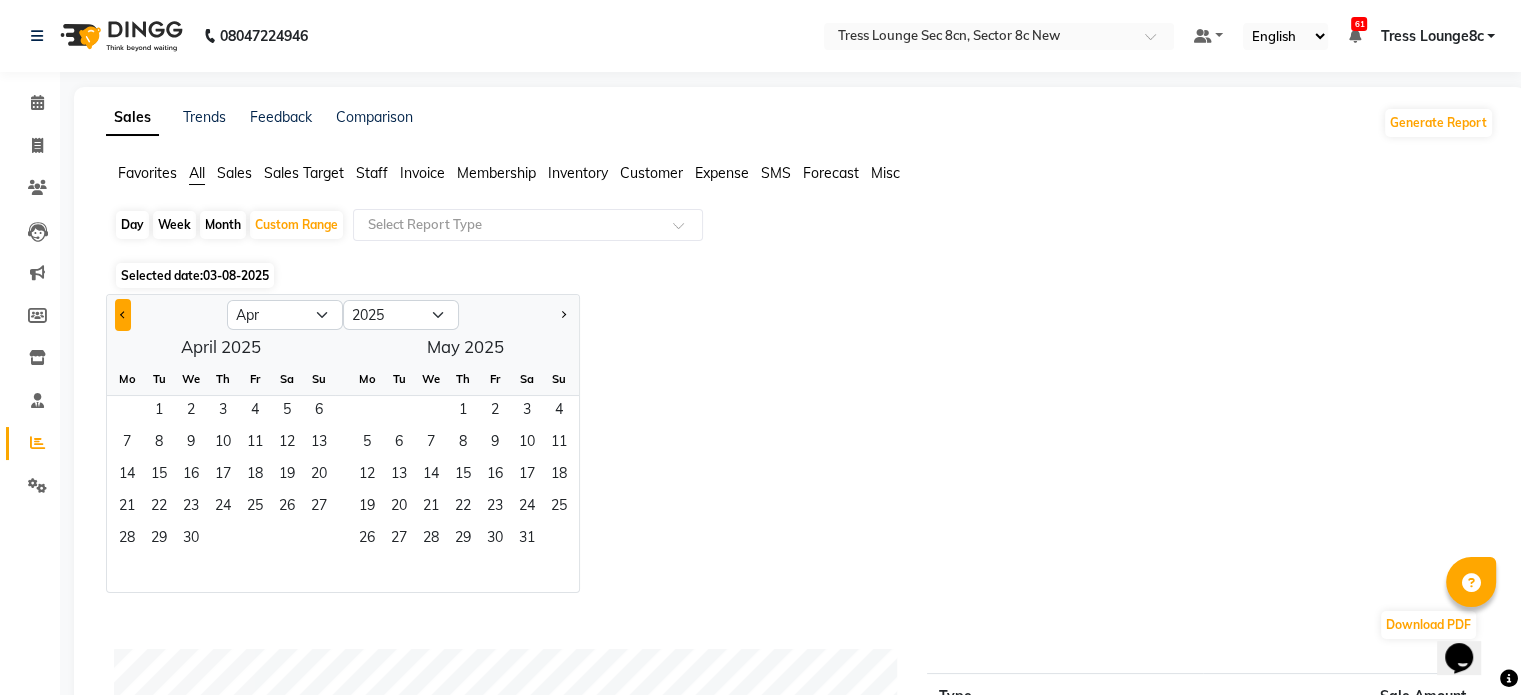 click 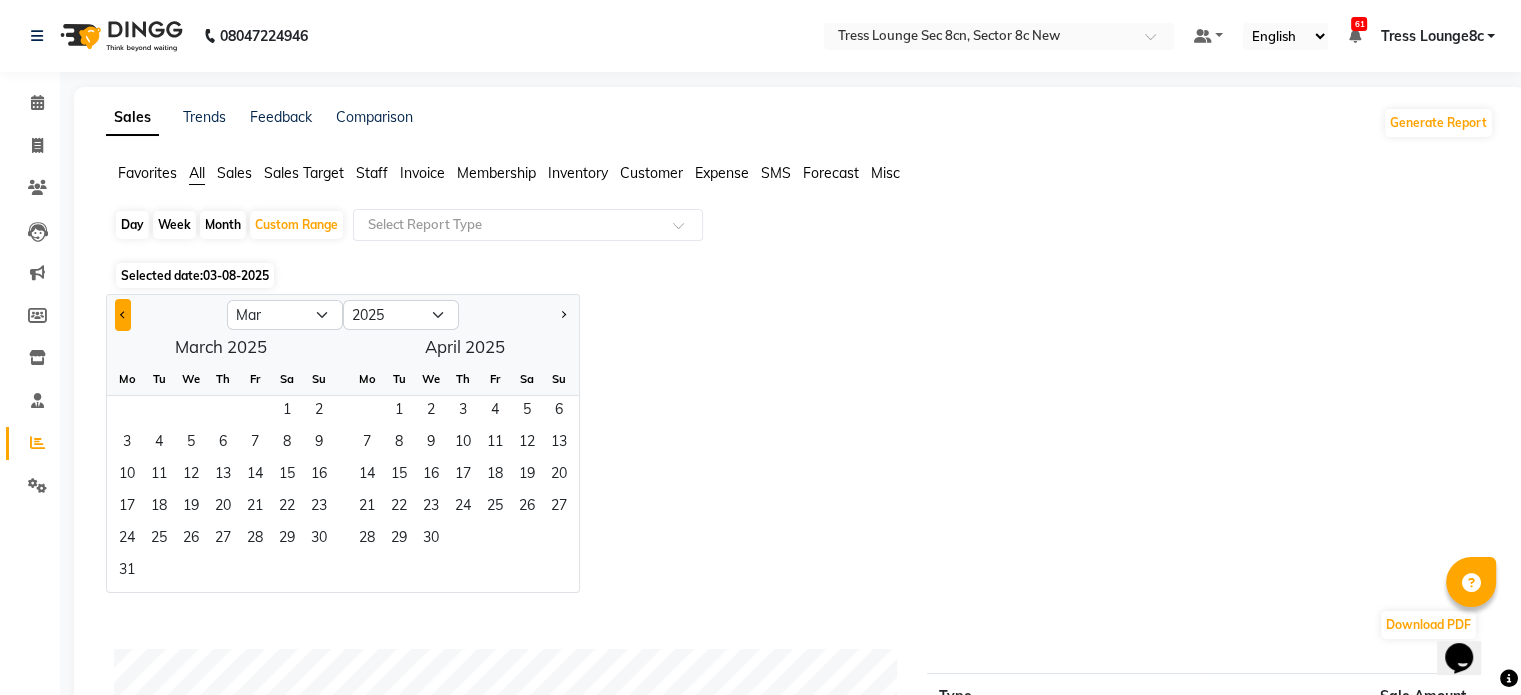 click 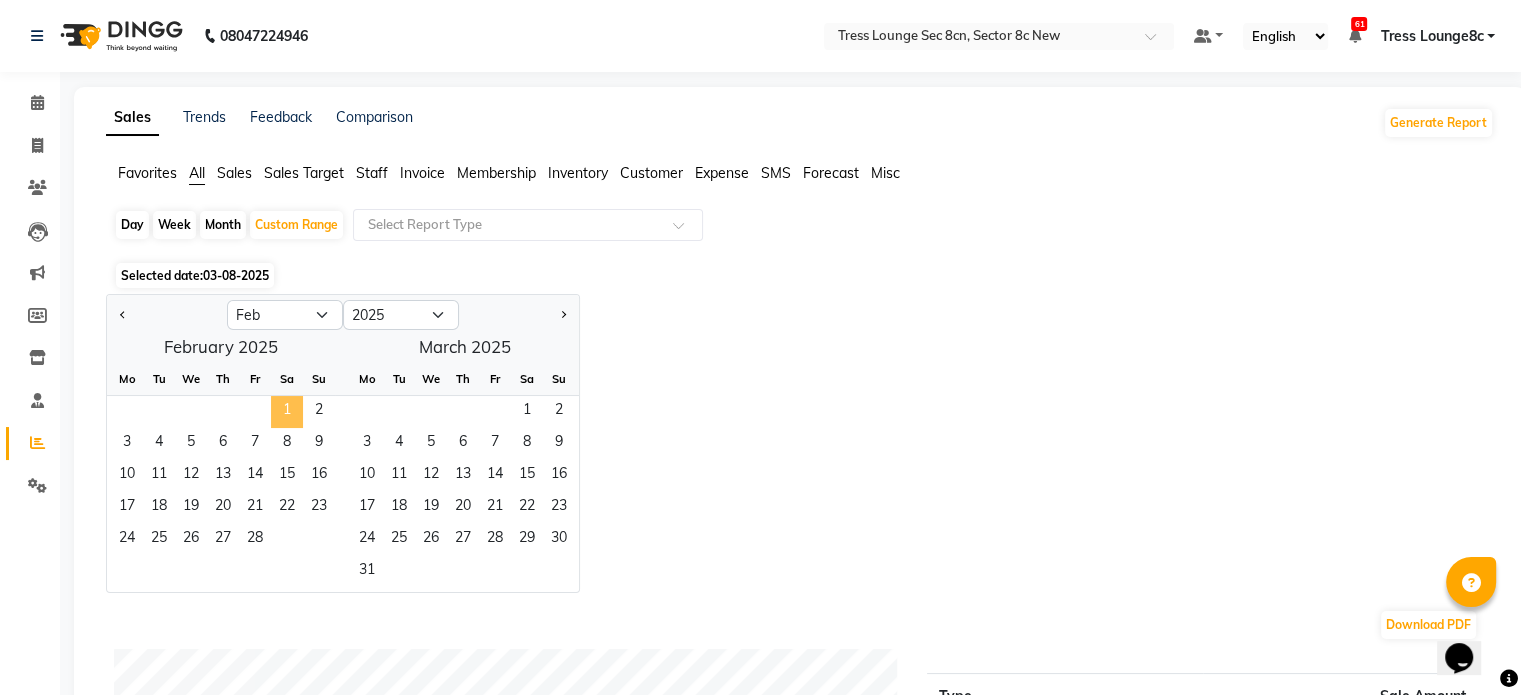 click on "1" 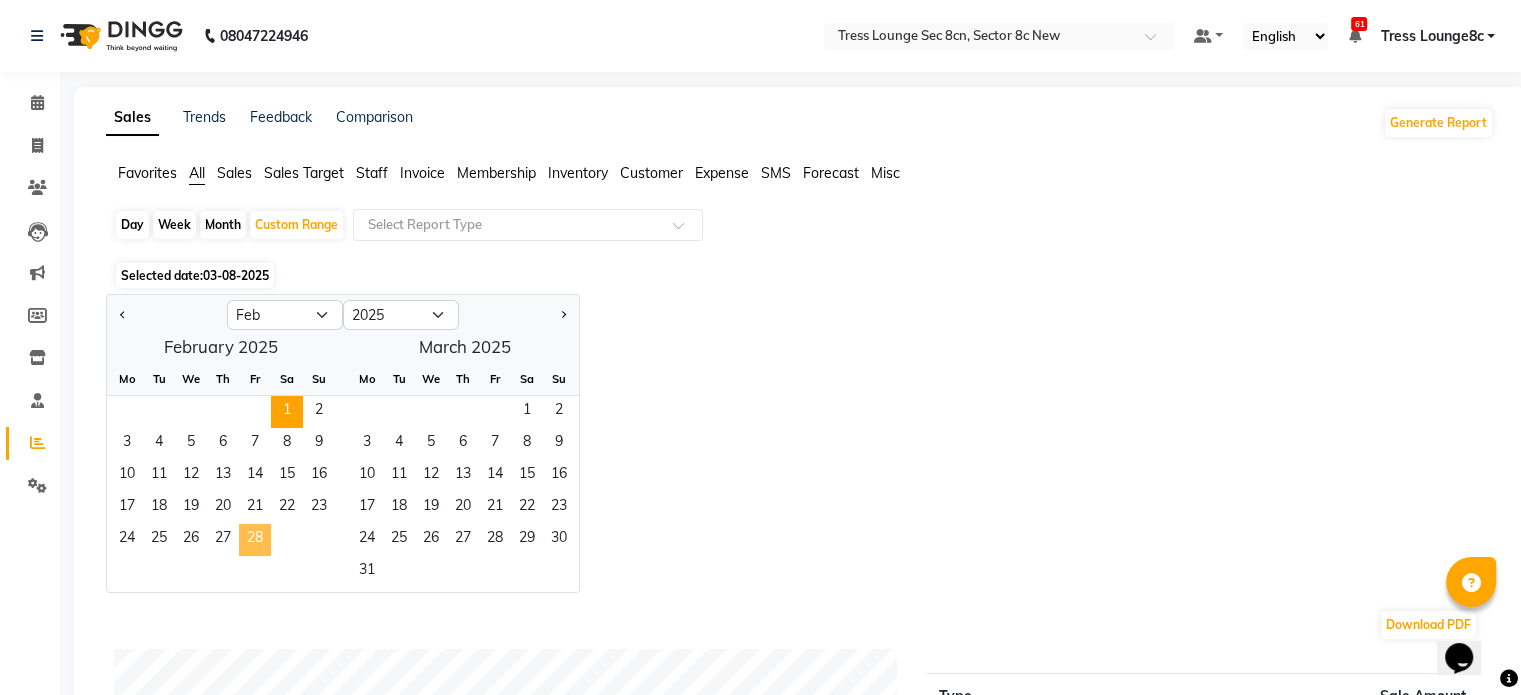 click on "28" 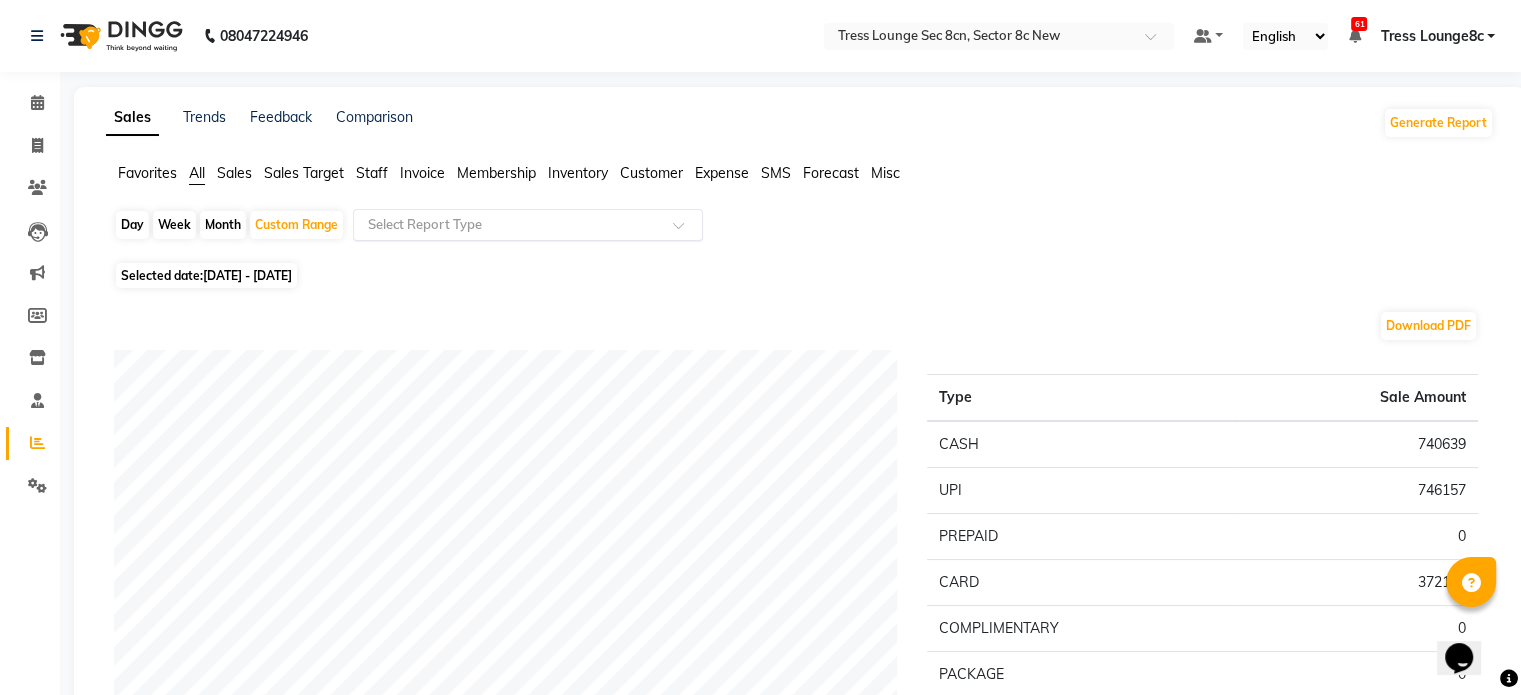 click 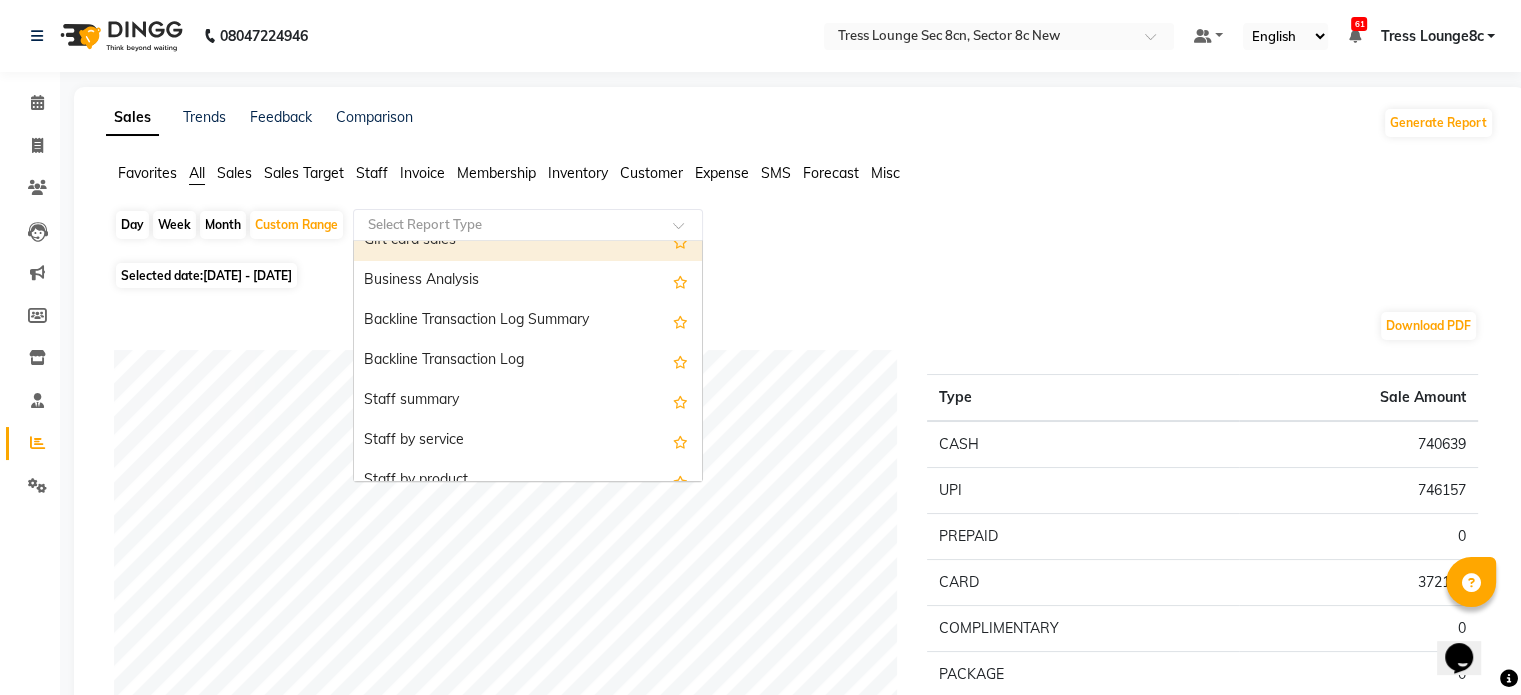 scroll, scrollTop: 600, scrollLeft: 0, axis: vertical 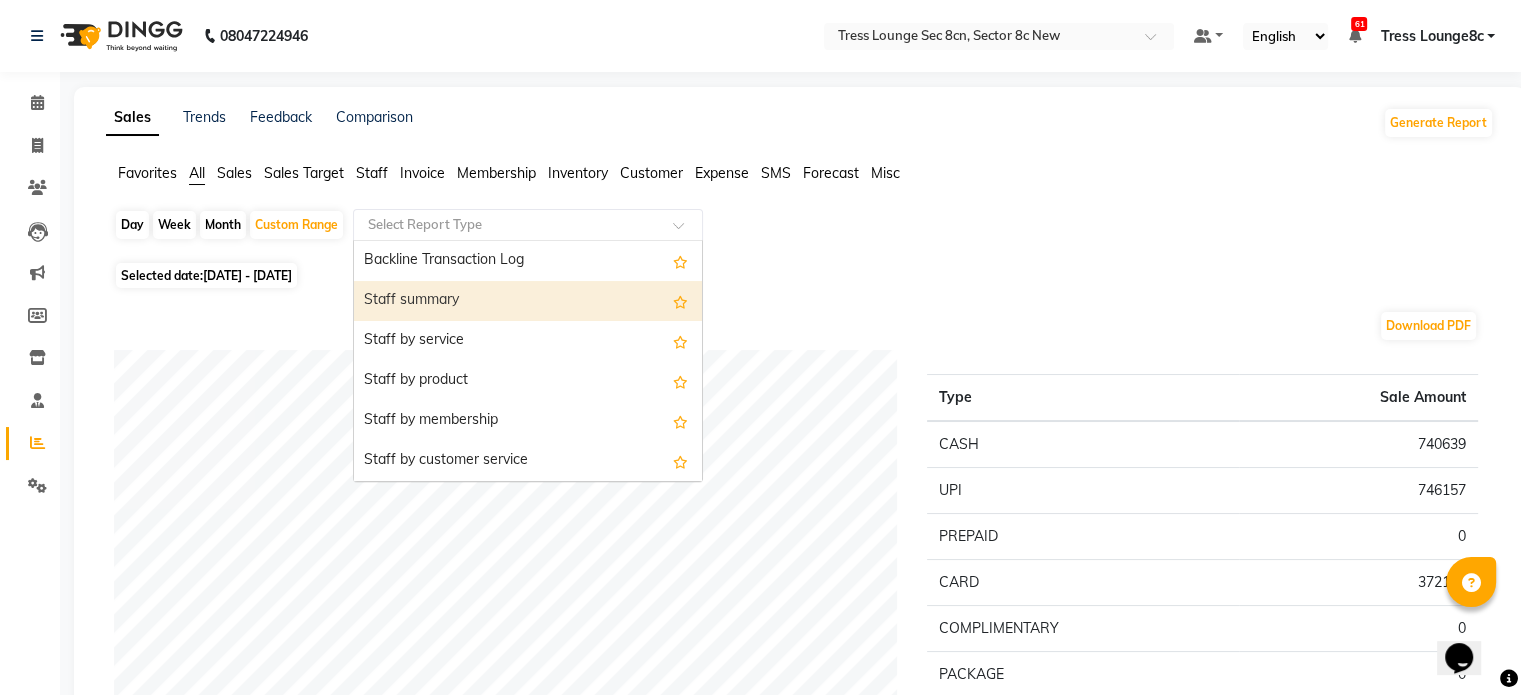 click on "Staff summary" at bounding box center (528, 301) 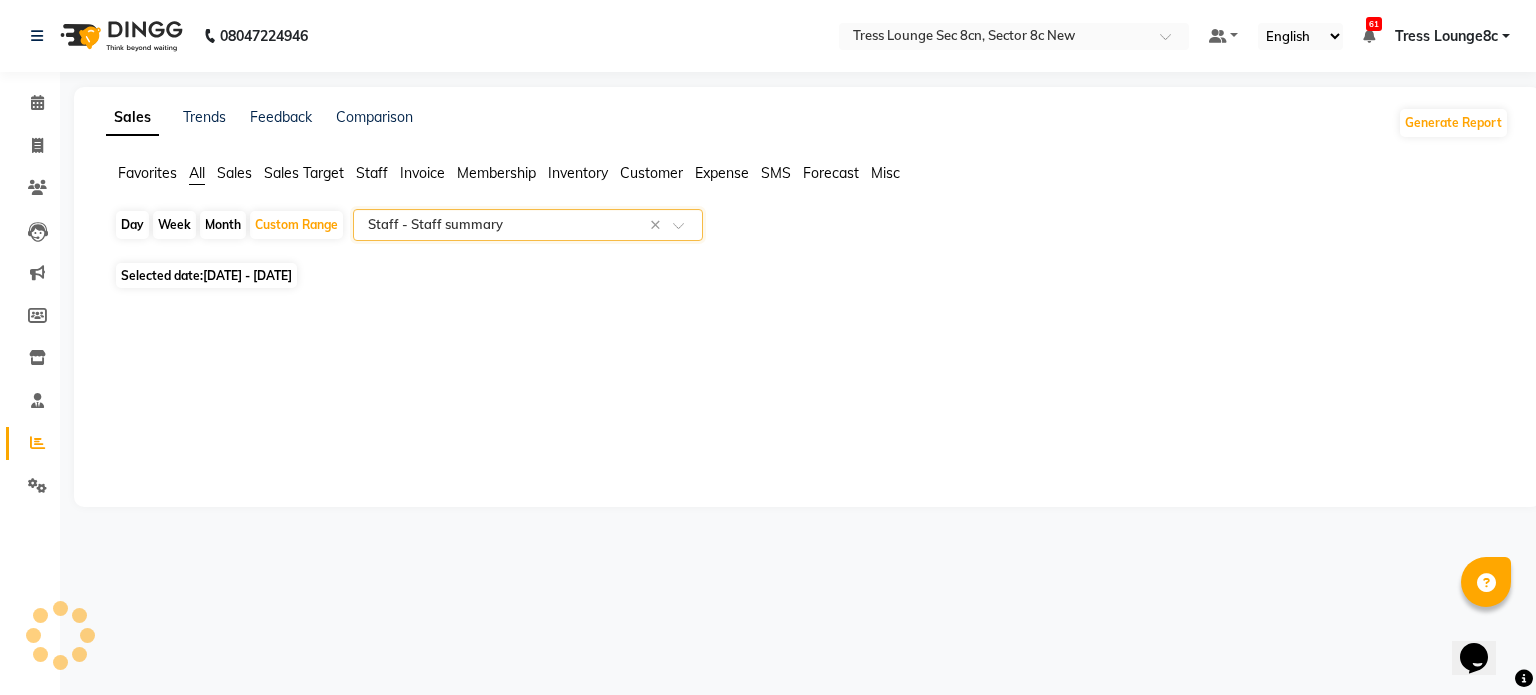 select on "full_report" 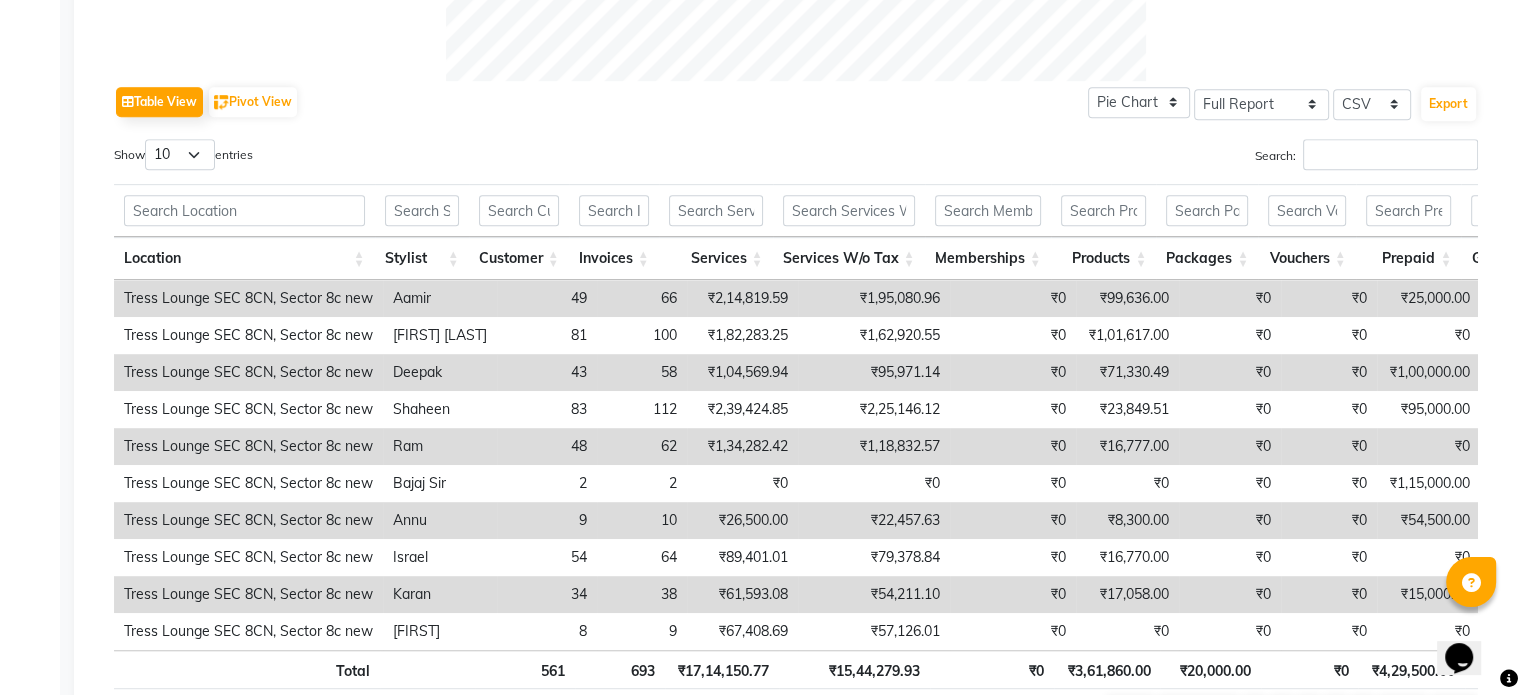 scroll, scrollTop: 1000, scrollLeft: 0, axis: vertical 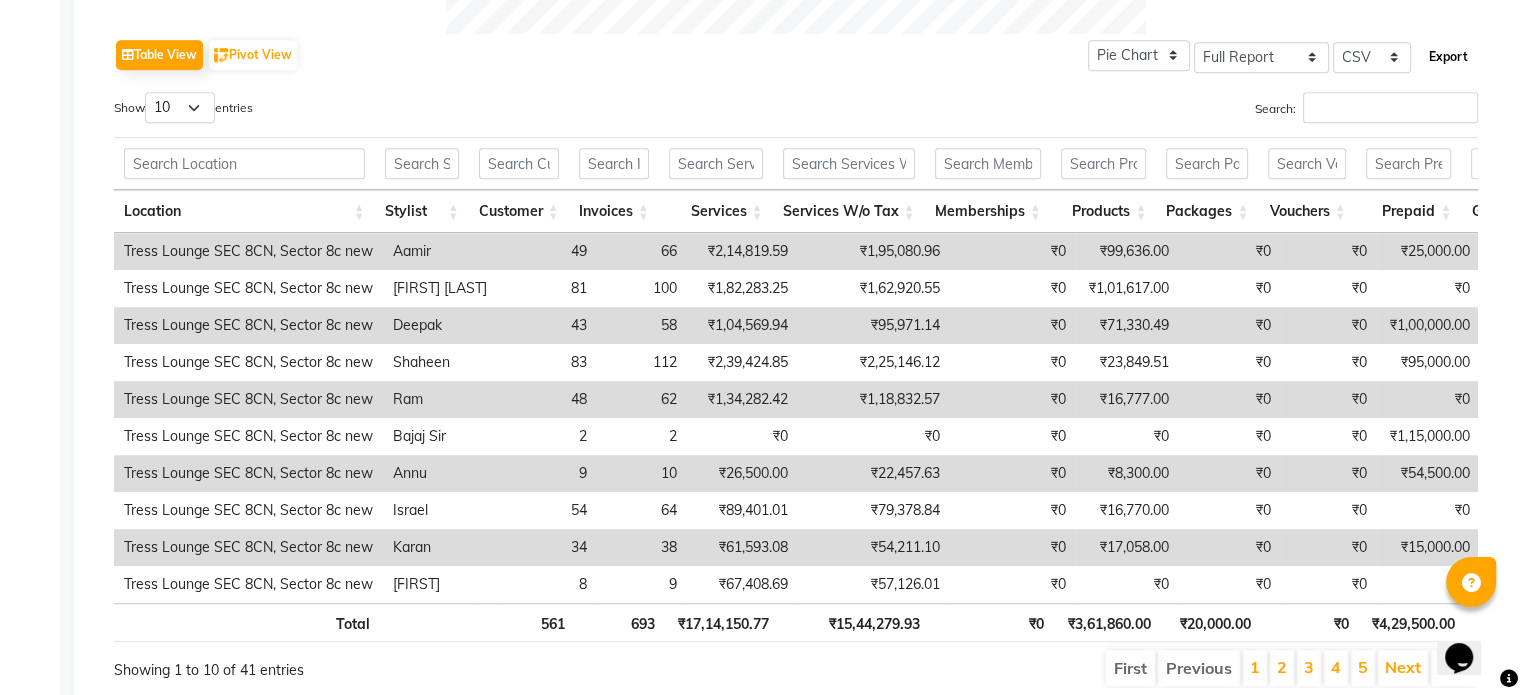 click on "Export" 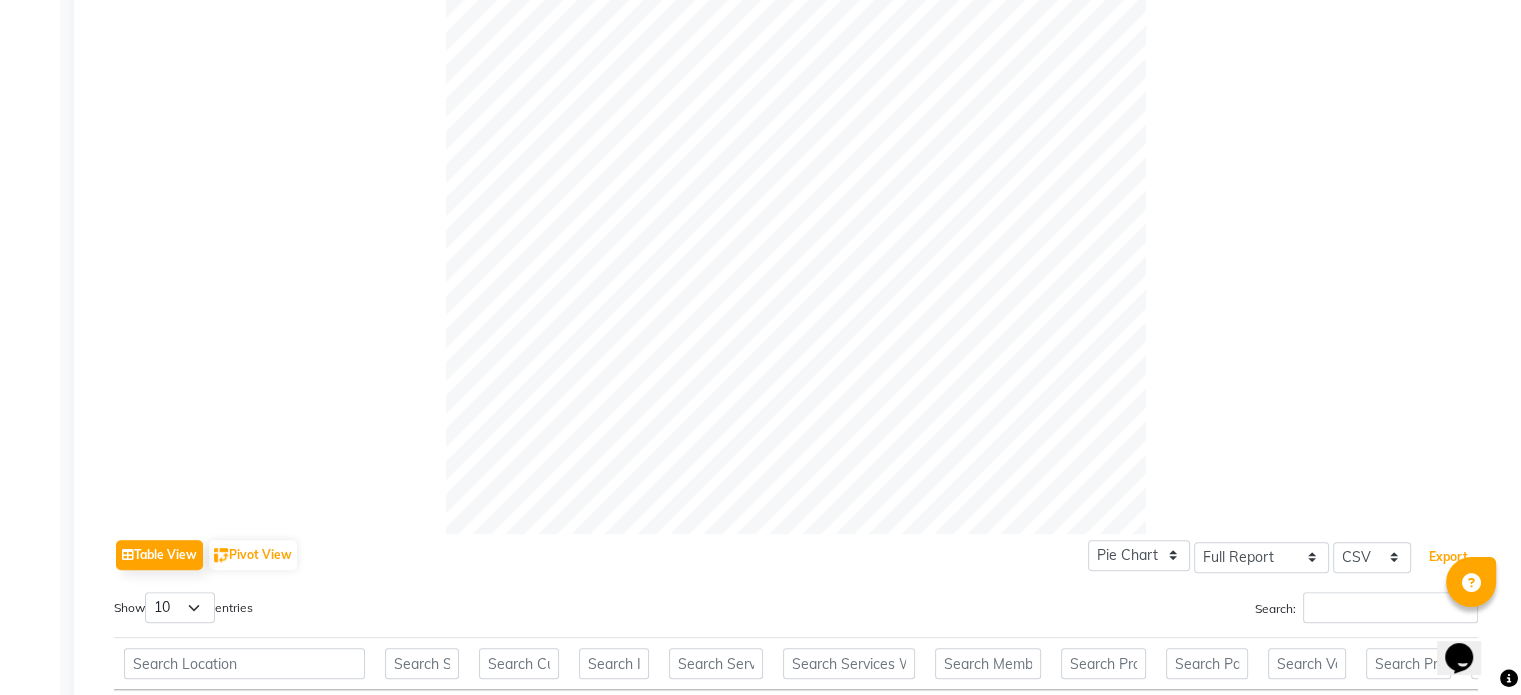 scroll, scrollTop: 0, scrollLeft: 0, axis: both 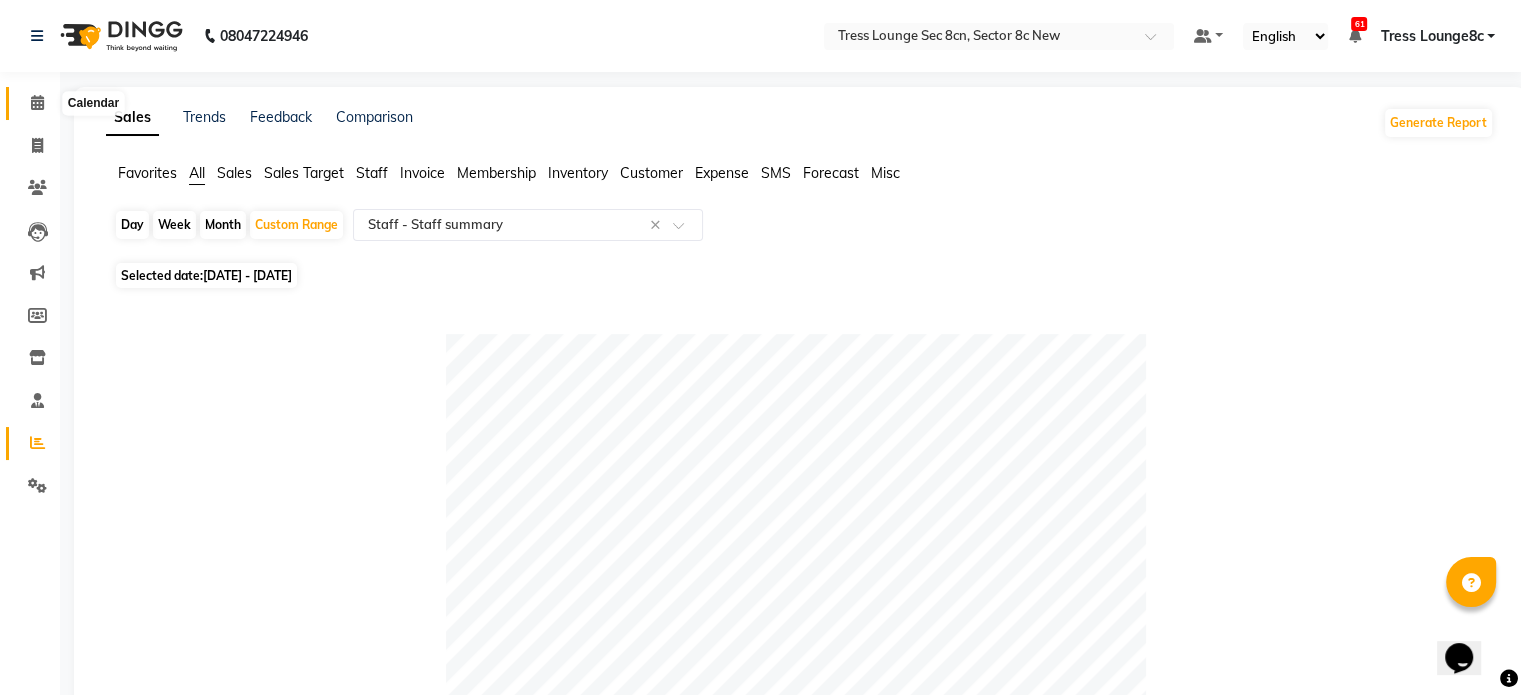 click 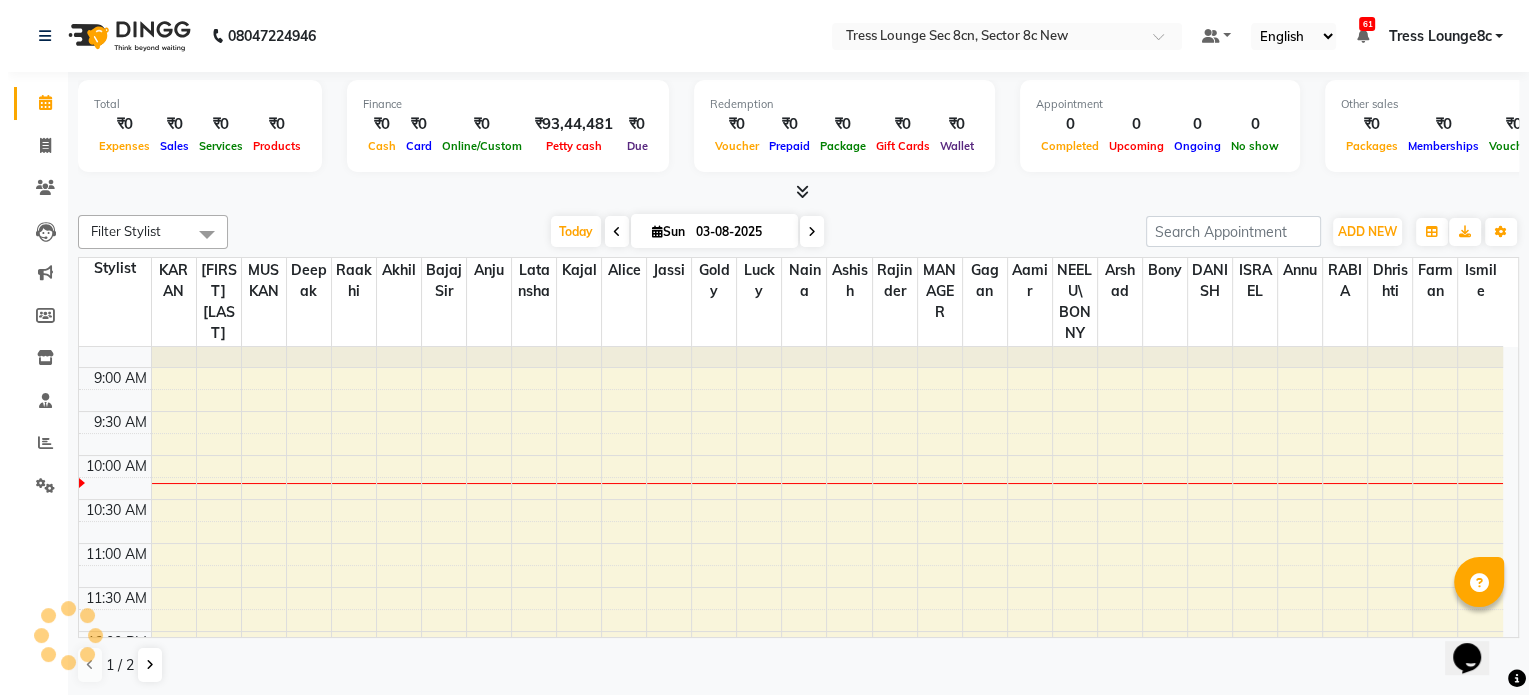 scroll, scrollTop: 100, scrollLeft: 0, axis: vertical 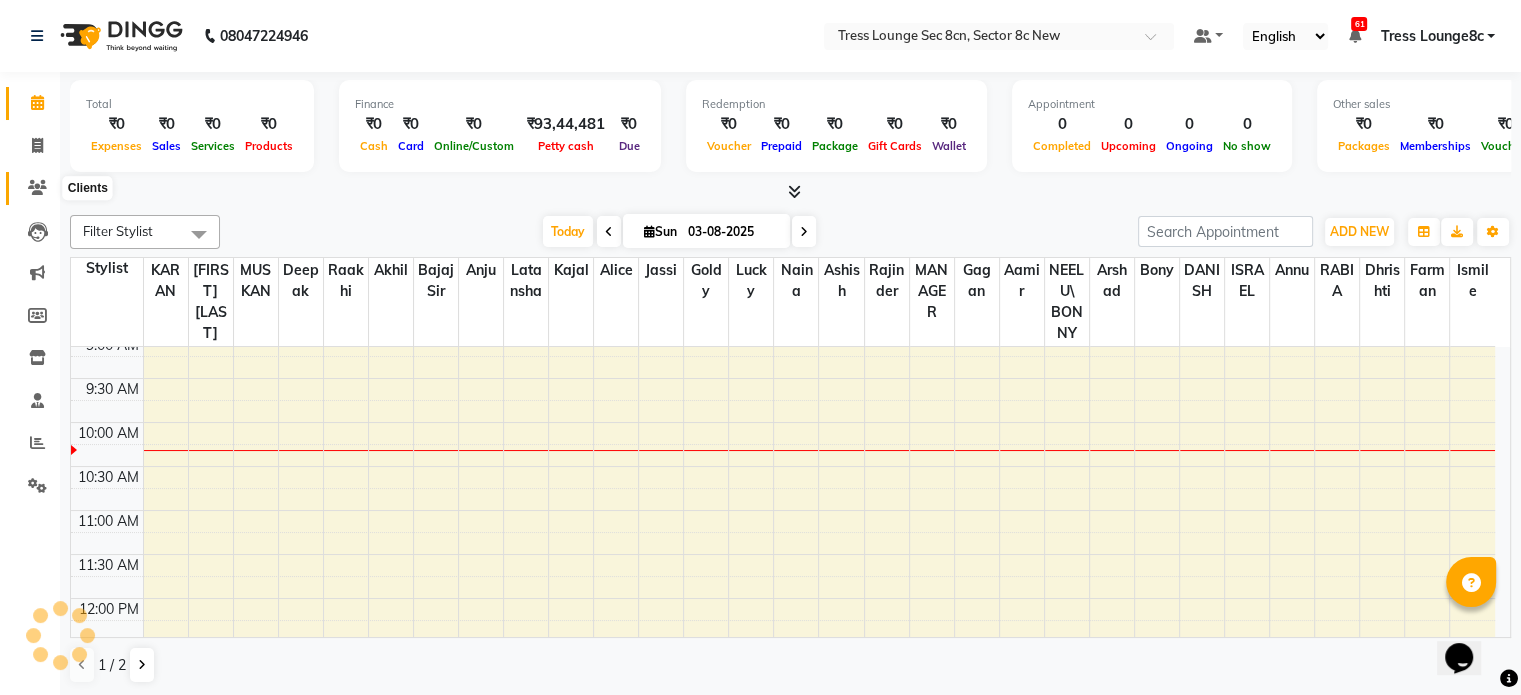 click 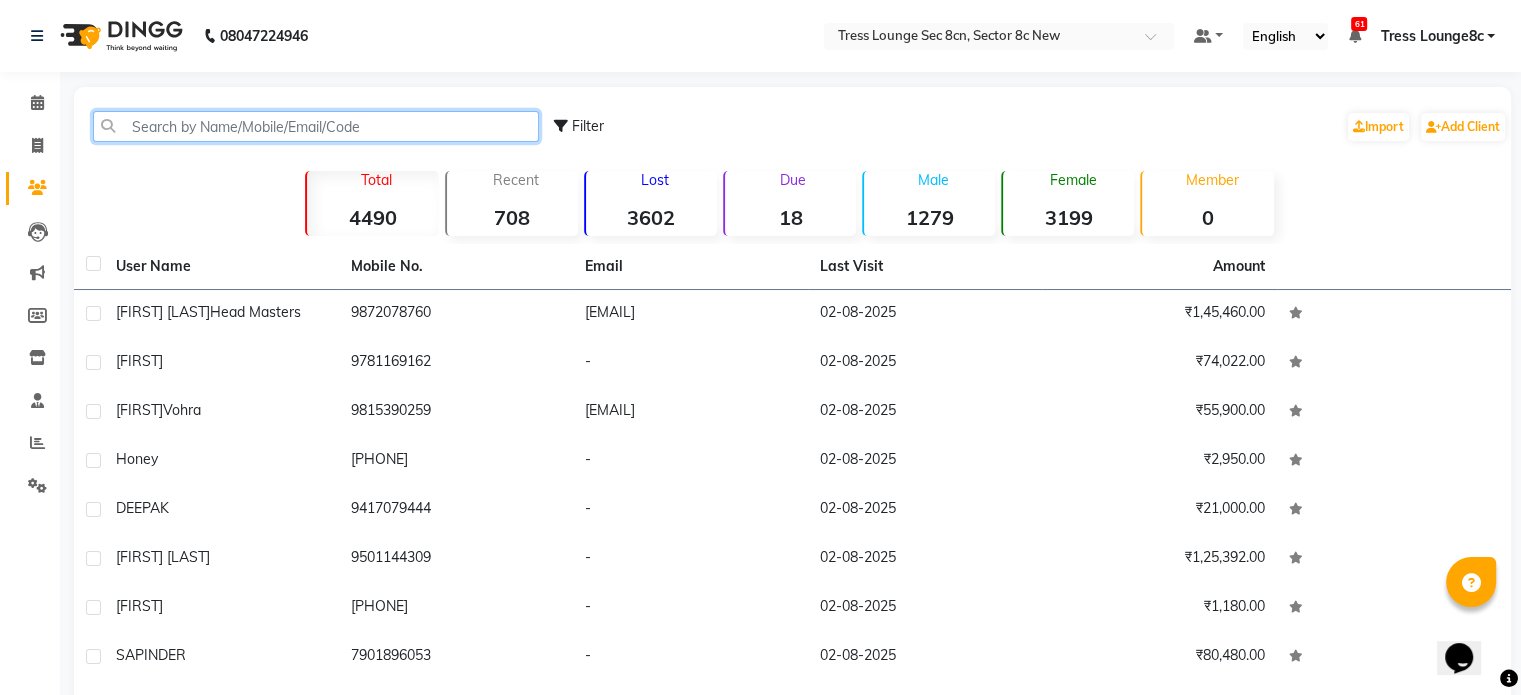 click 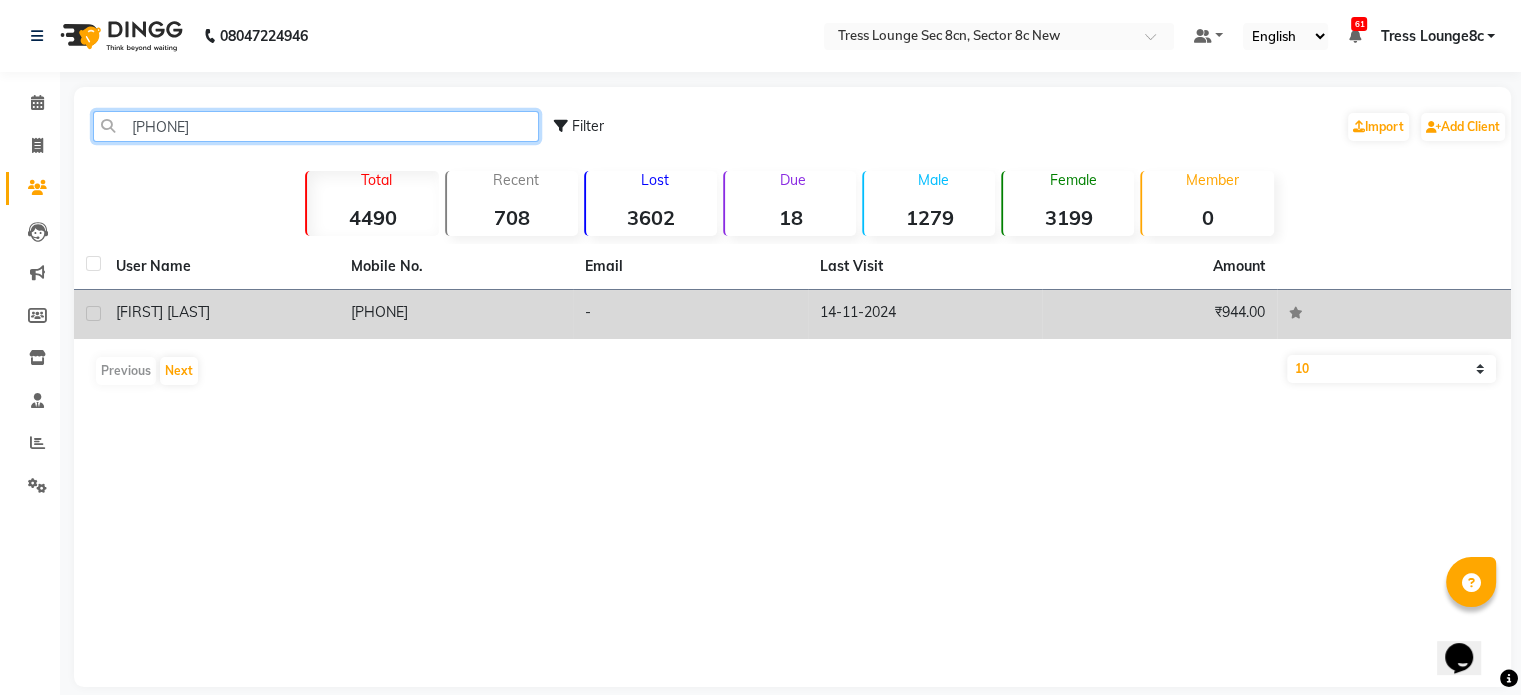 type on "89684368" 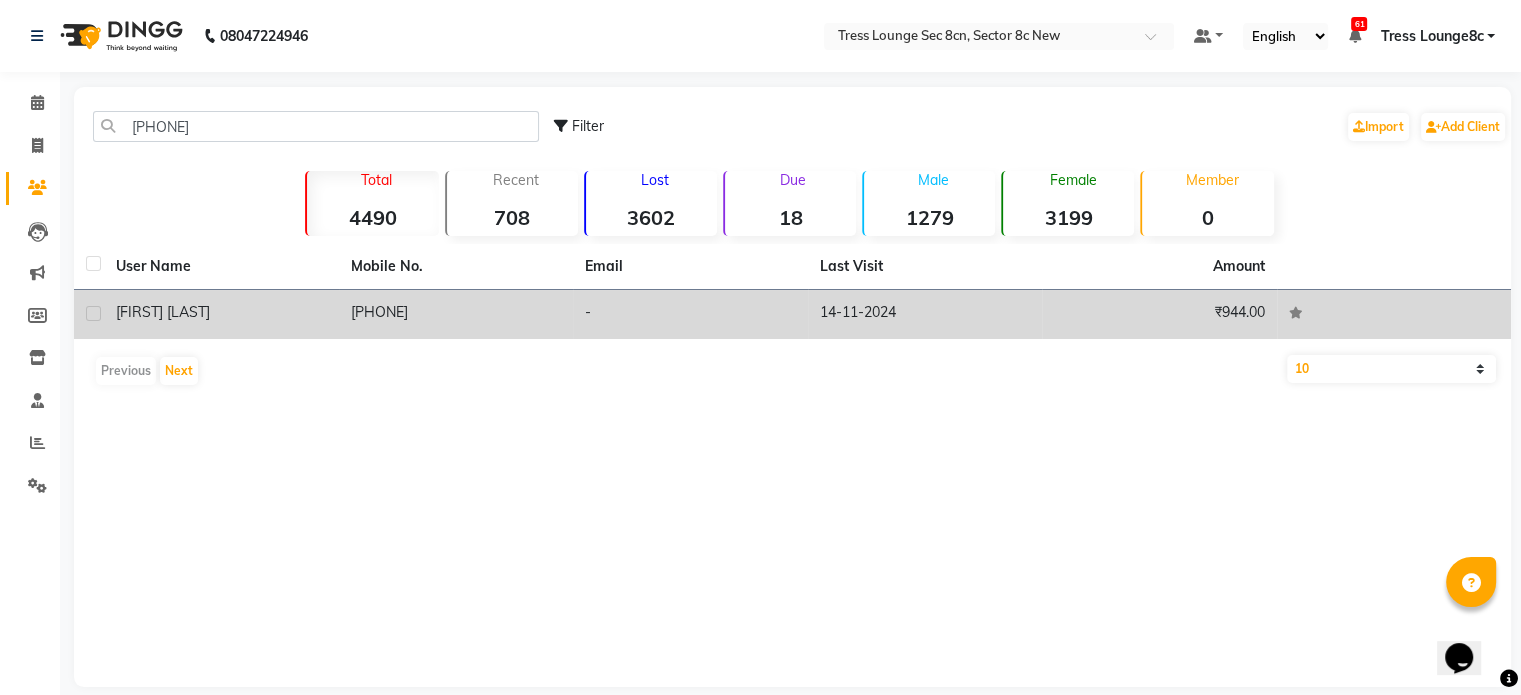 click on "8968436868" 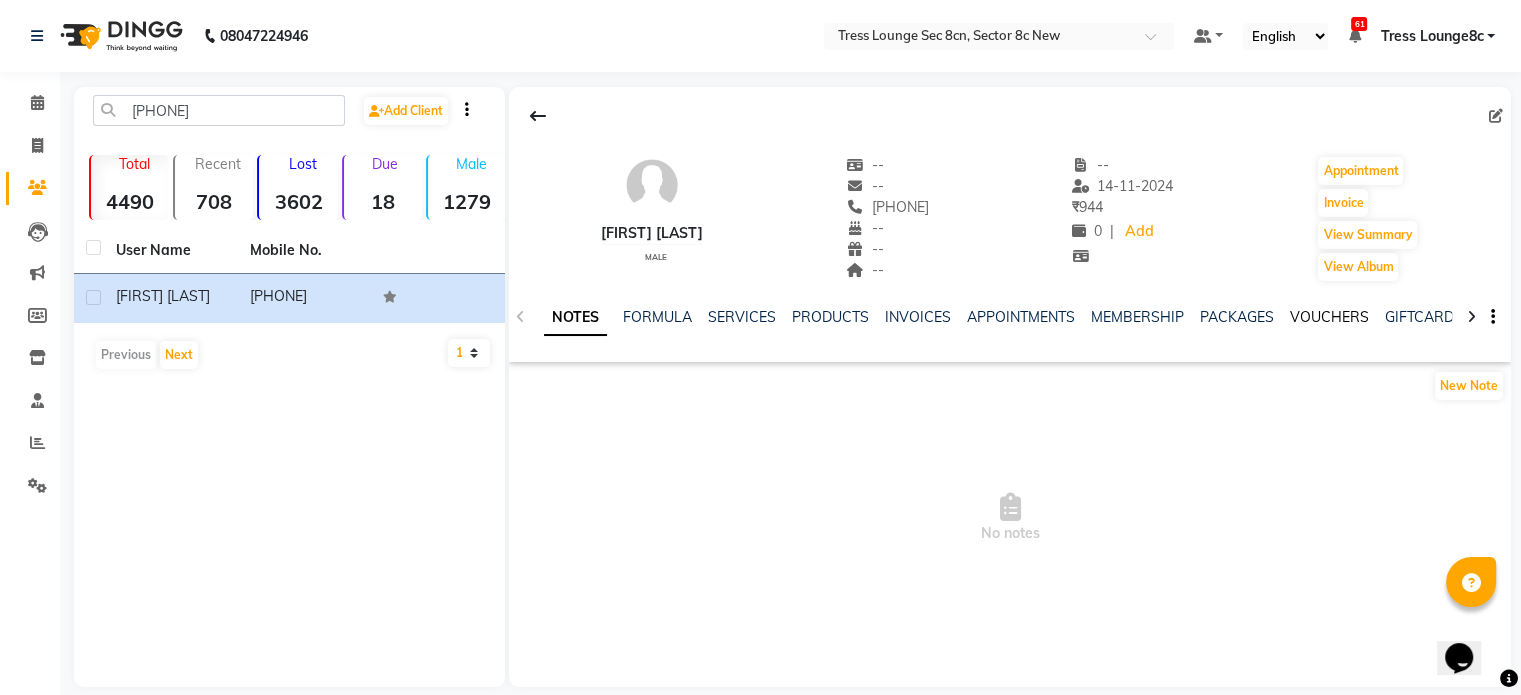click on "VOUCHERS" 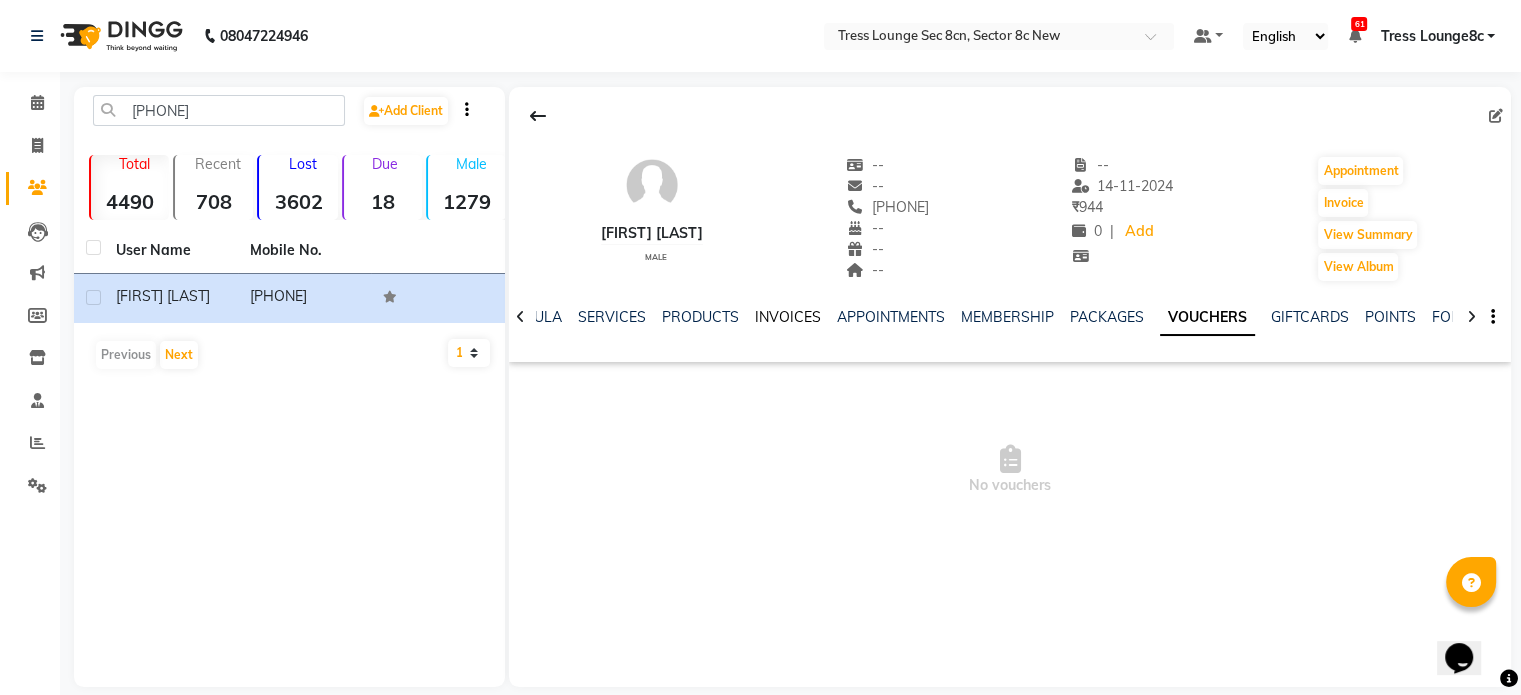 click on "INVOICES" 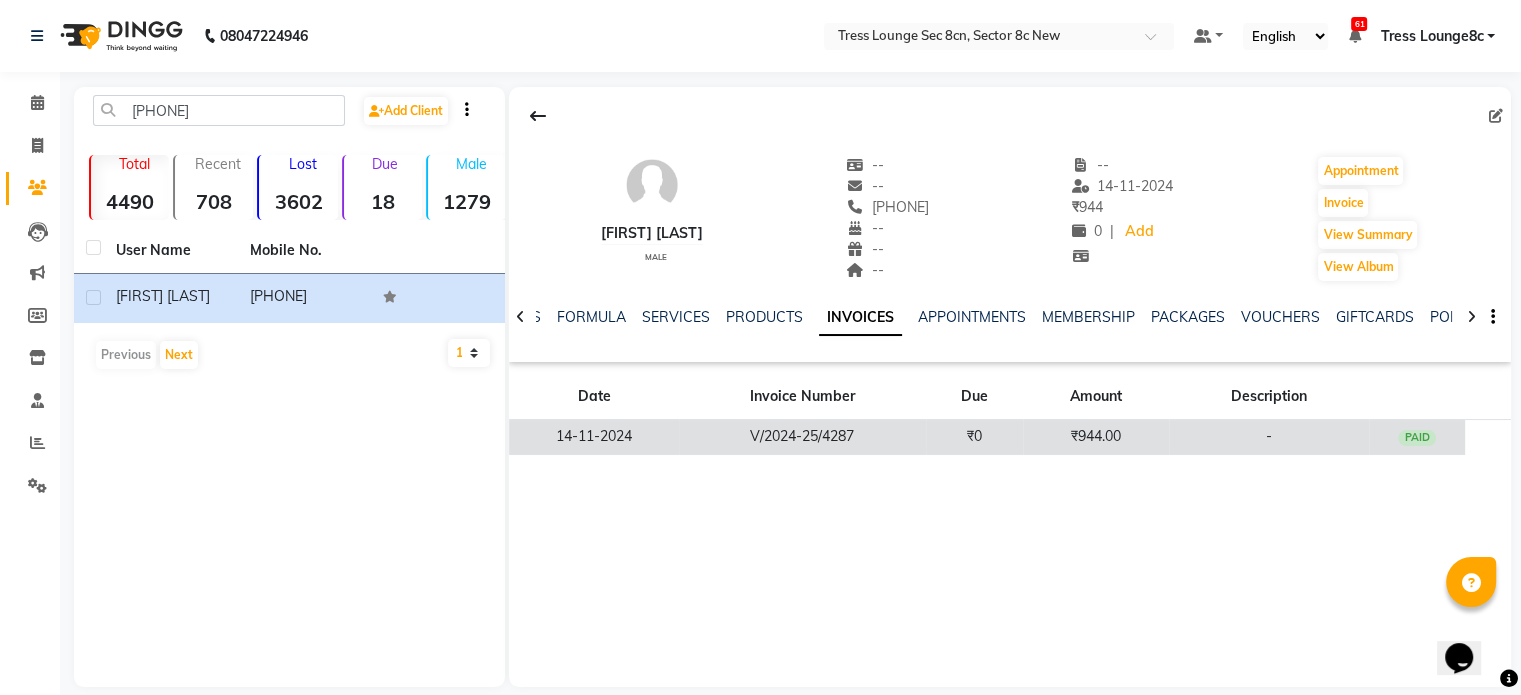 click on "₹944.00" 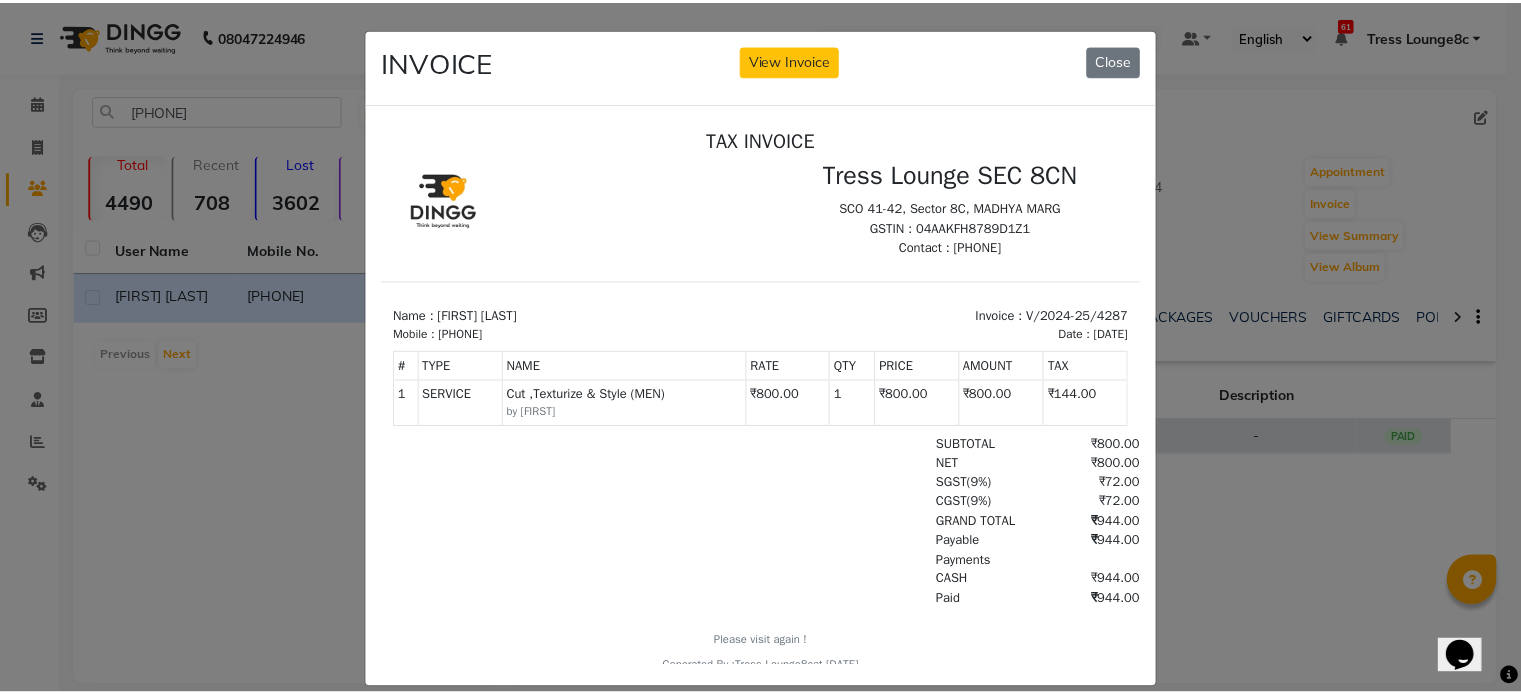 scroll, scrollTop: 0, scrollLeft: 0, axis: both 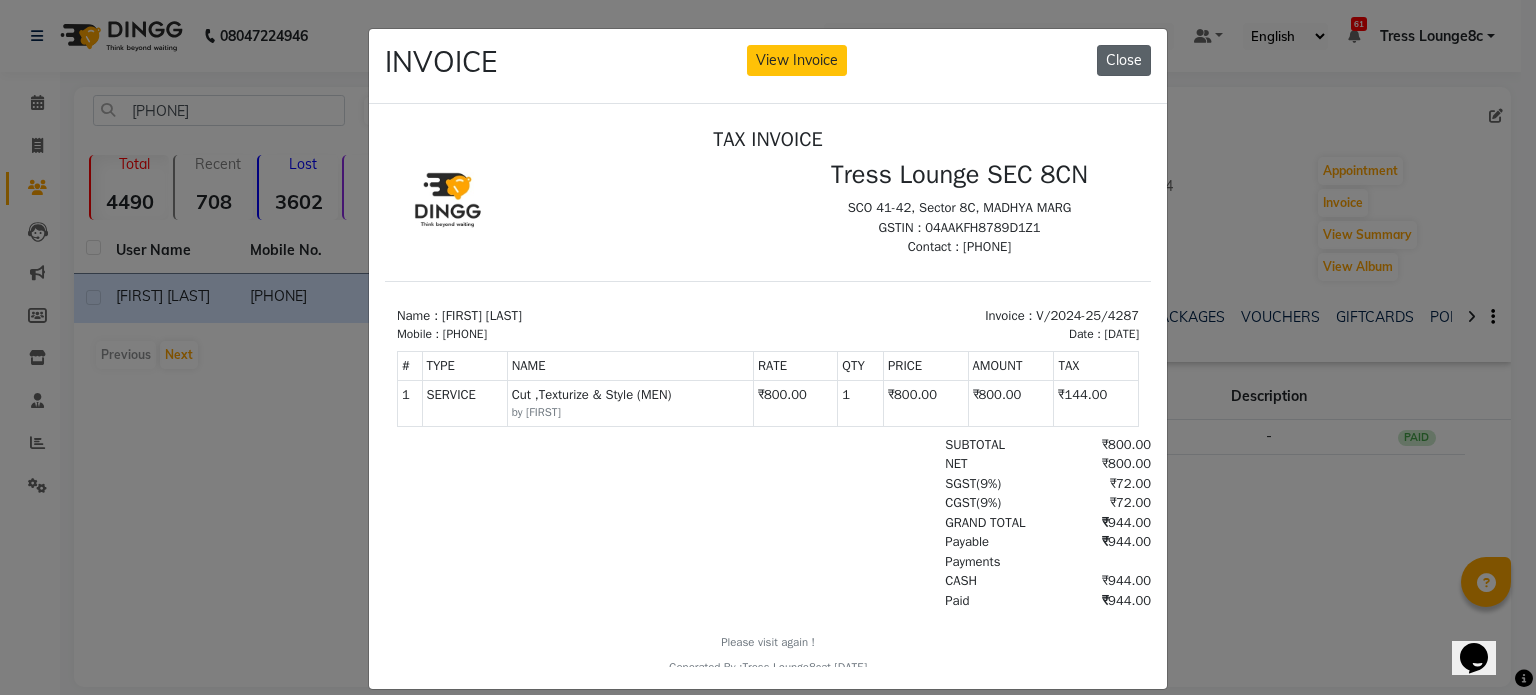 click on "Close" 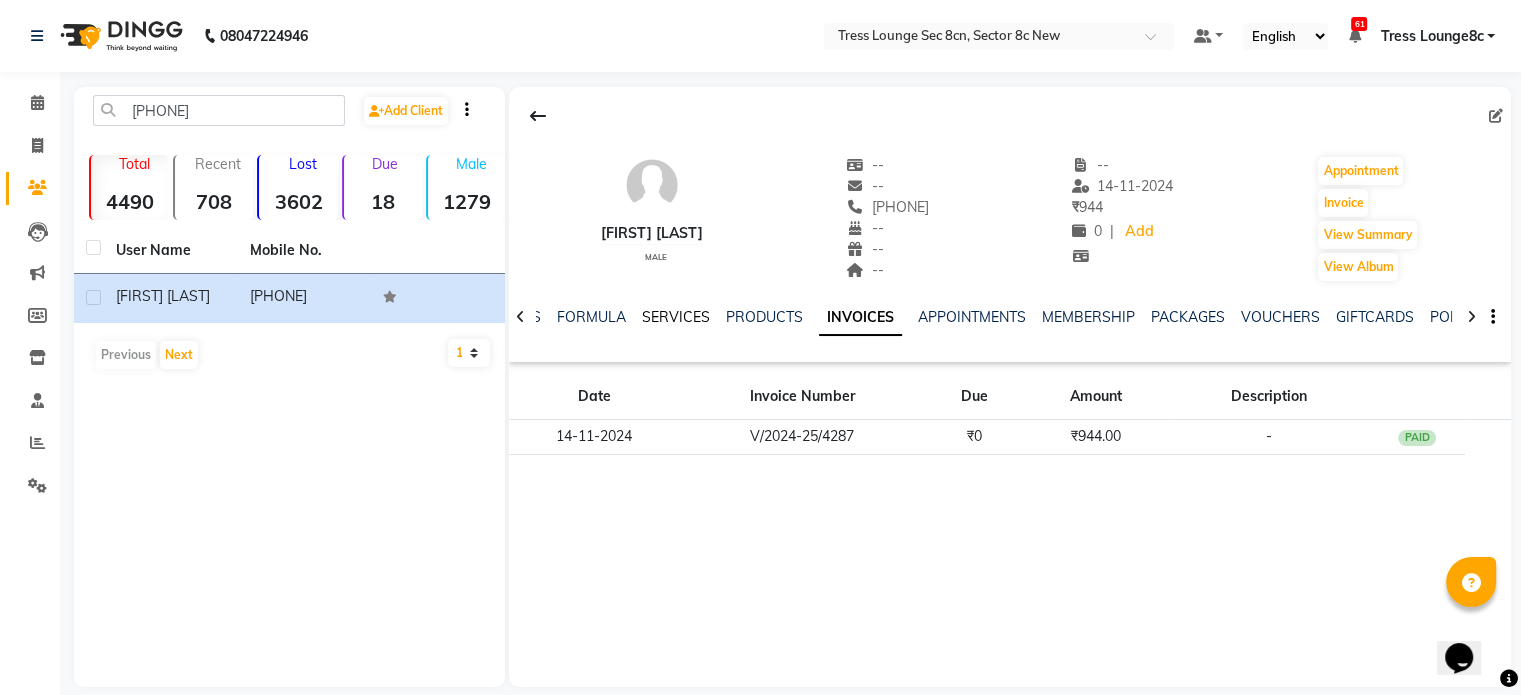 click on "SERVICES" 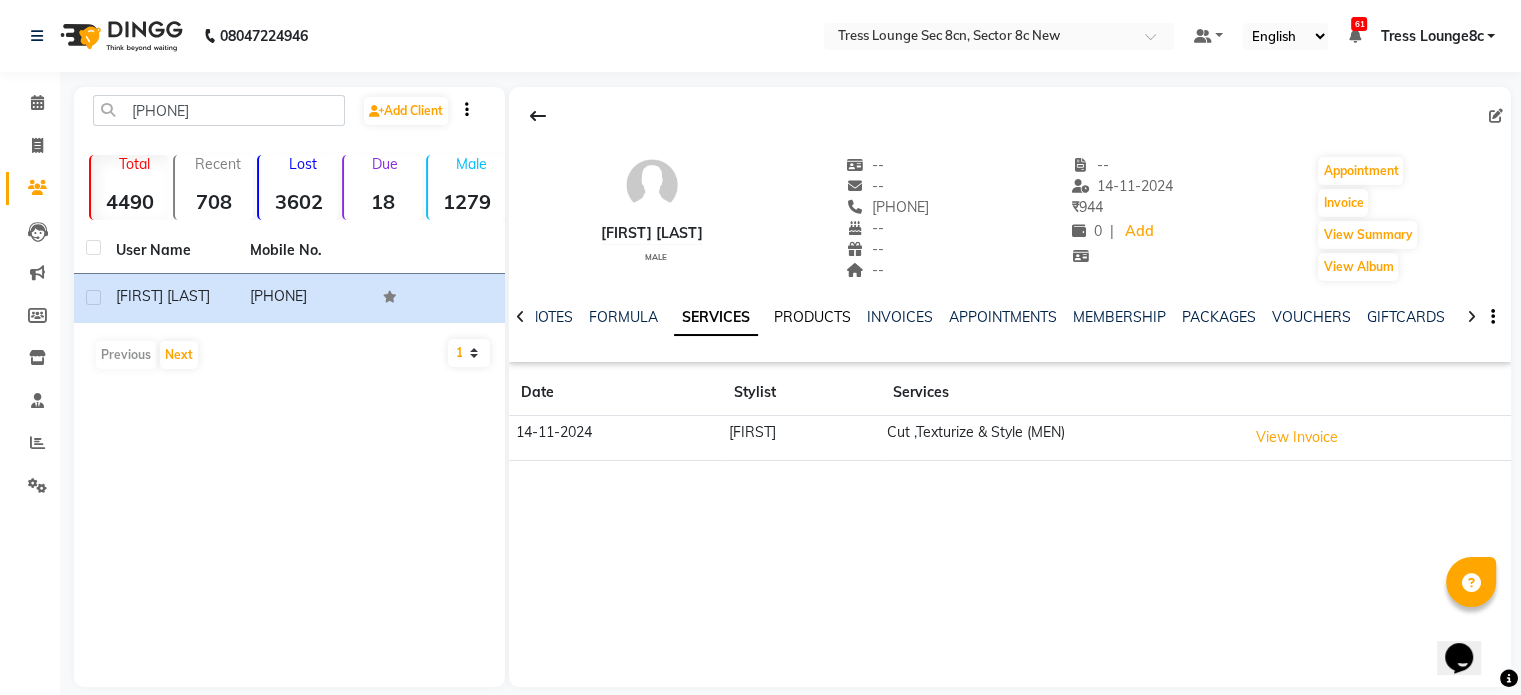 click on "PRODUCTS" 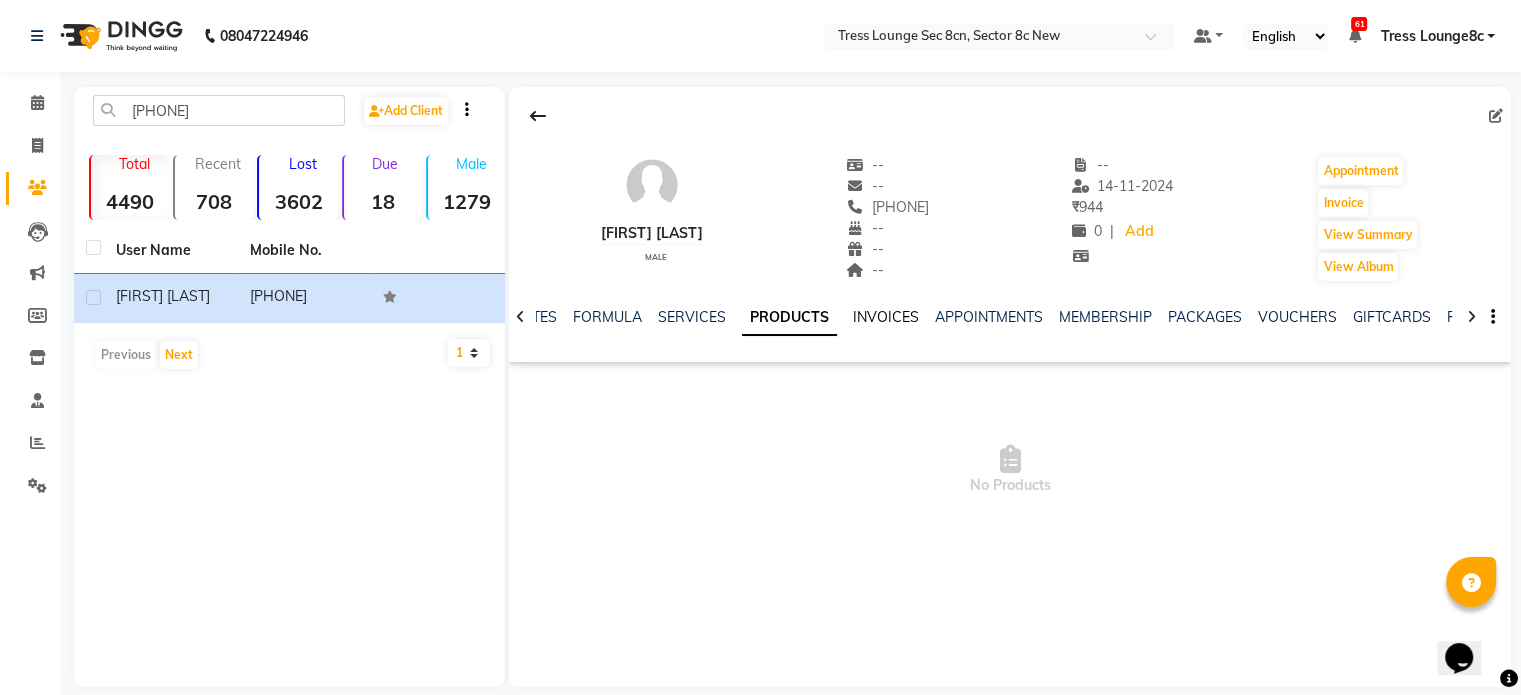 click on "INVOICES" 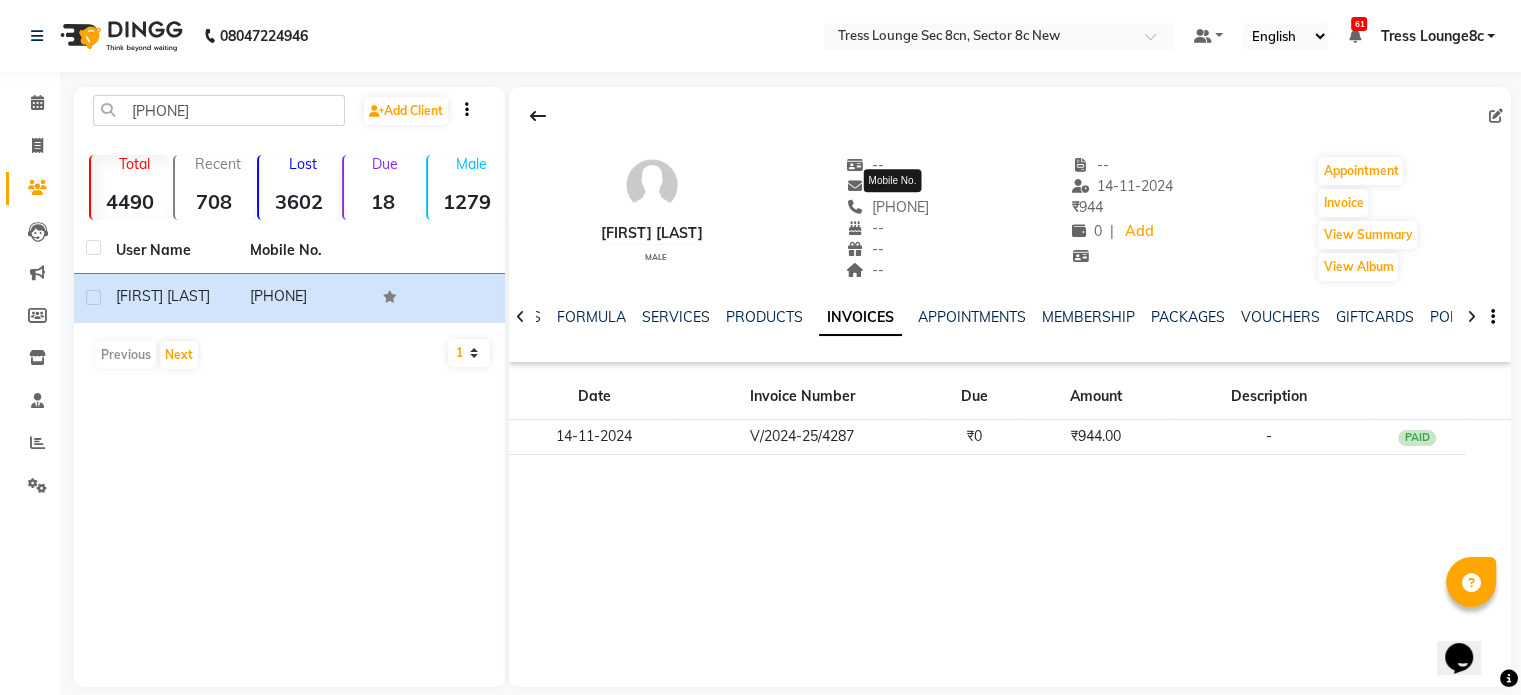 click on "8968436868" 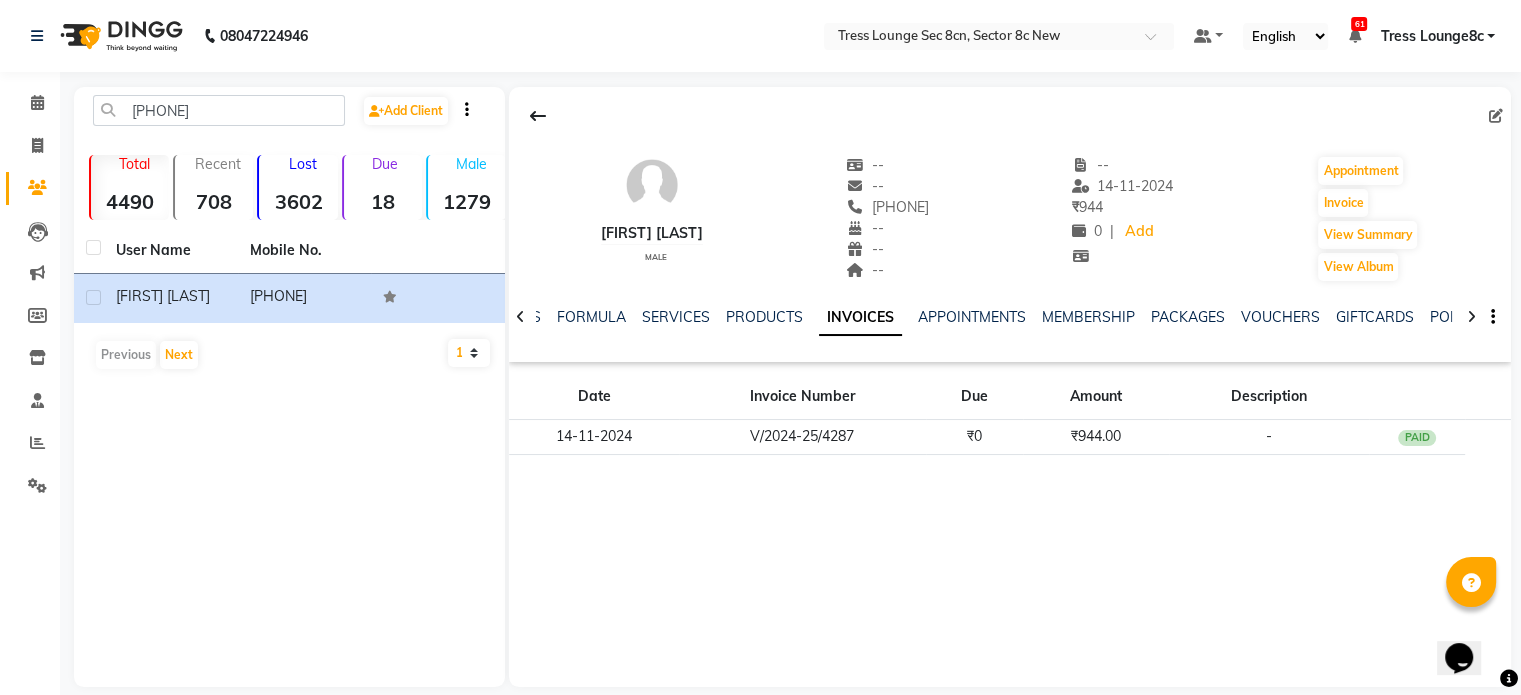click on "8968436868" 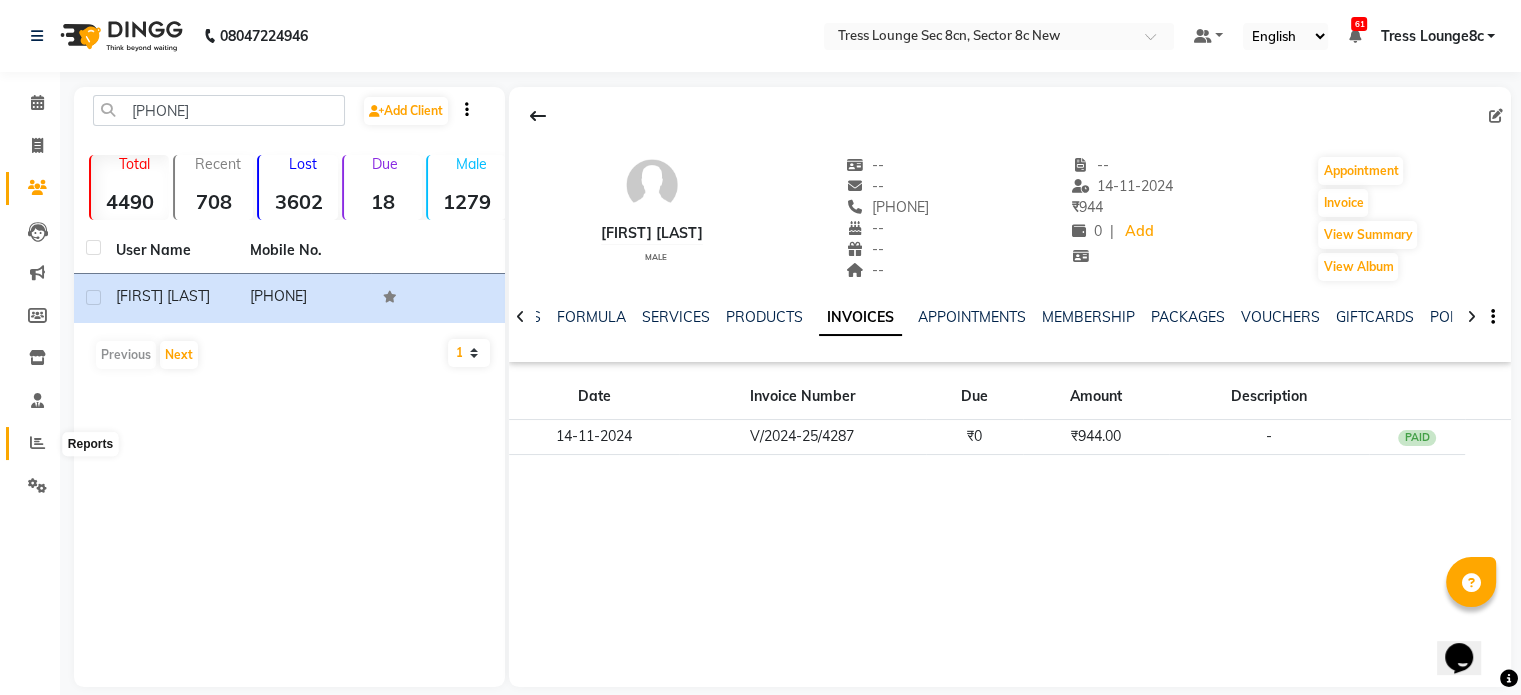 click 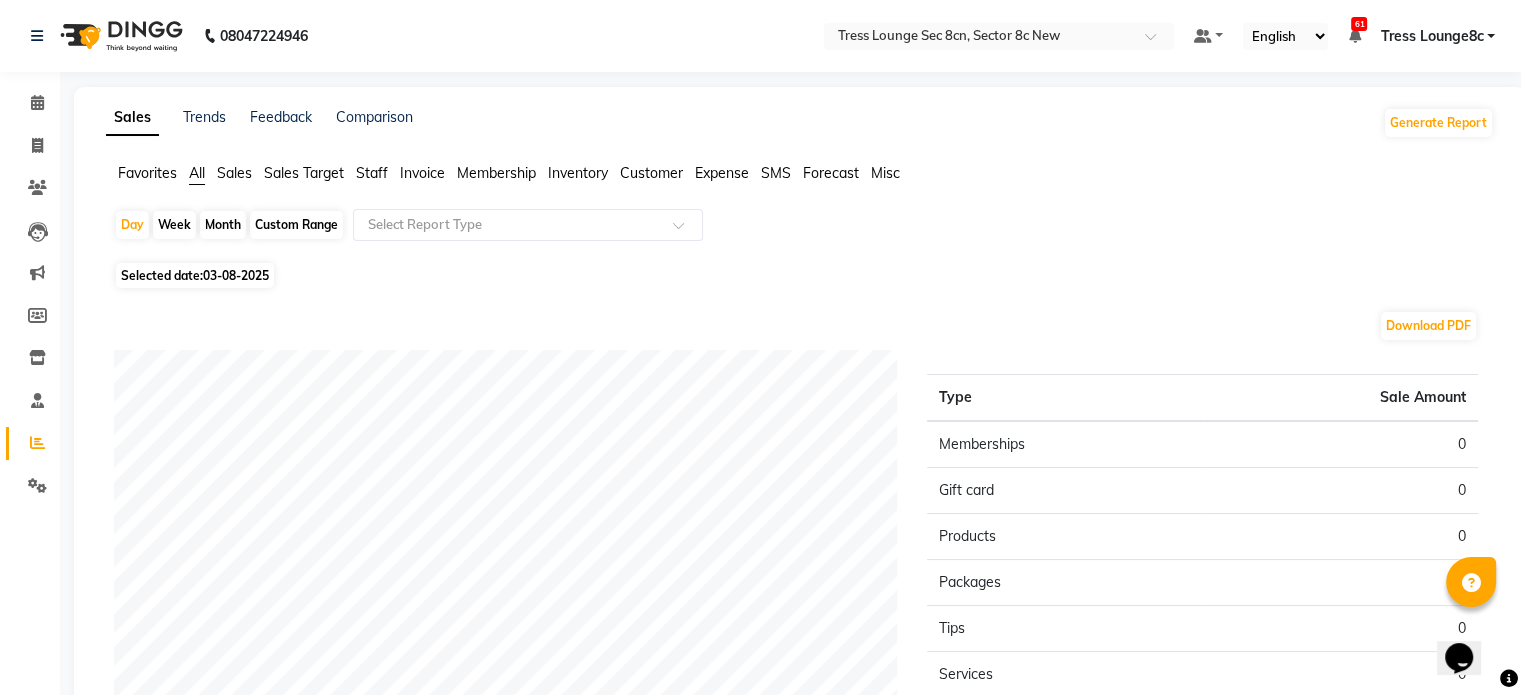 click on "Custom Range" 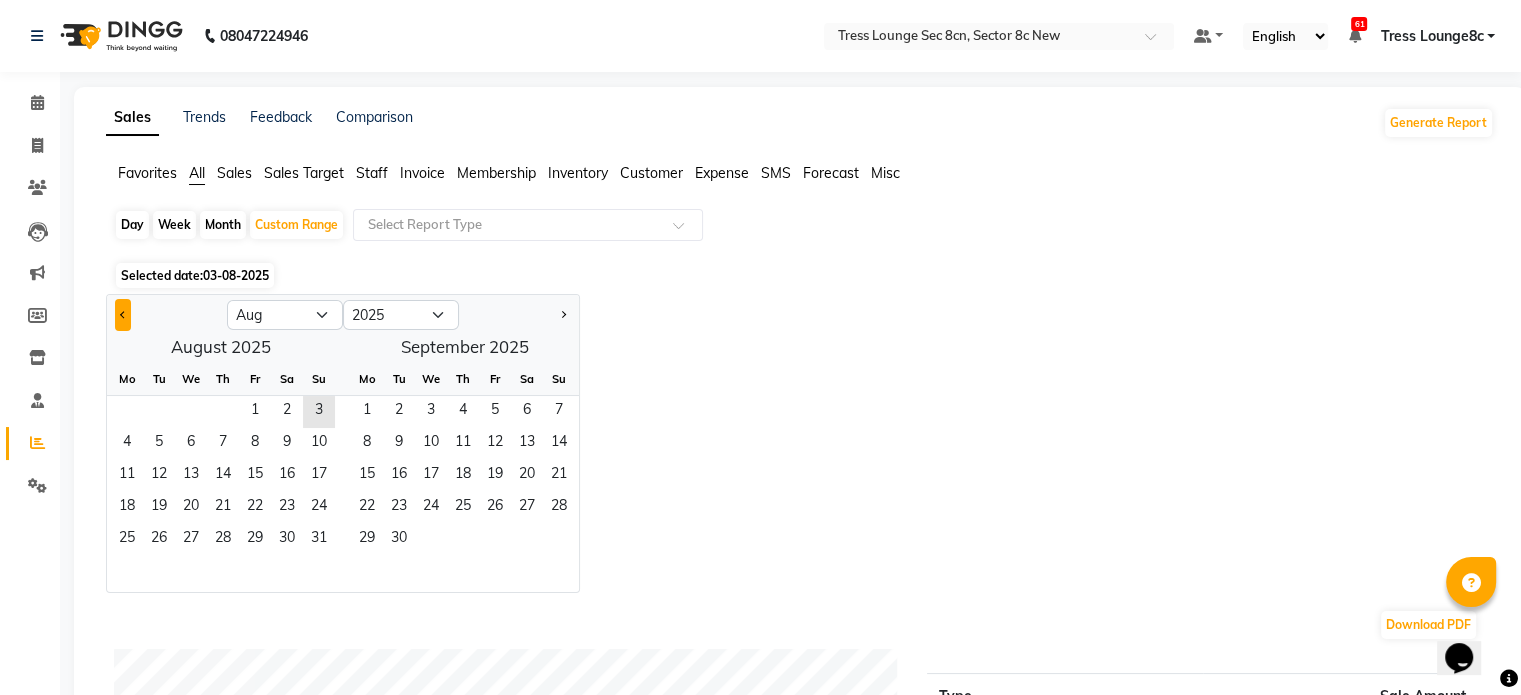click 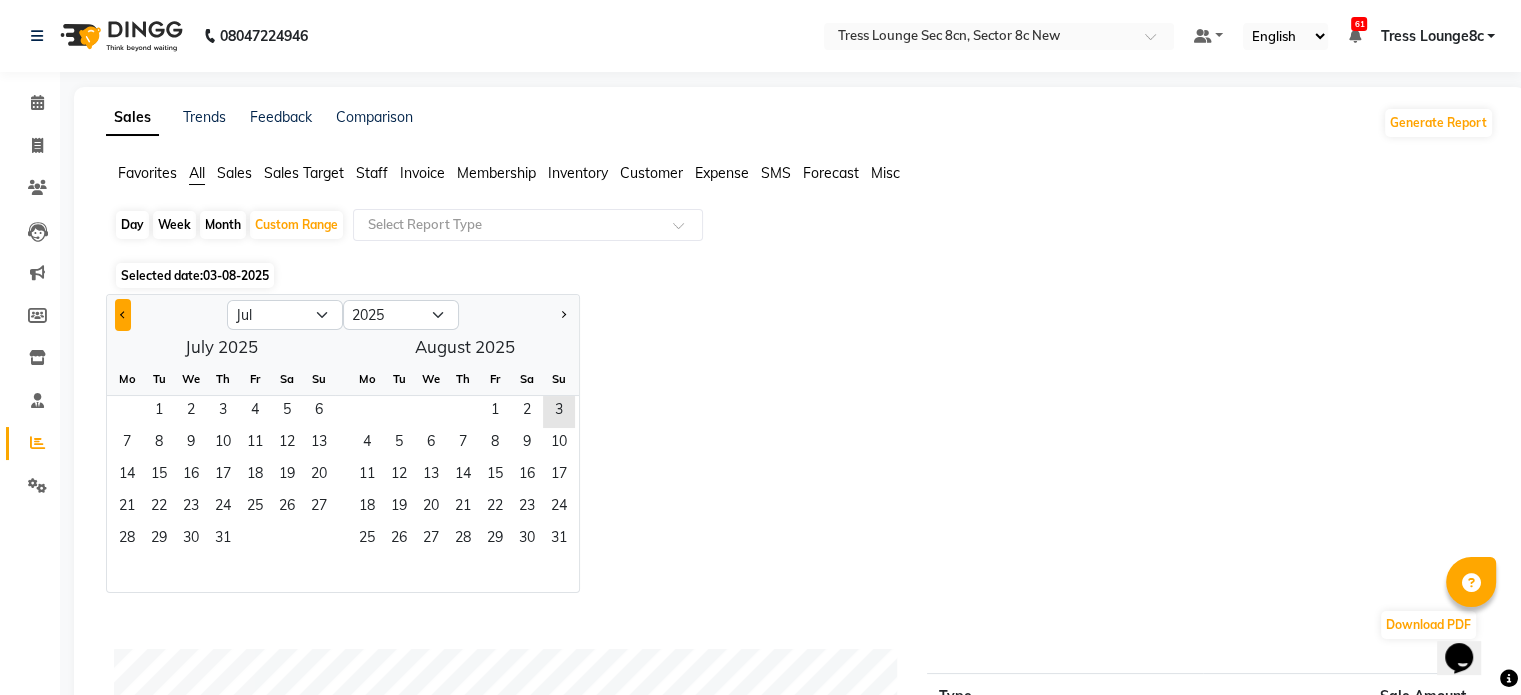 click 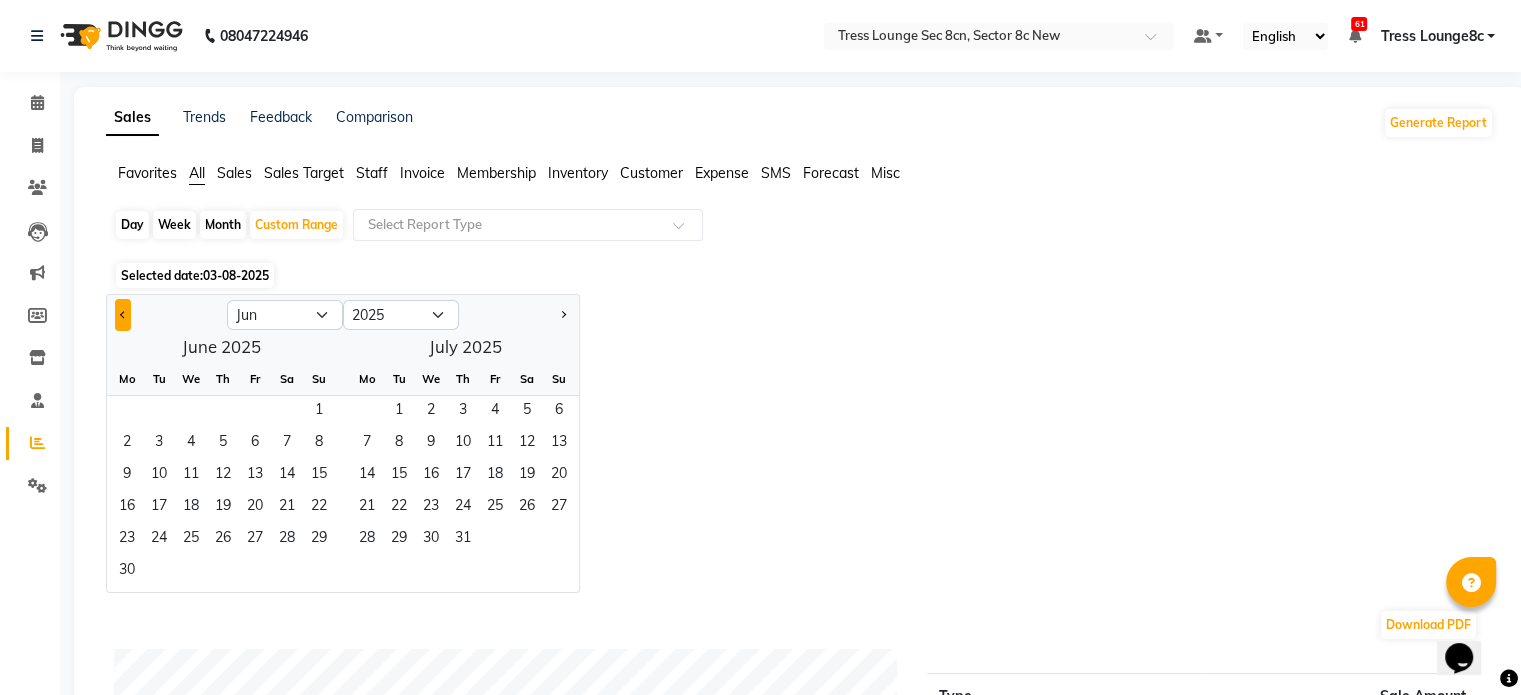 click 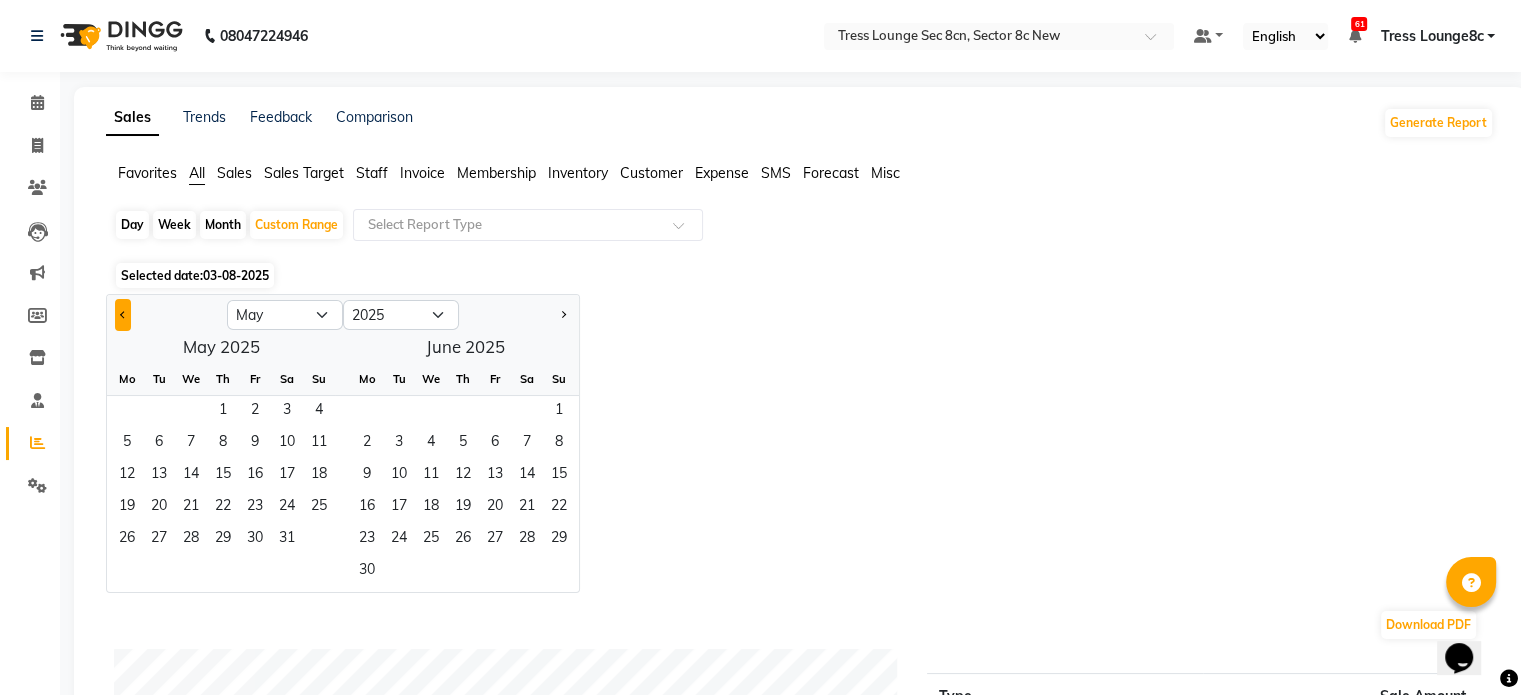 click 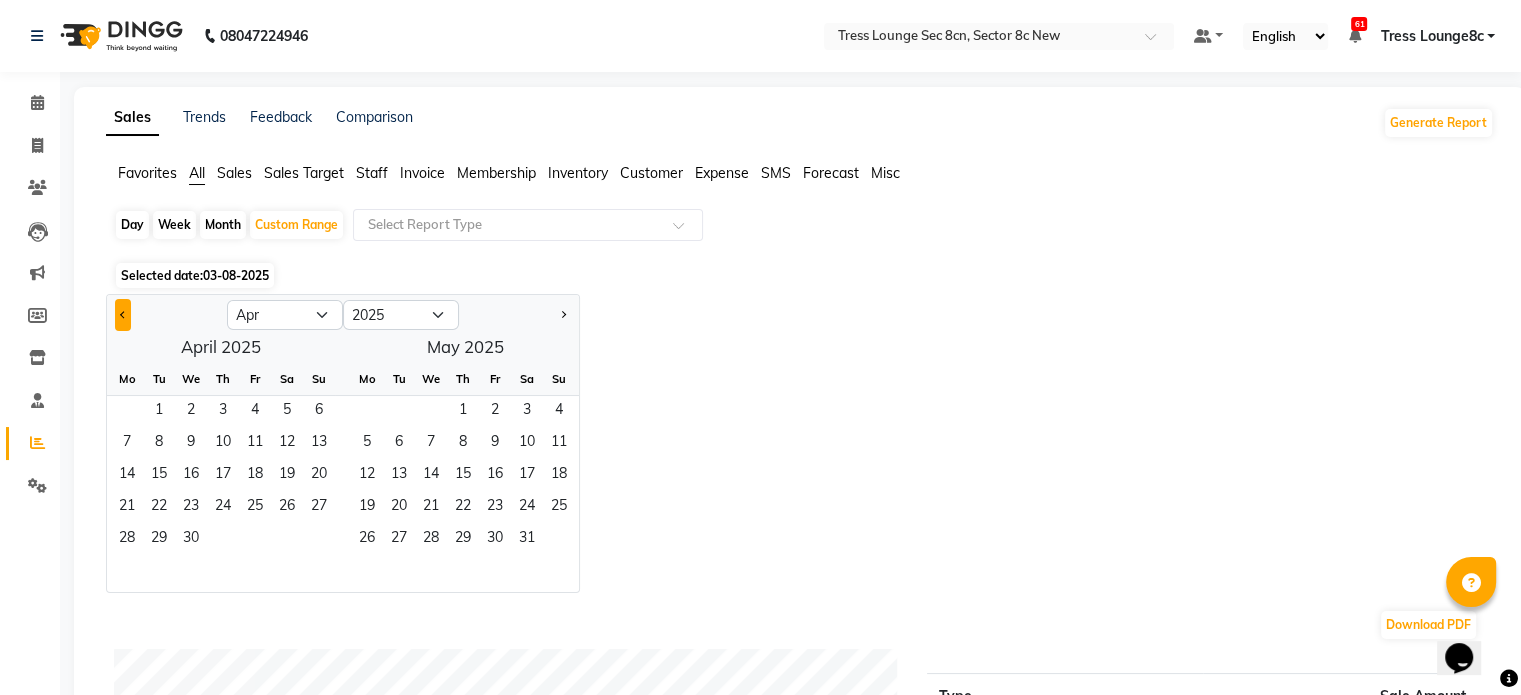 click 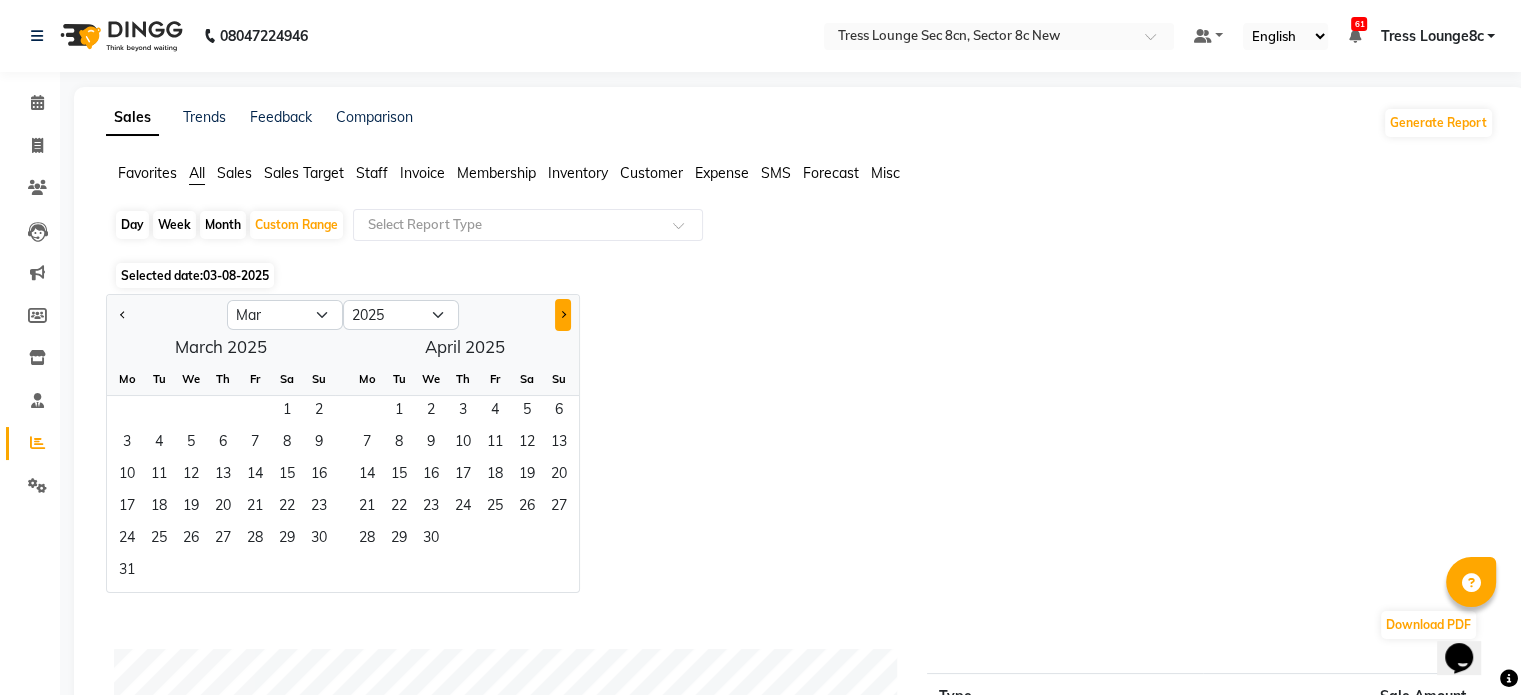 click 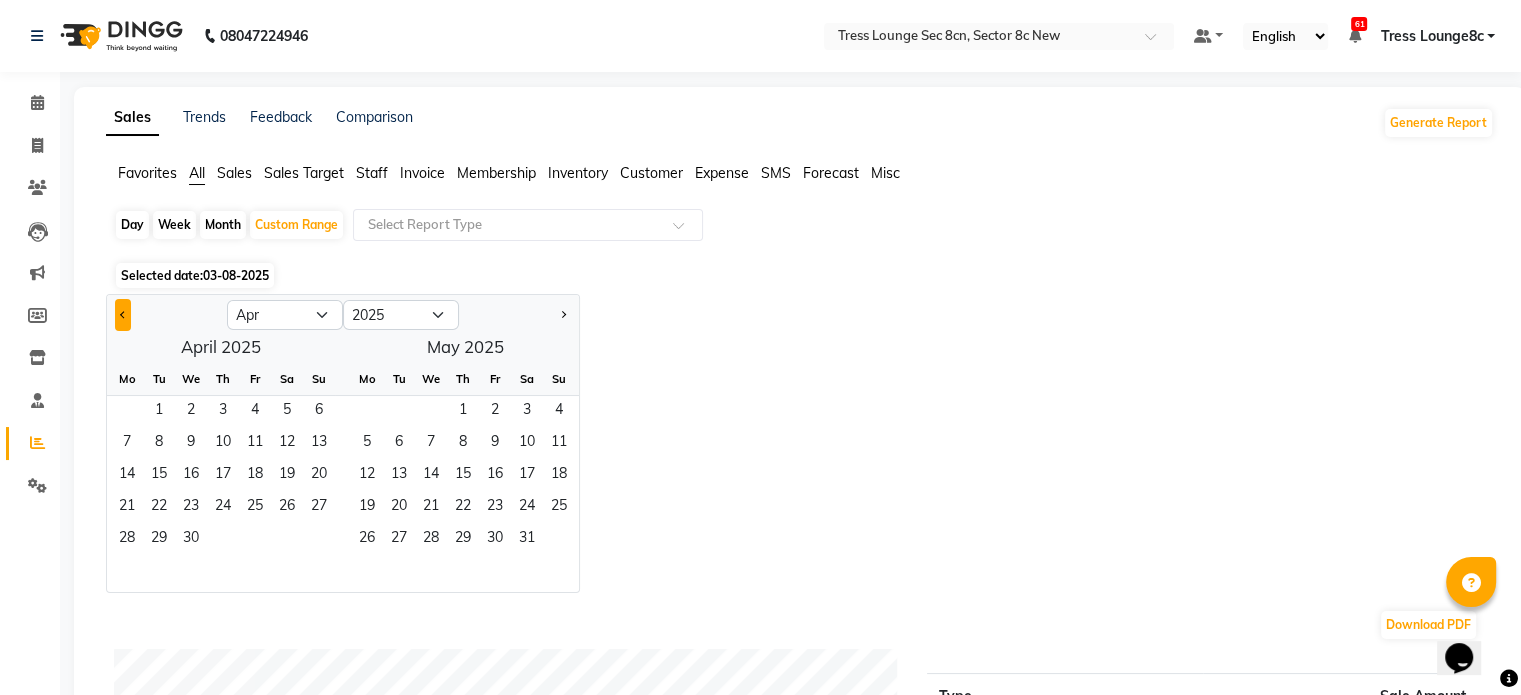 click 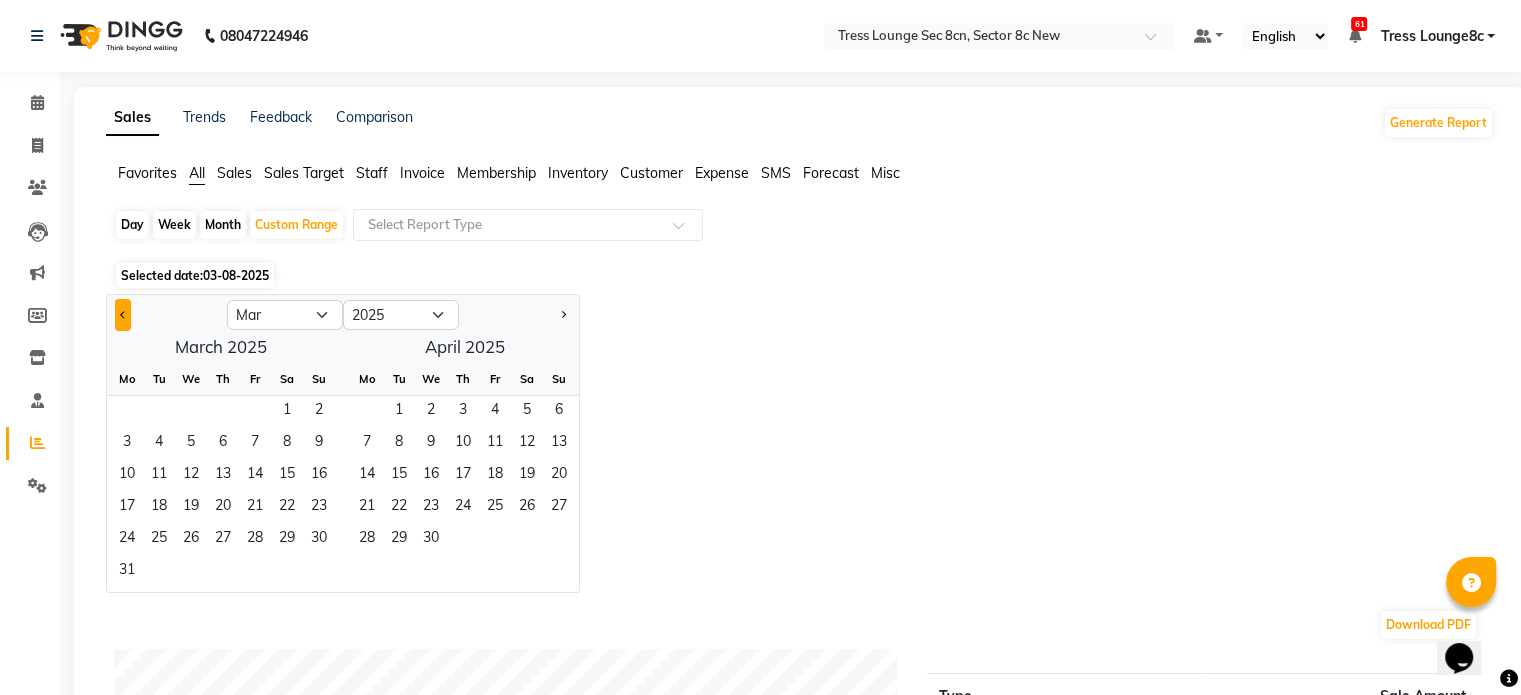 click 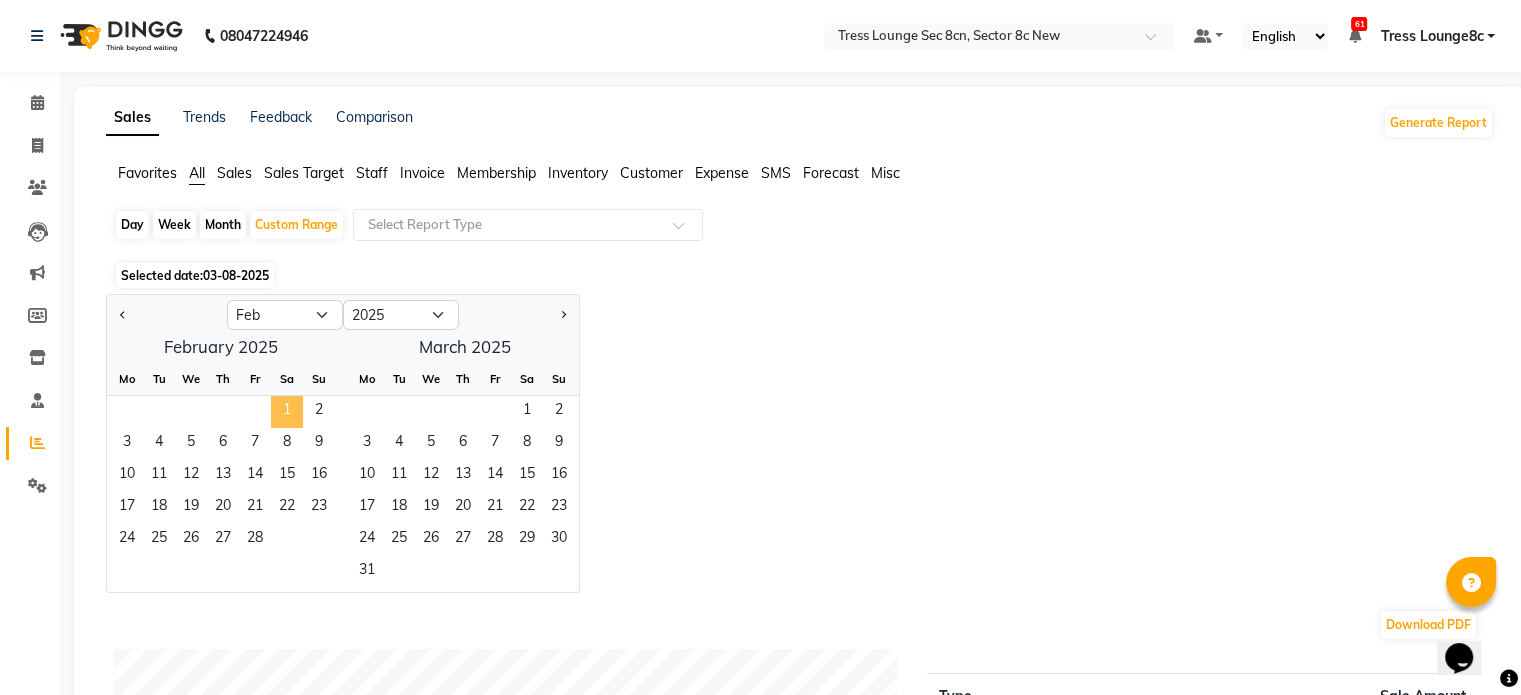 click on "1" 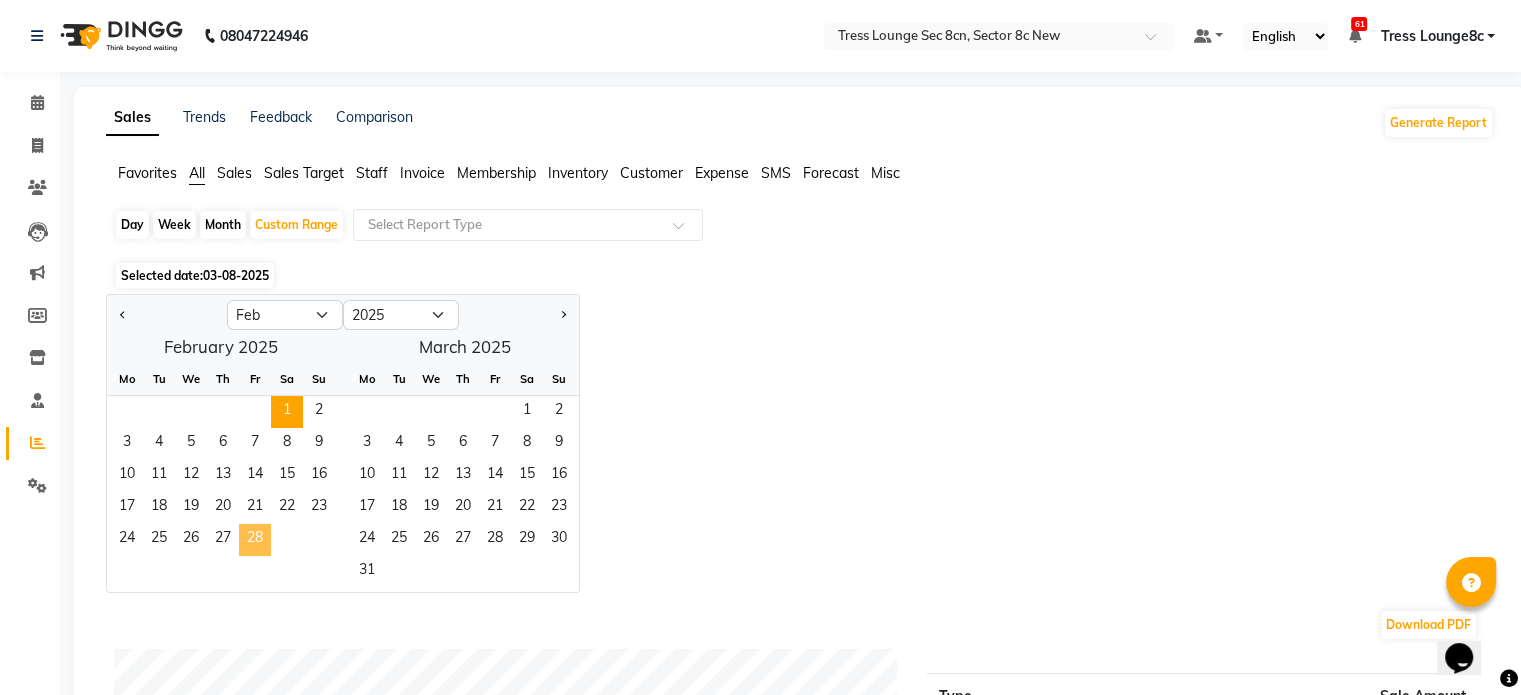 click on "28" 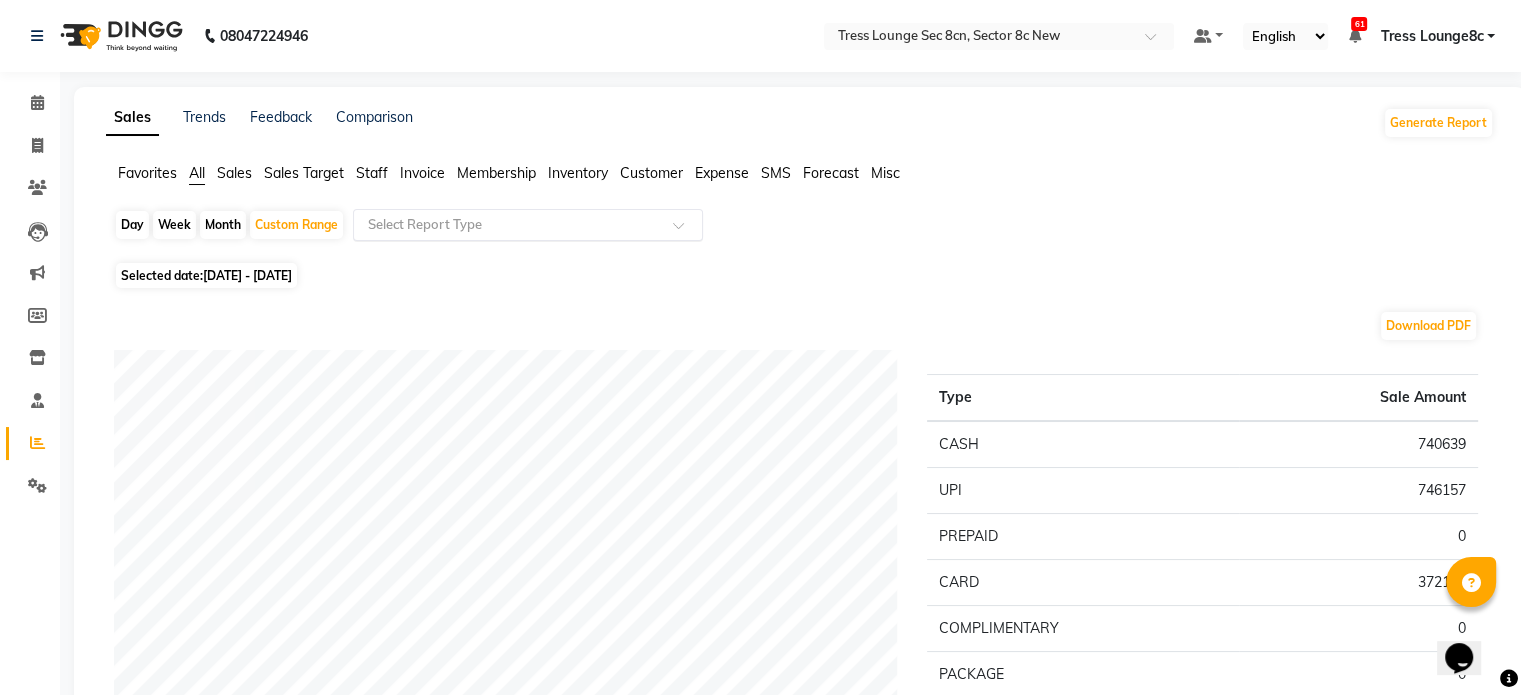 click on "Select Report Type" 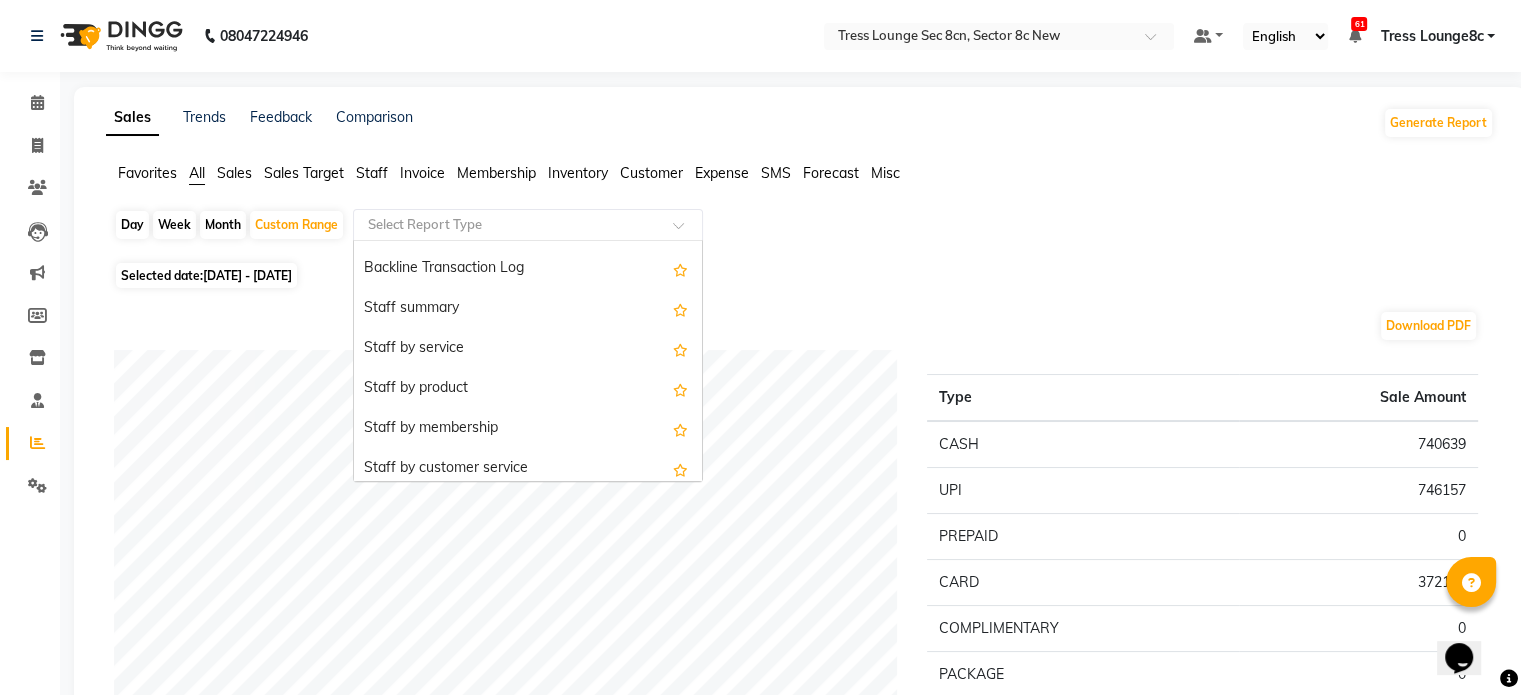 scroll, scrollTop: 600, scrollLeft: 0, axis: vertical 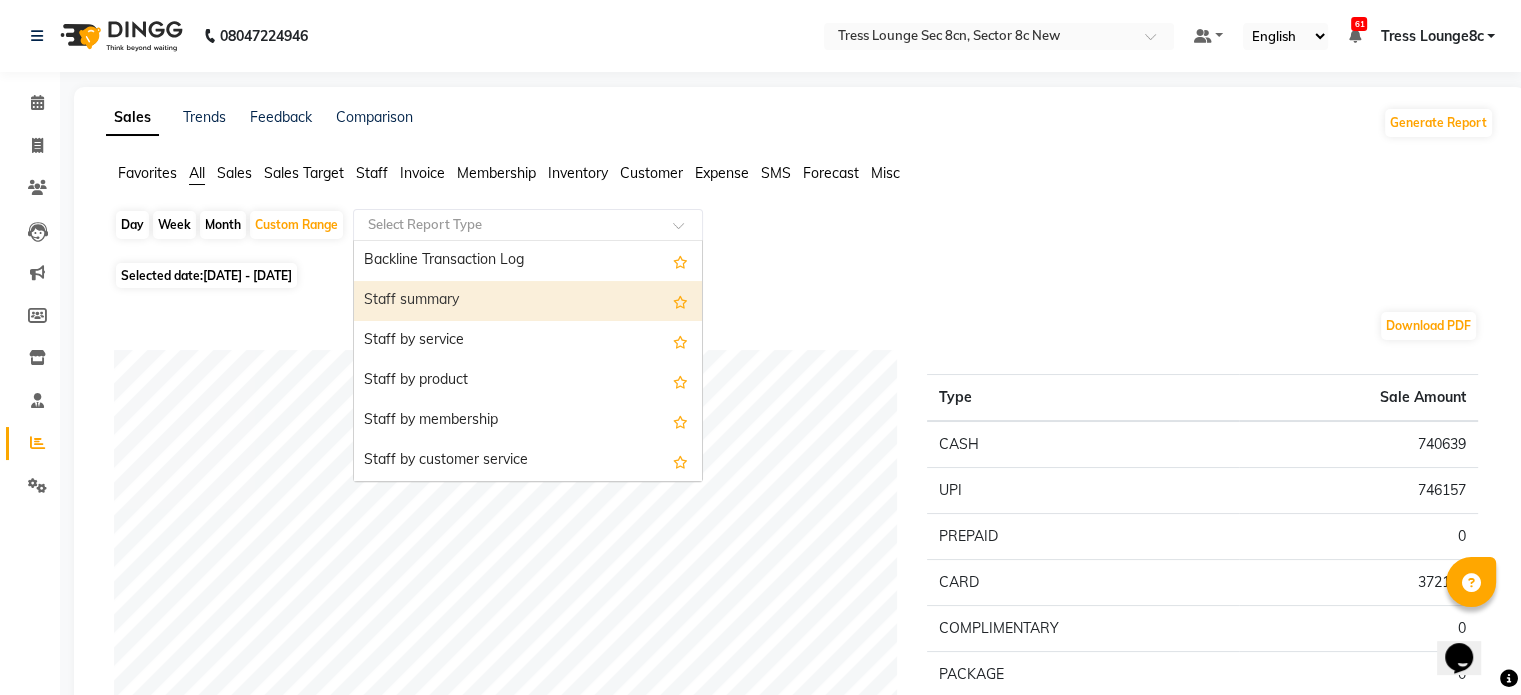 click on "Staff summary" at bounding box center [528, 301] 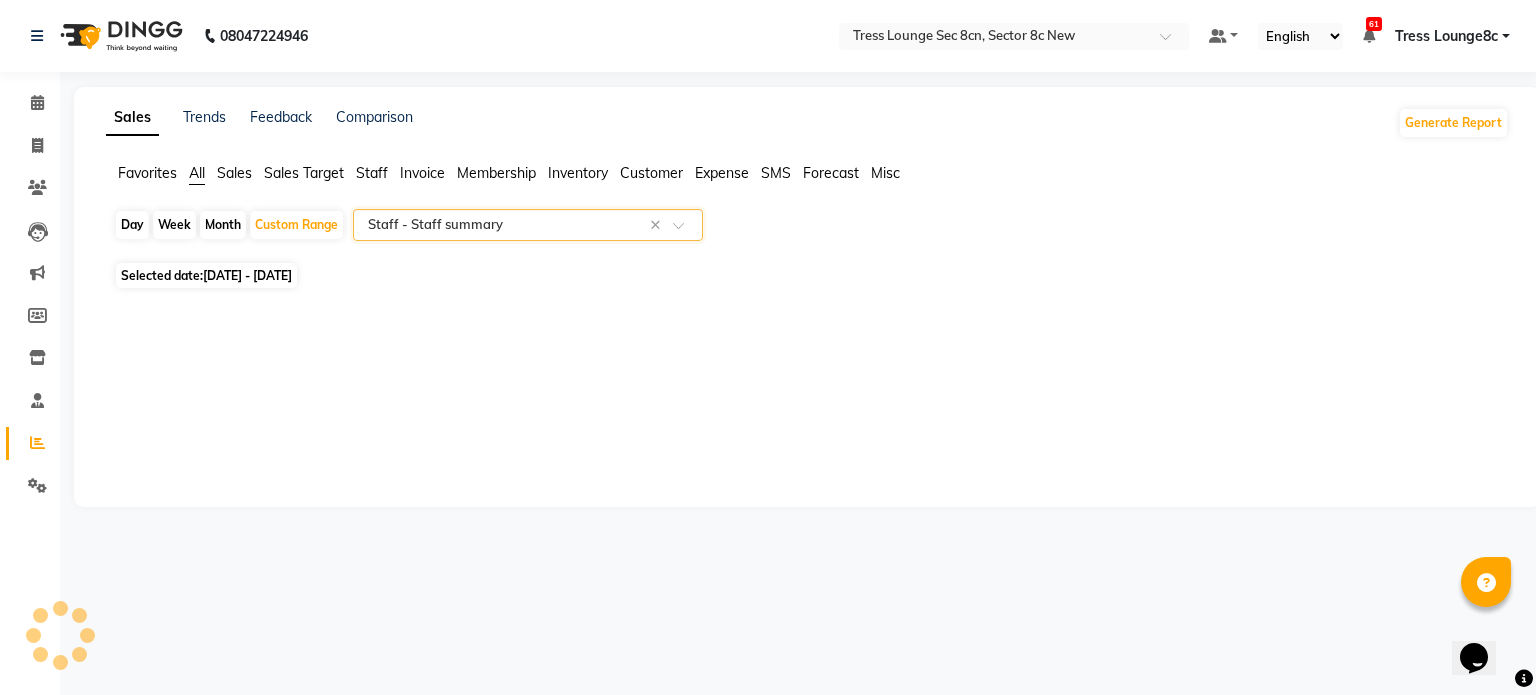 select on "full_report" 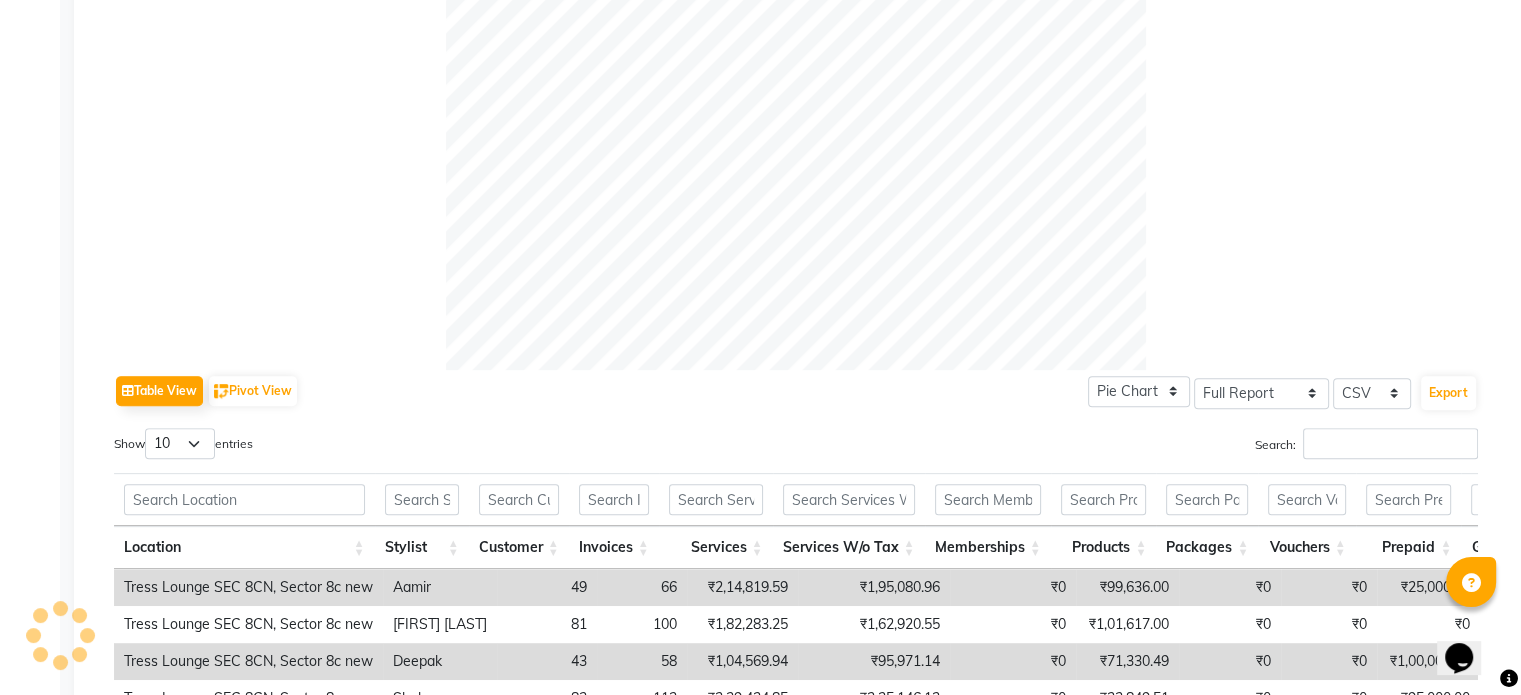 scroll, scrollTop: 700, scrollLeft: 0, axis: vertical 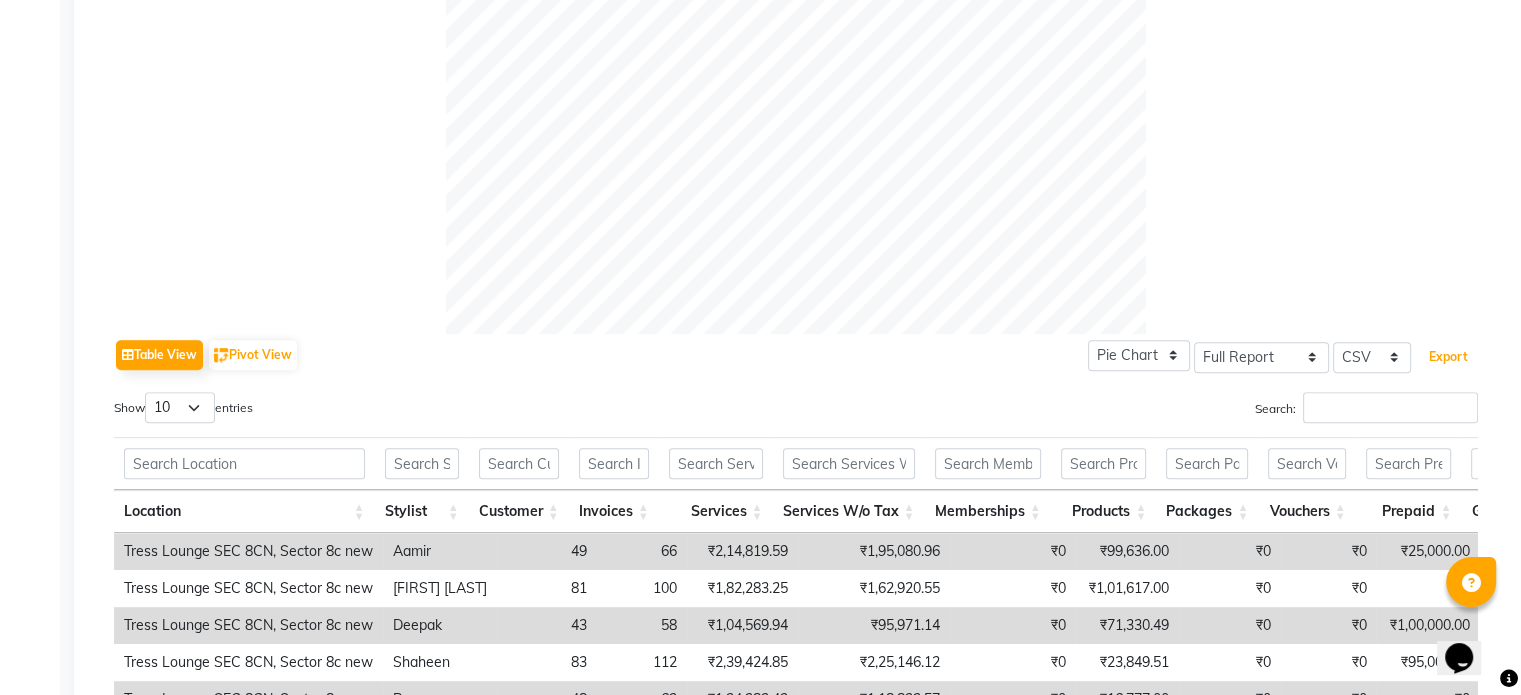 drag, startPoint x: 1449, startPoint y: 355, endPoint x: 1414, endPoint y: 400, distance: 57.00877 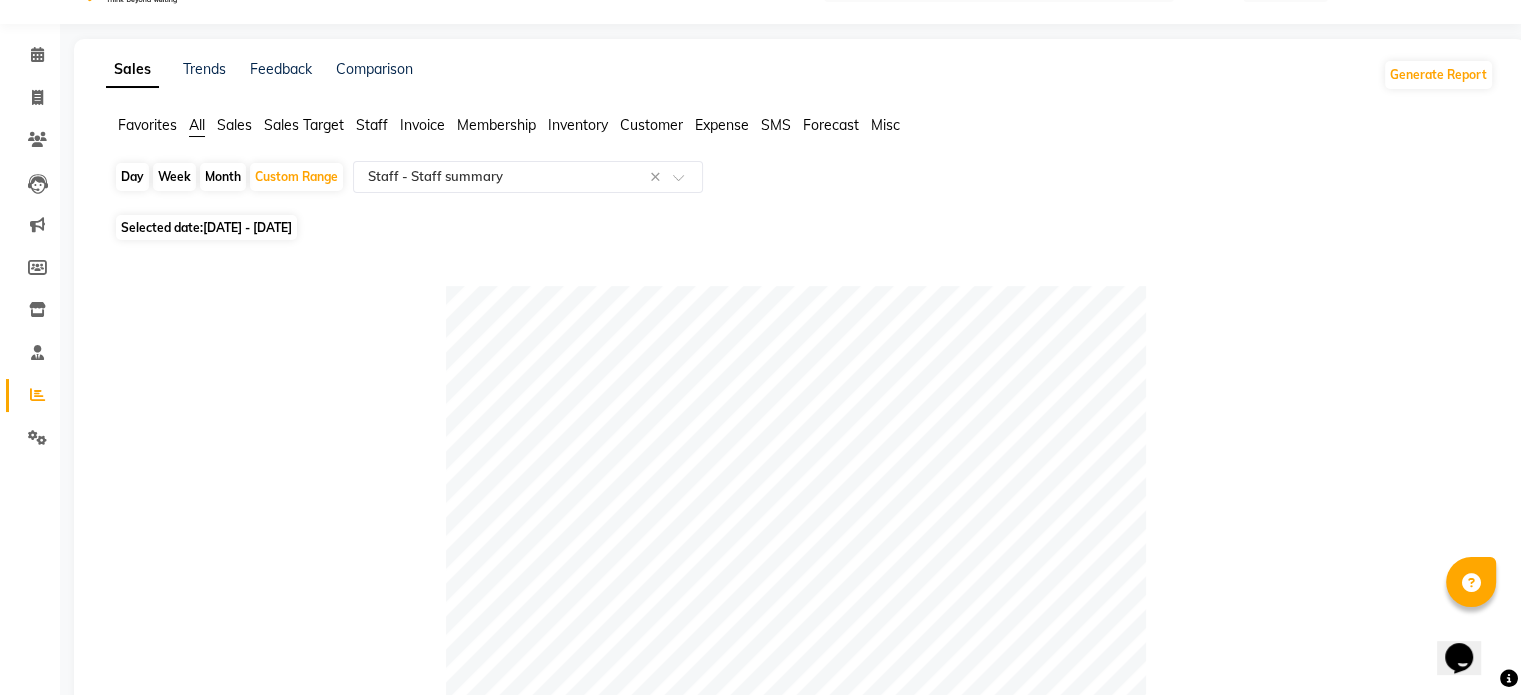 scroll, scrollTop: 0, scrollLeft: 0, axis: both 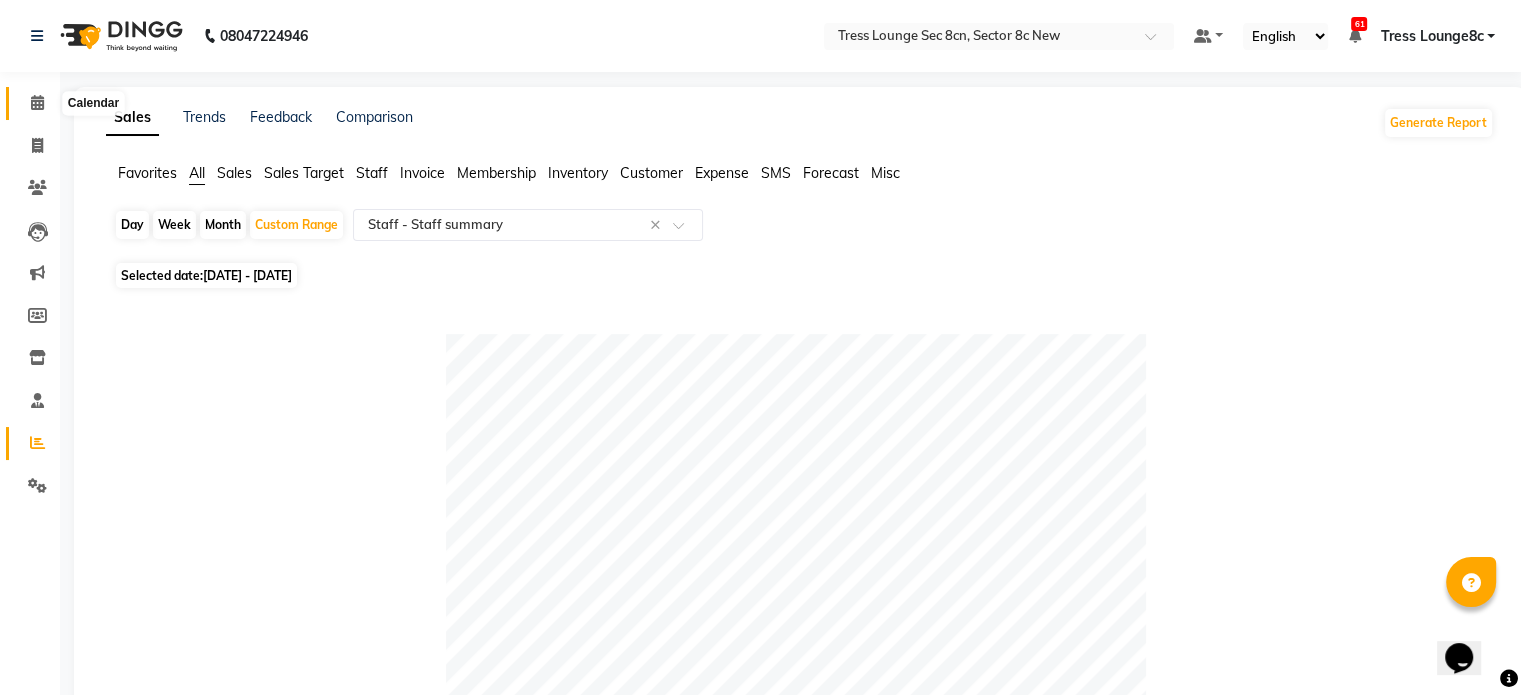click 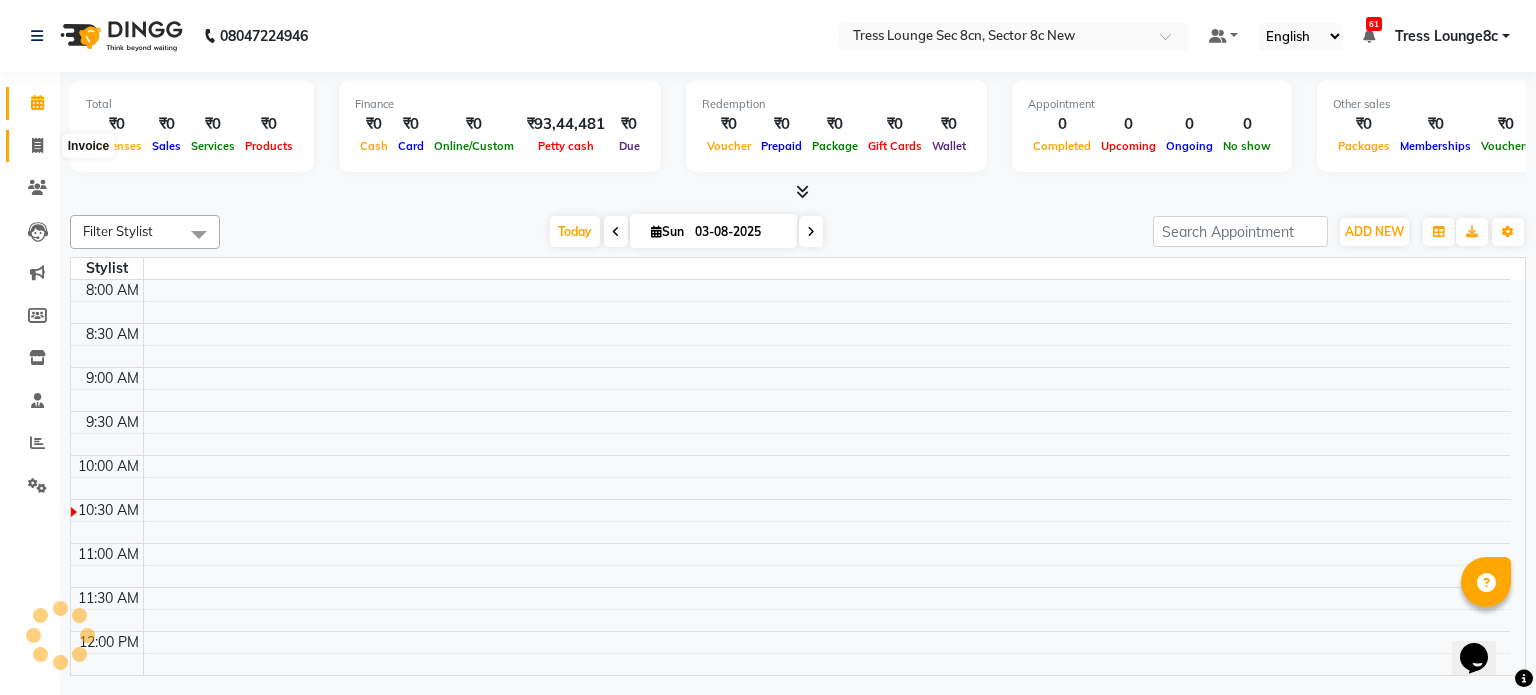 click 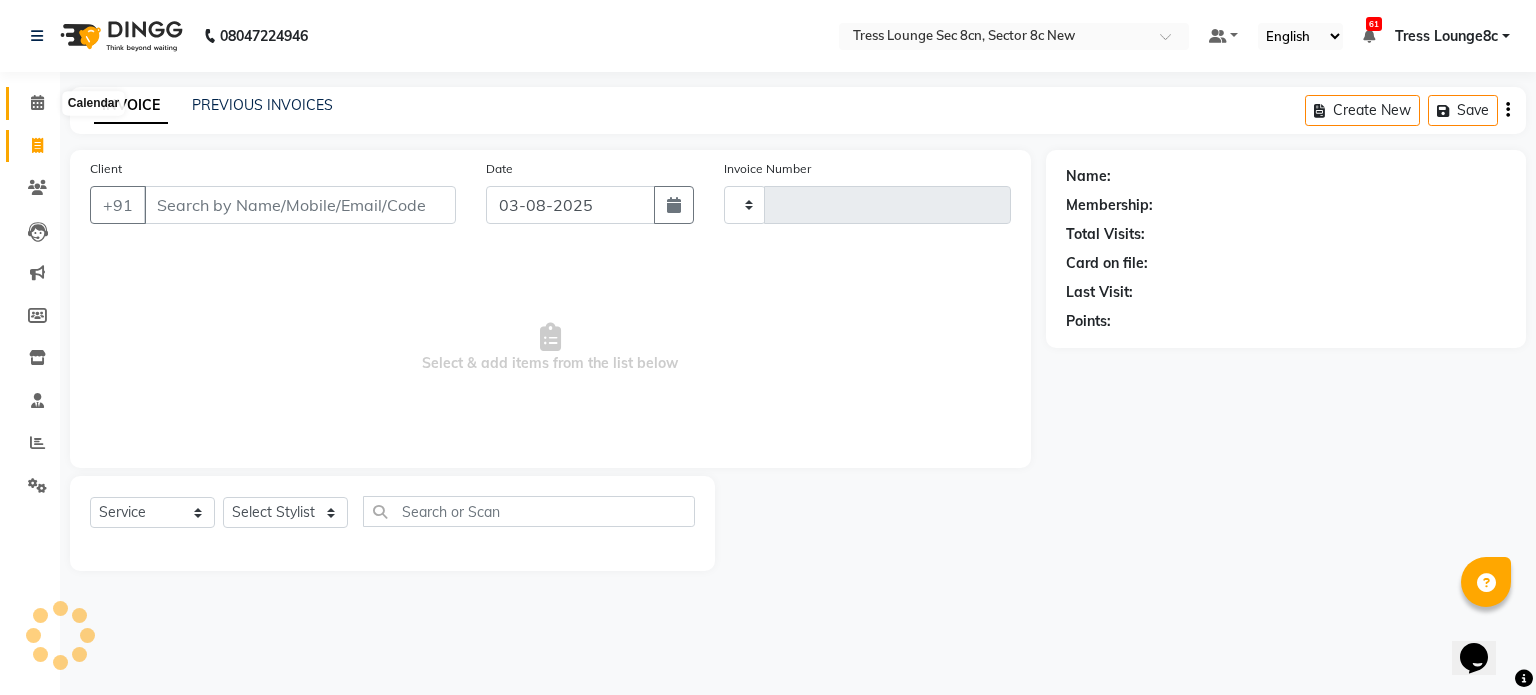 click 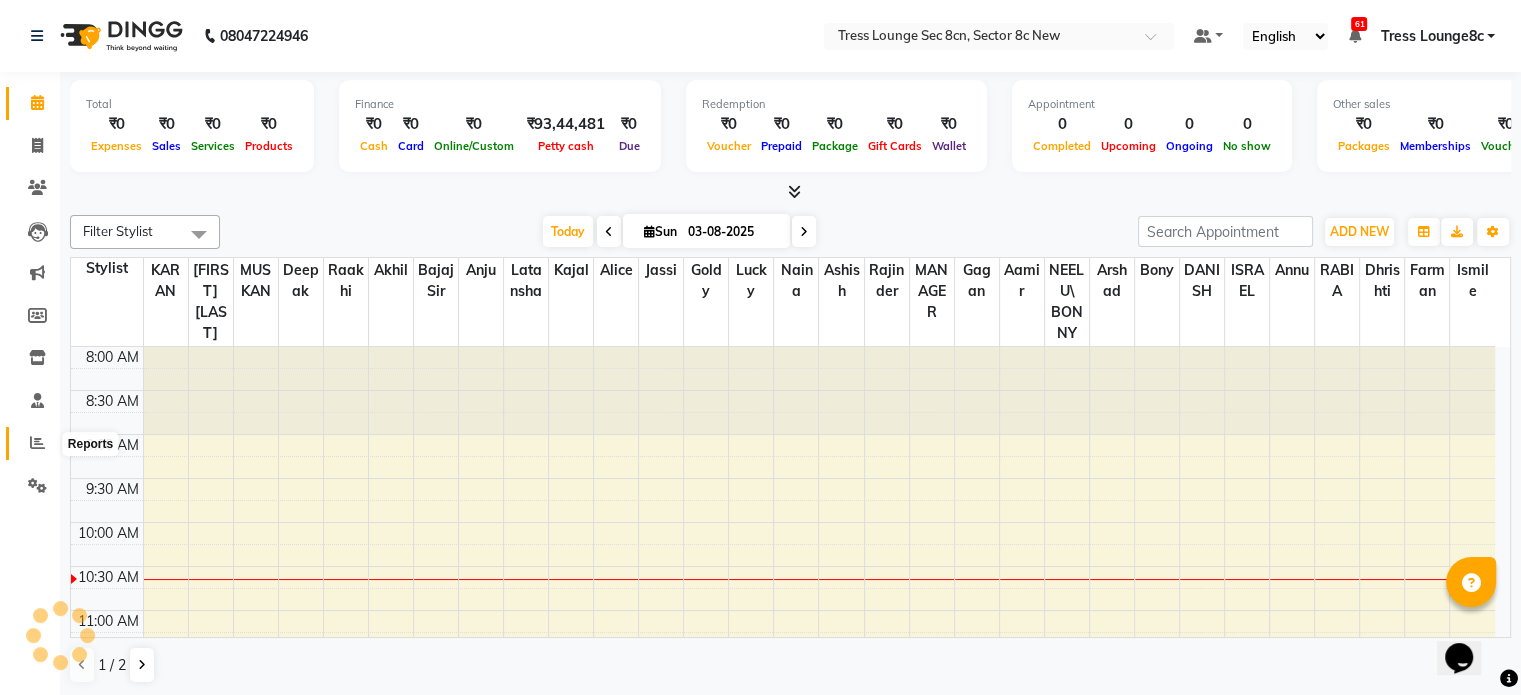 click 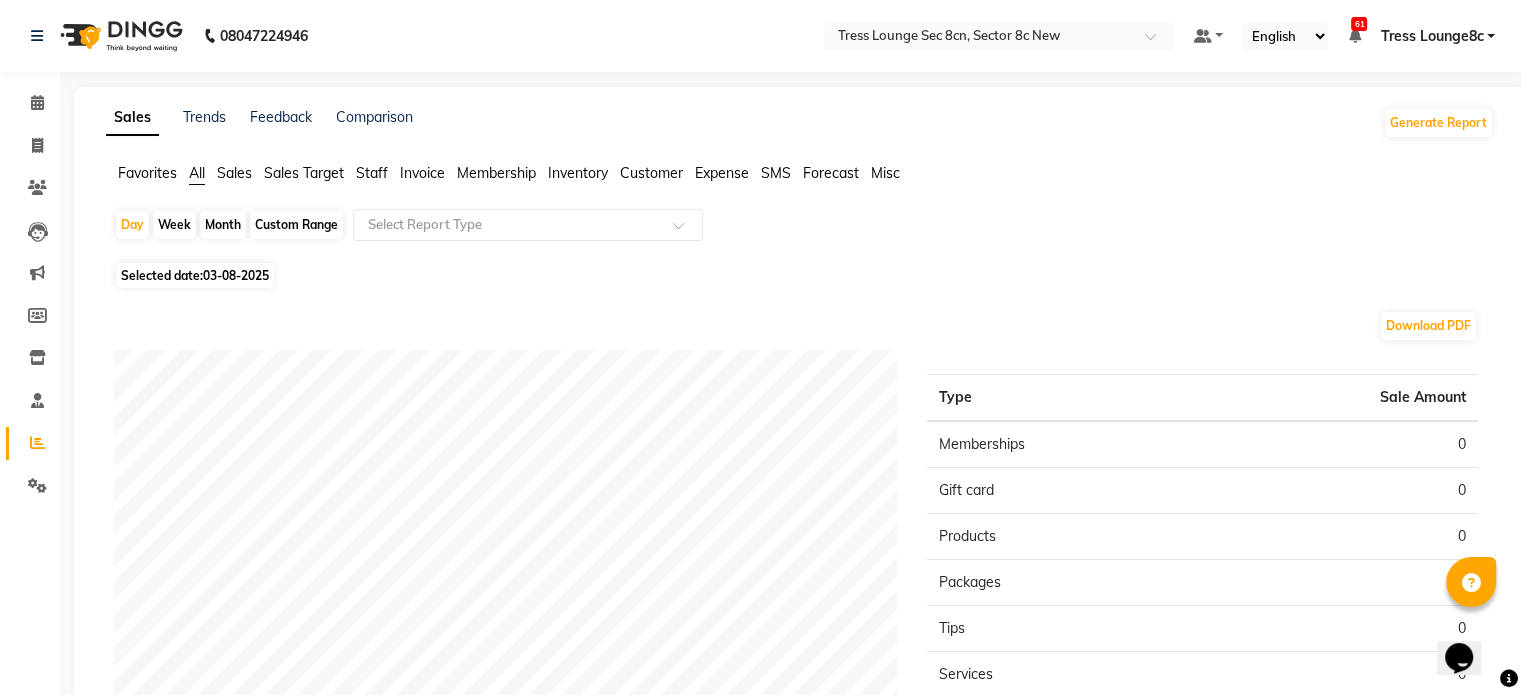 click on "Month" 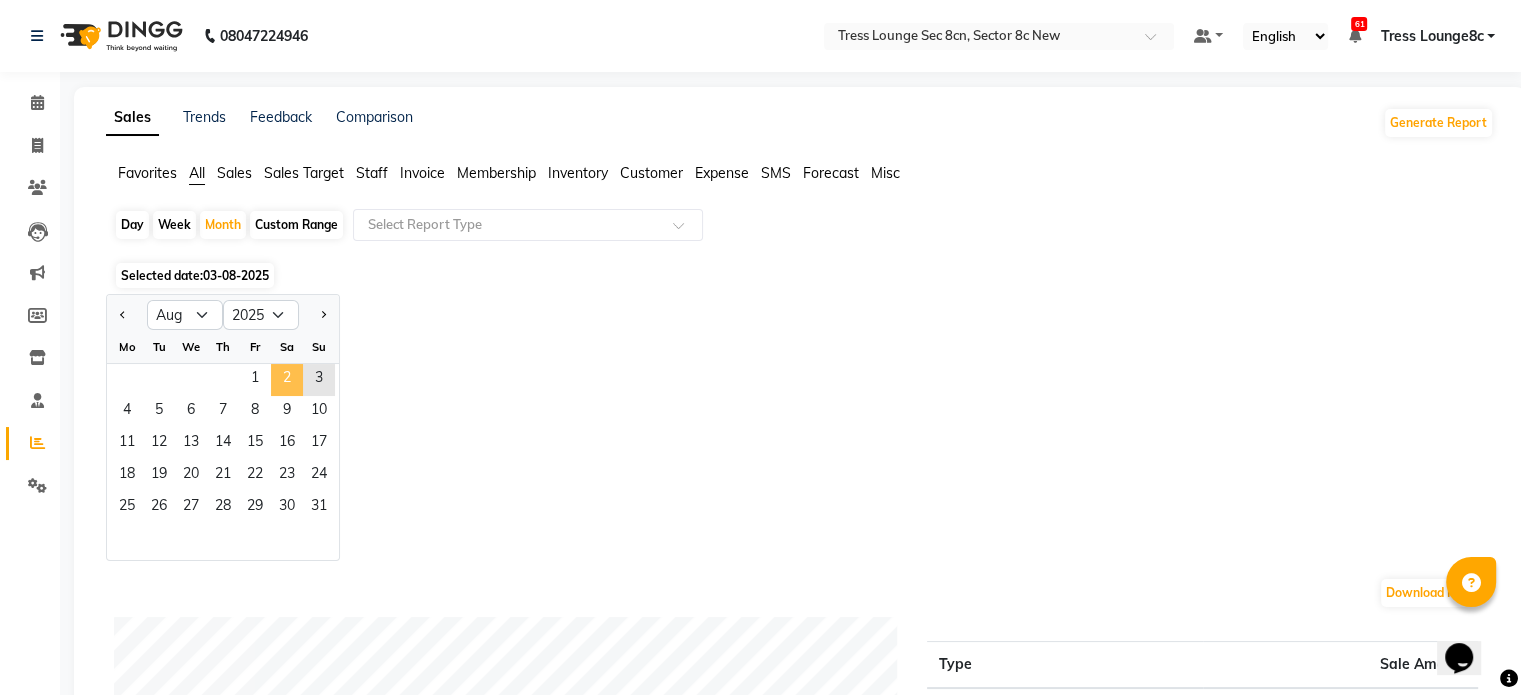 click on "2" 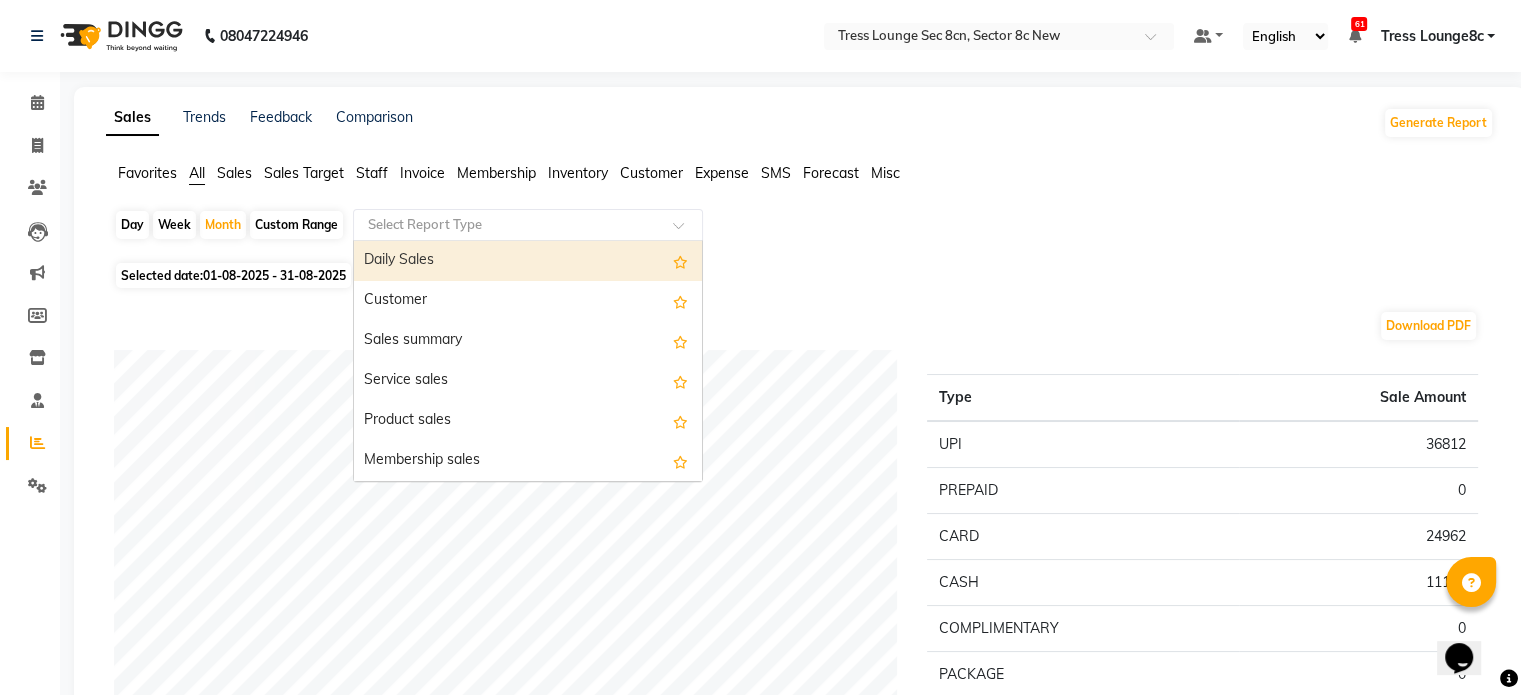click 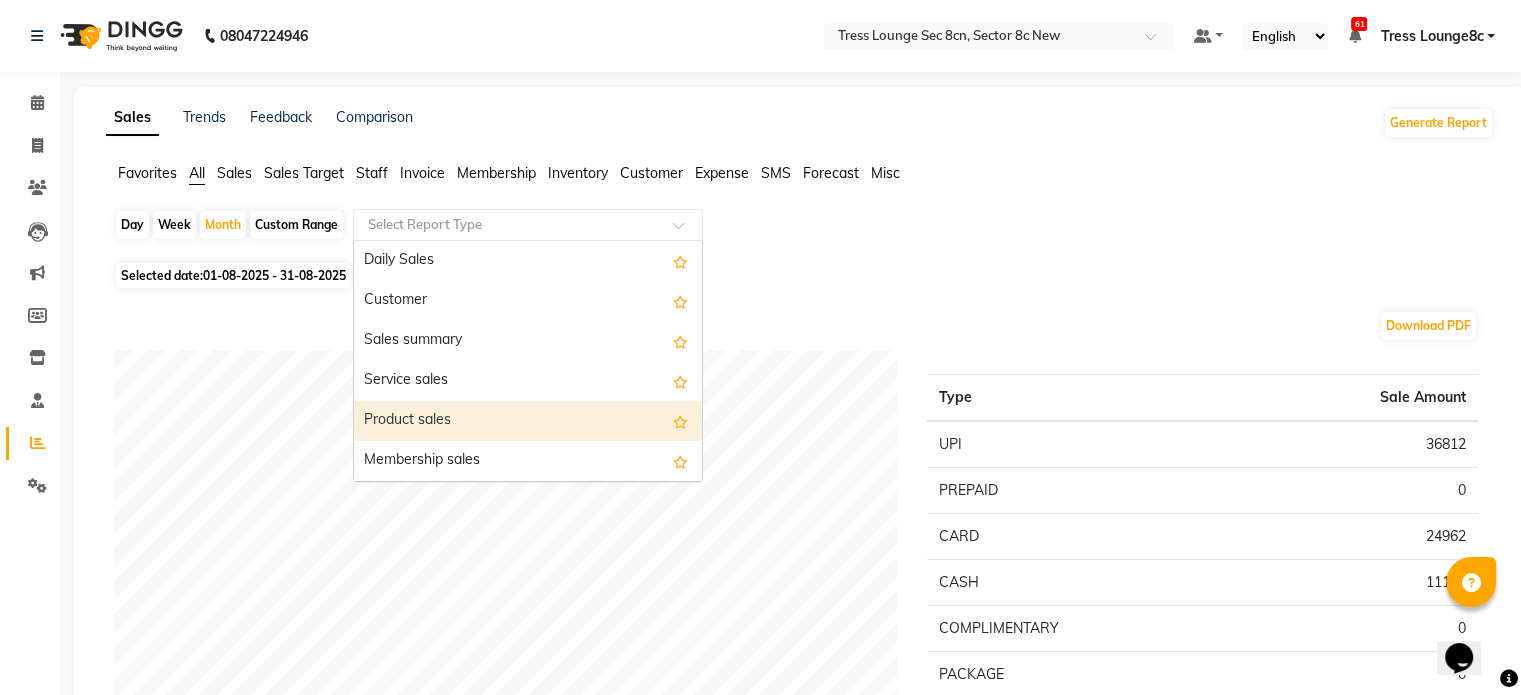 click on "Product sales" at bounding box center [528, 421] 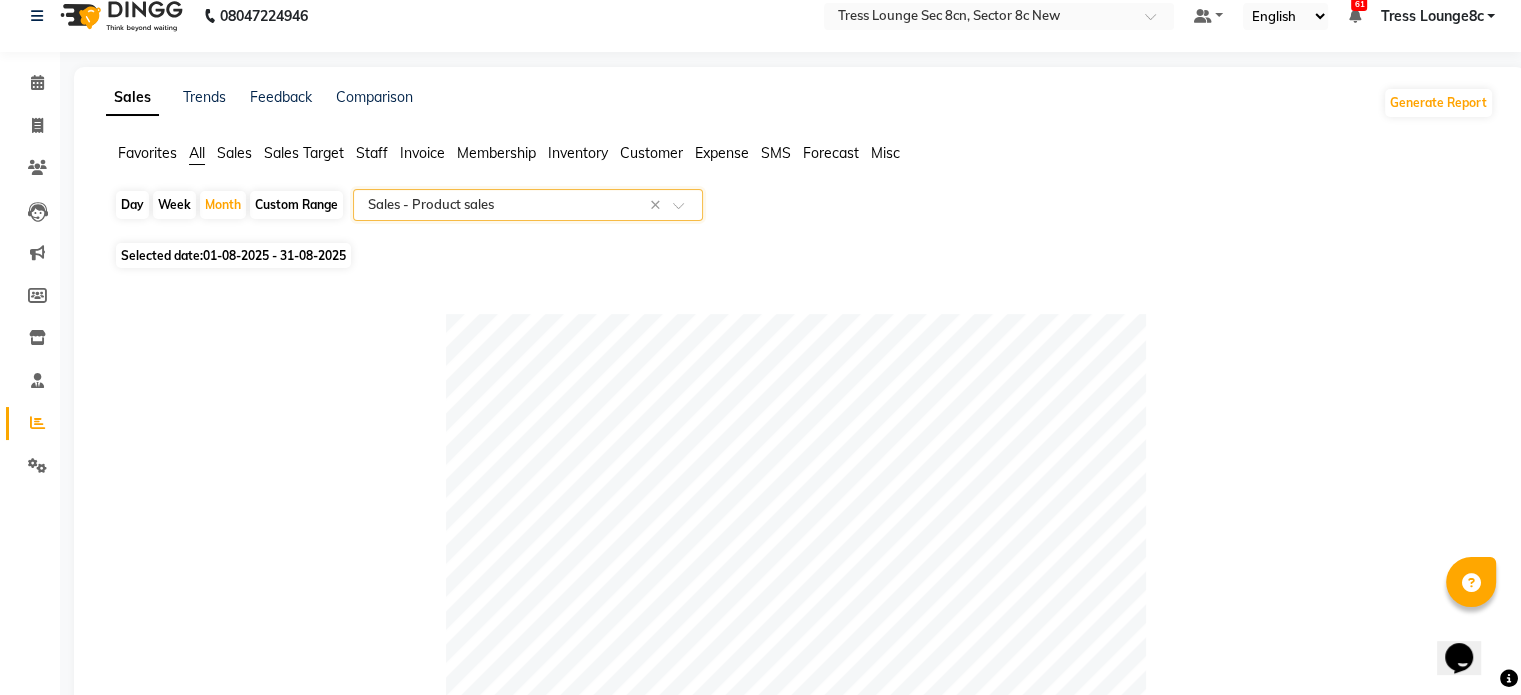 scroll, scrollTop: 12, scrollLeft: 0, axis: vertical 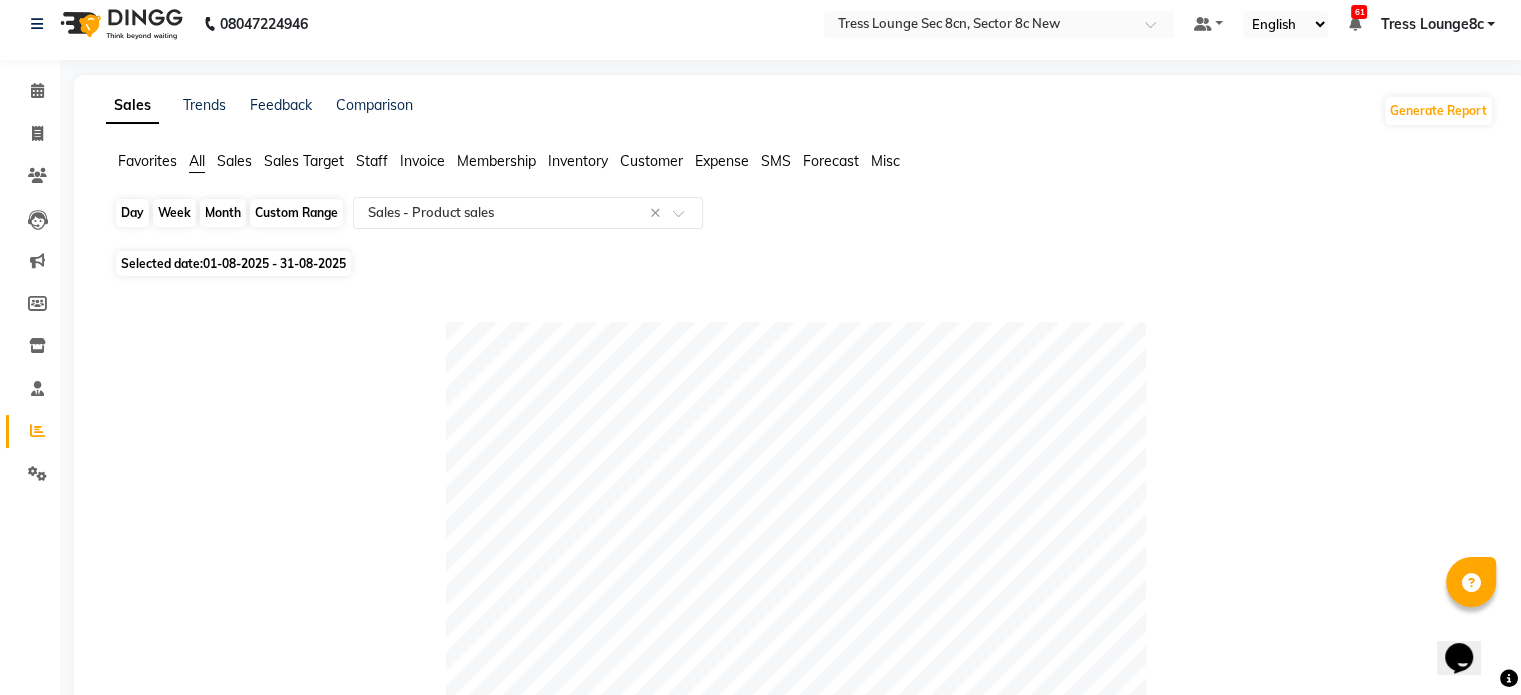 click on "Month" 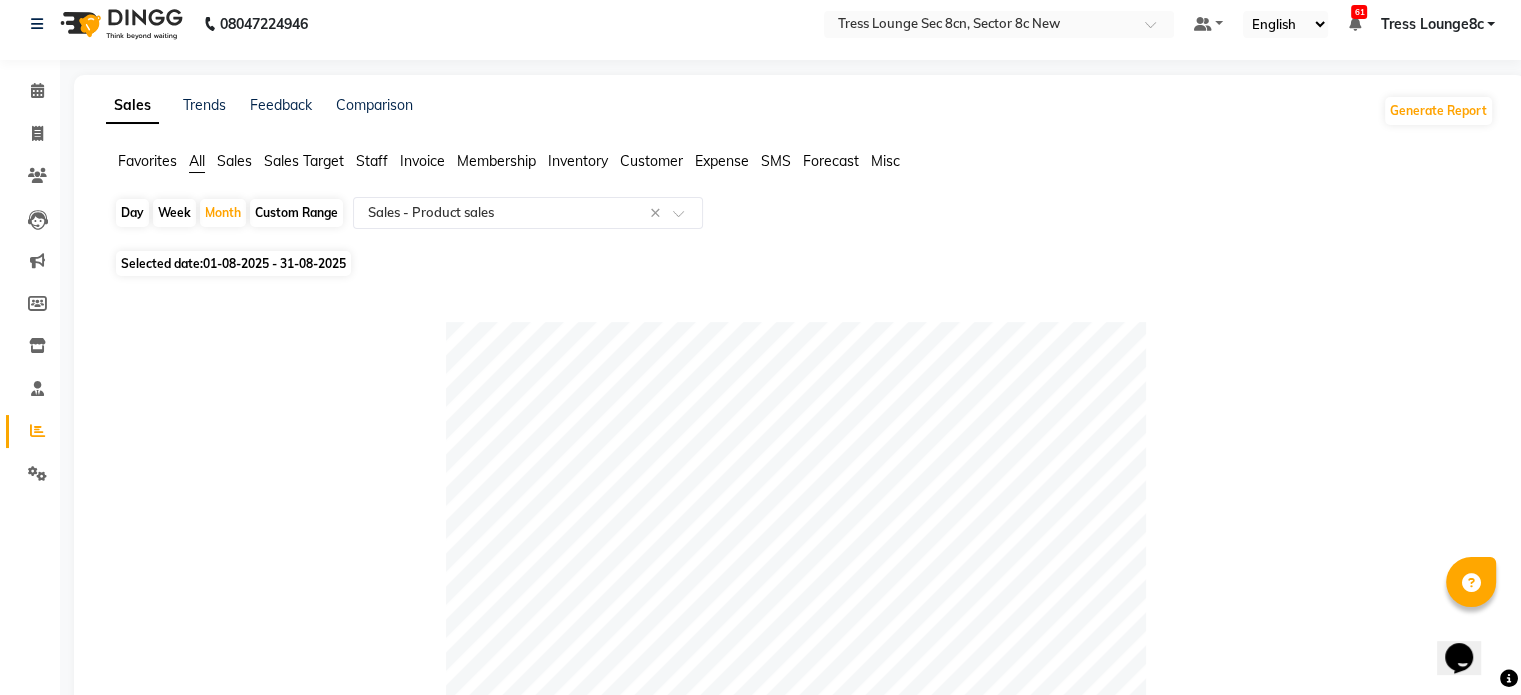 select on "8" 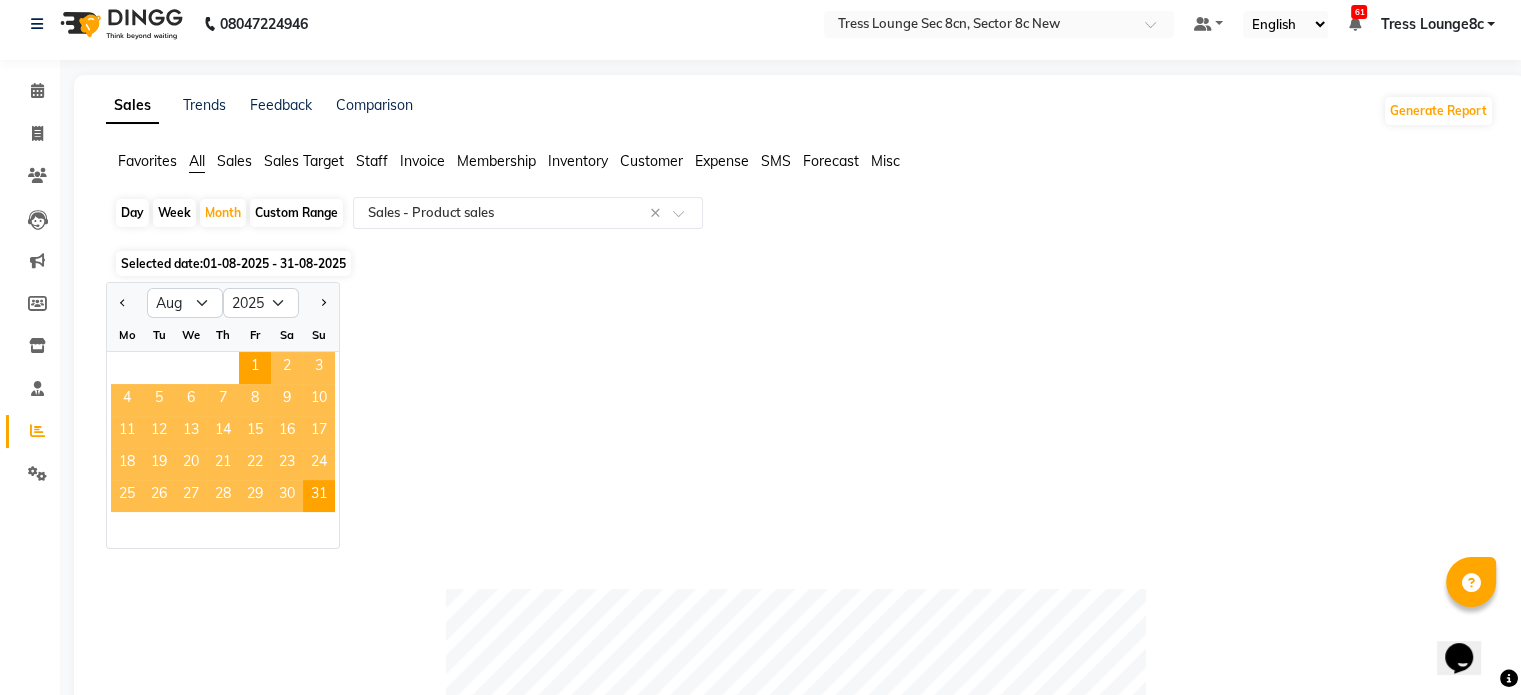 click on "2" 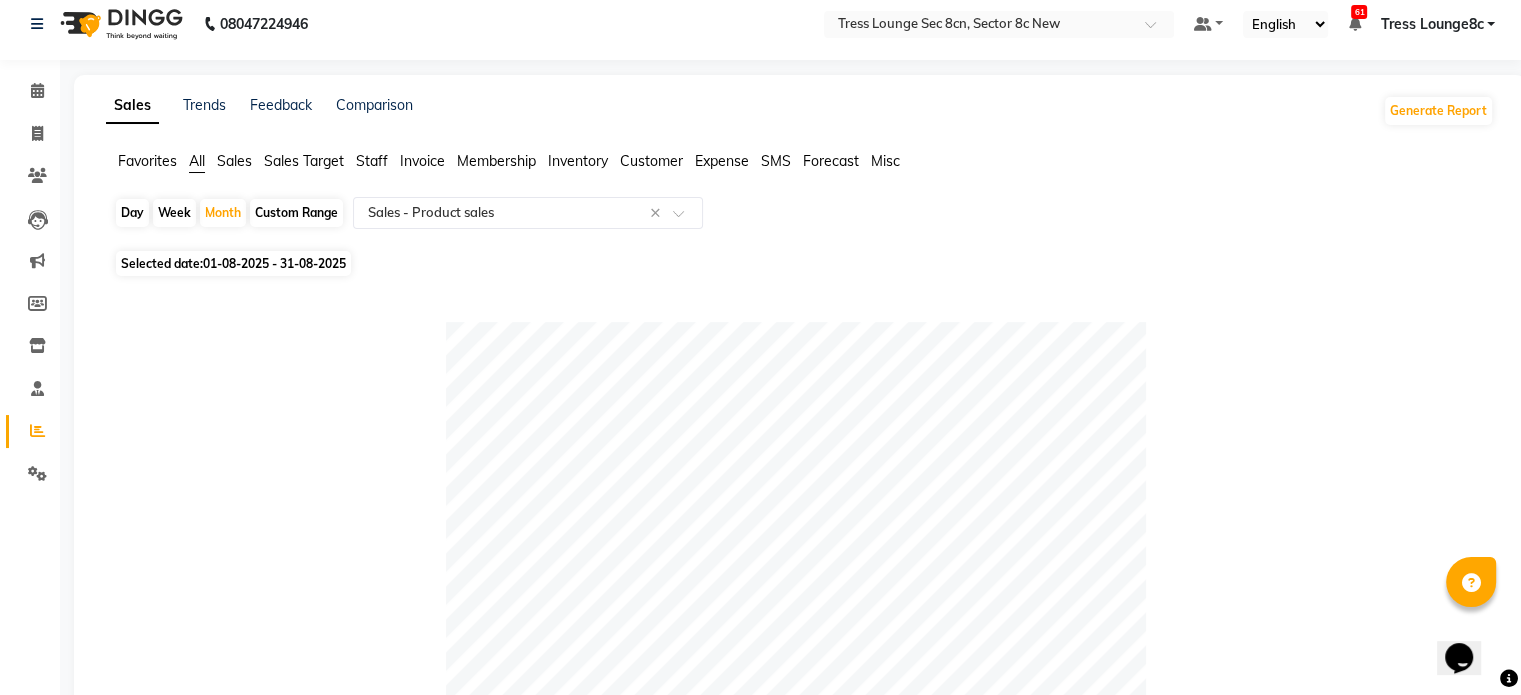 click on "Day" 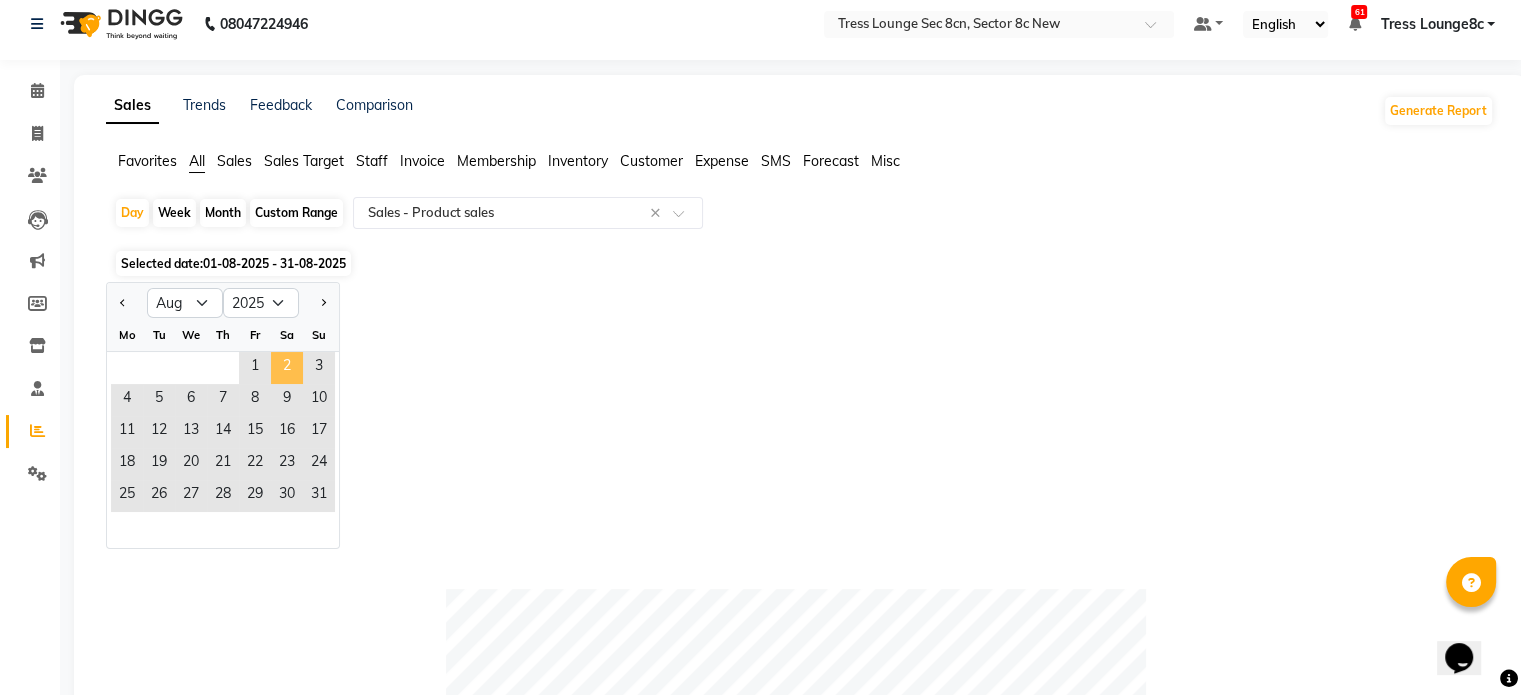 click on "2" 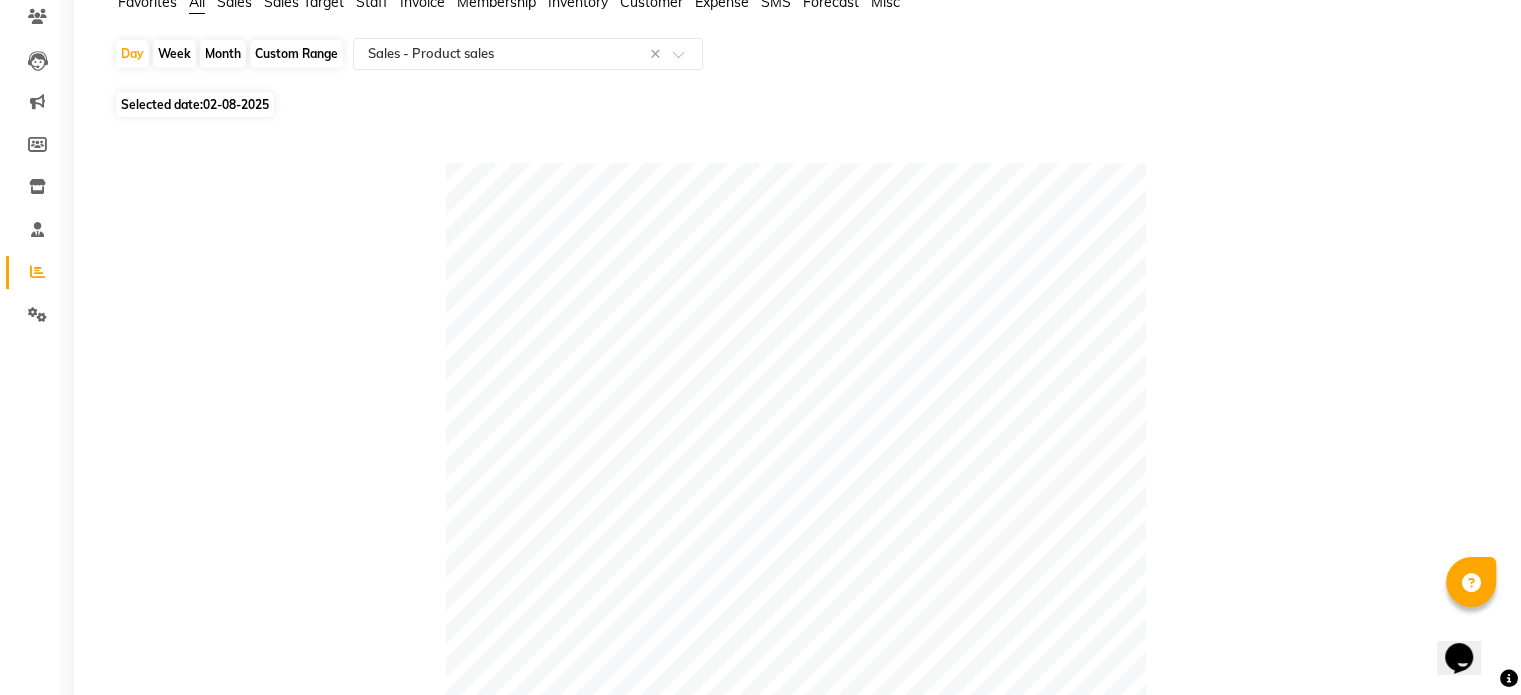 scroll, scrollTop: 0, scrollLeft: 0, axis: both 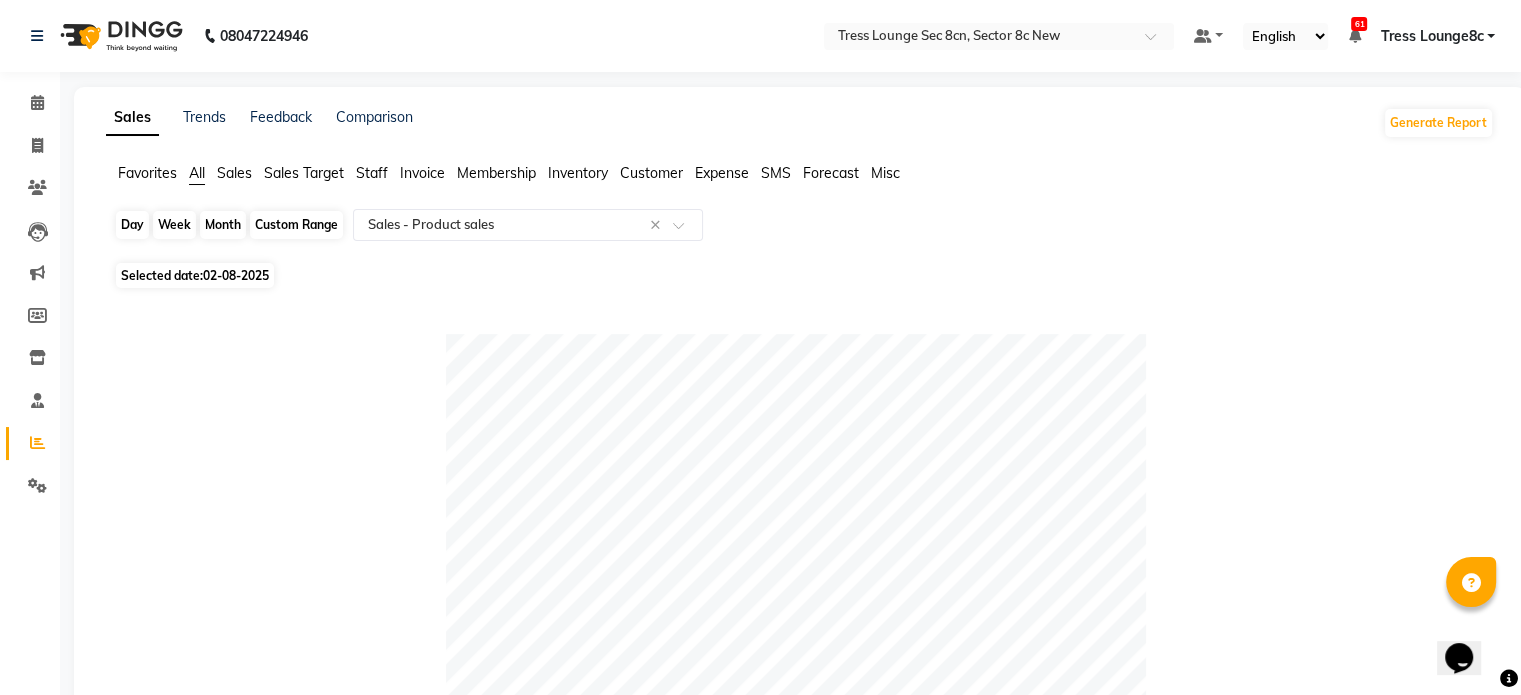 click on "Day" 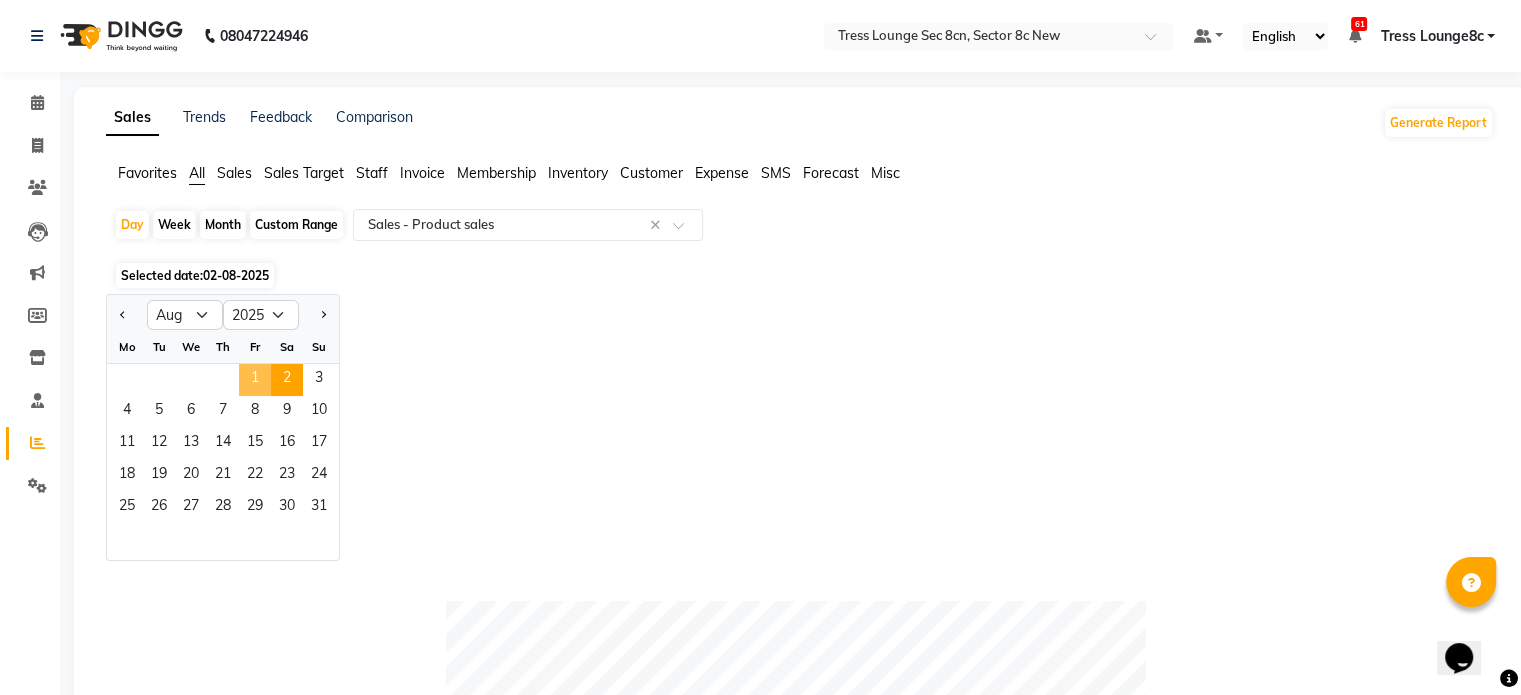 drag, startPoint x: 256, startPoint y: 378, endPoint x: 264, endPoint y: 385, distance: 10.630146 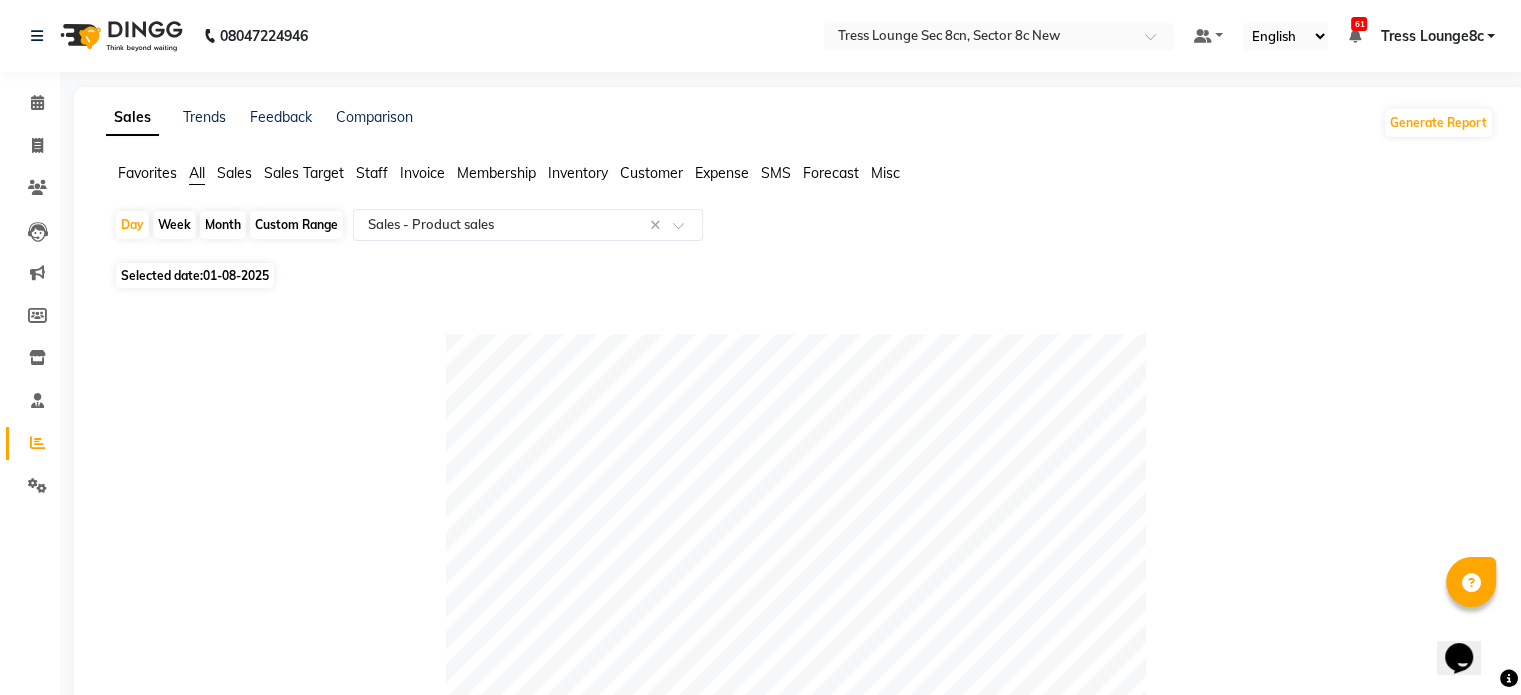 scroll, scrollTop: 0, scrollLeft: 0, axis: both 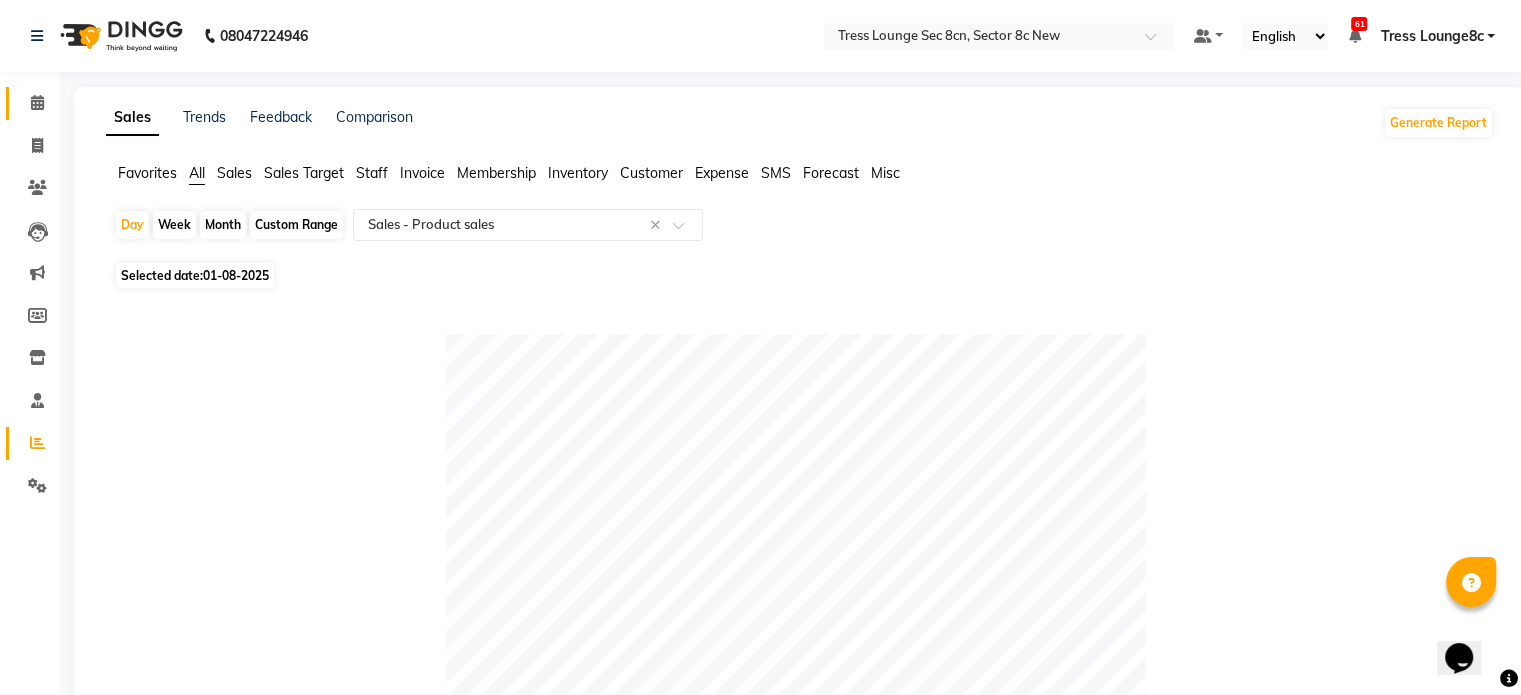 click 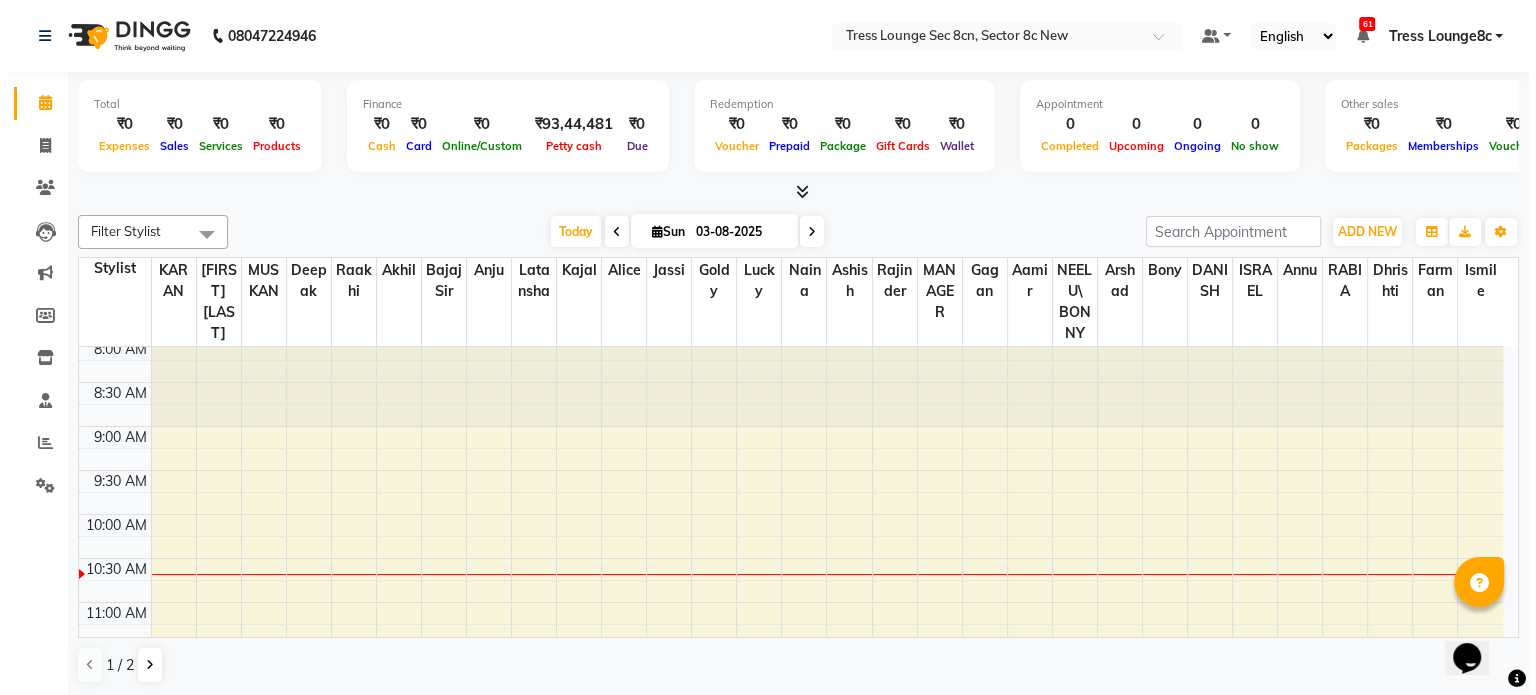 scroll, scrollTop: 0, scrollLeft: 0, axis: both 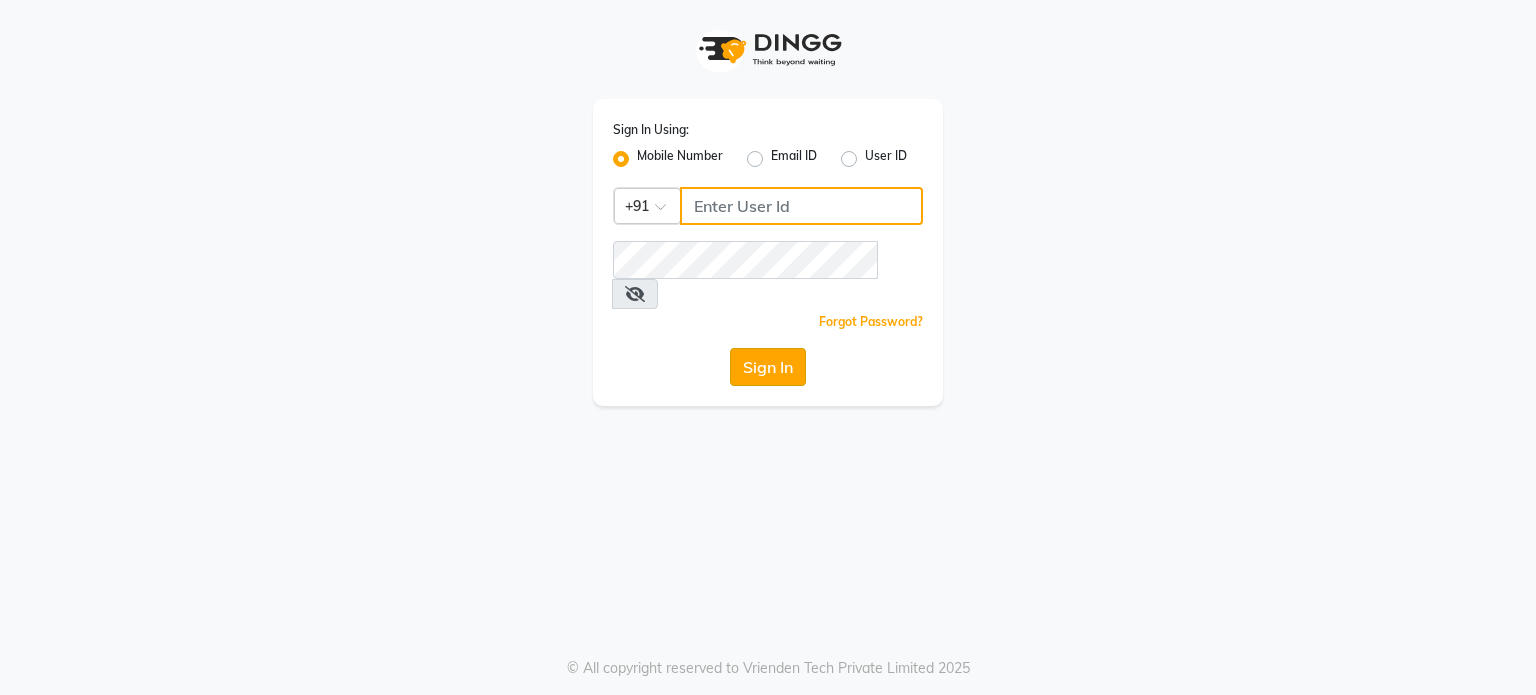 type on "6239163922" 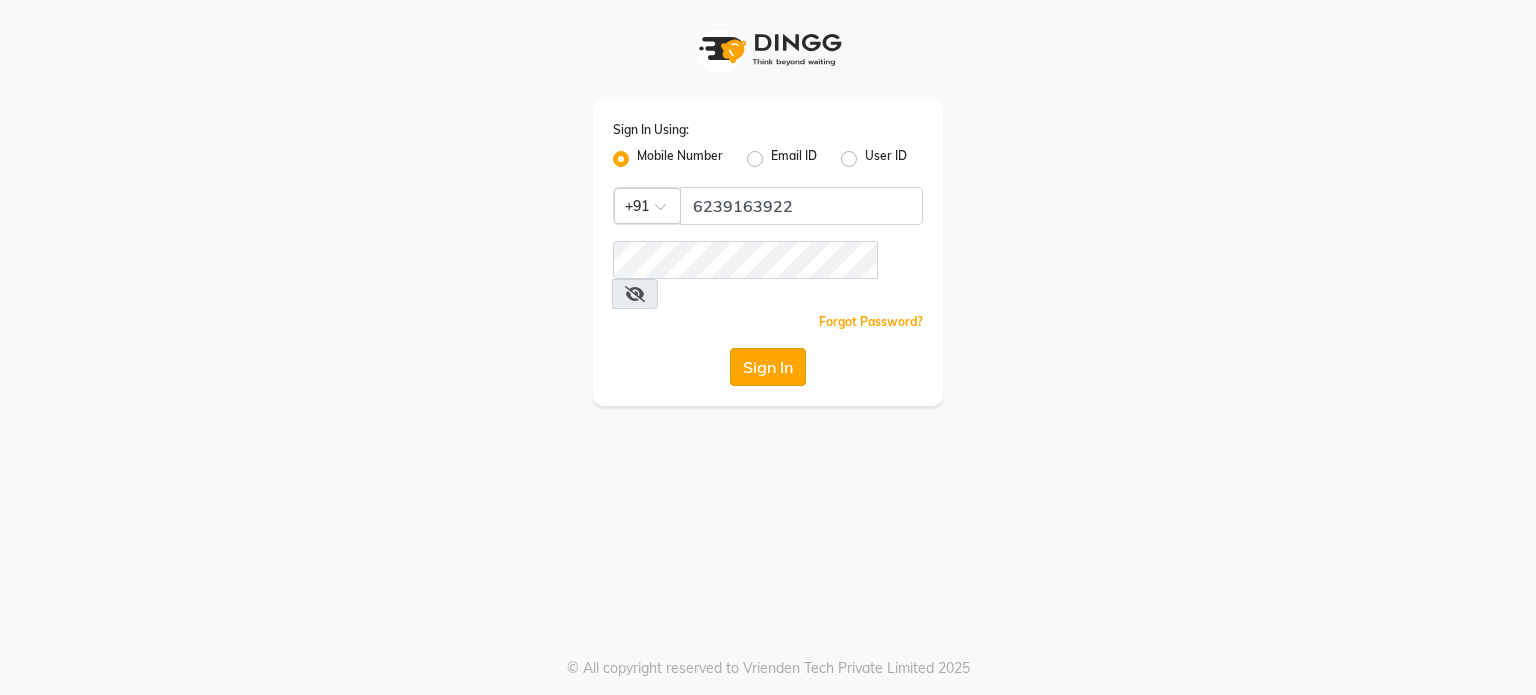 click on "Sign In" 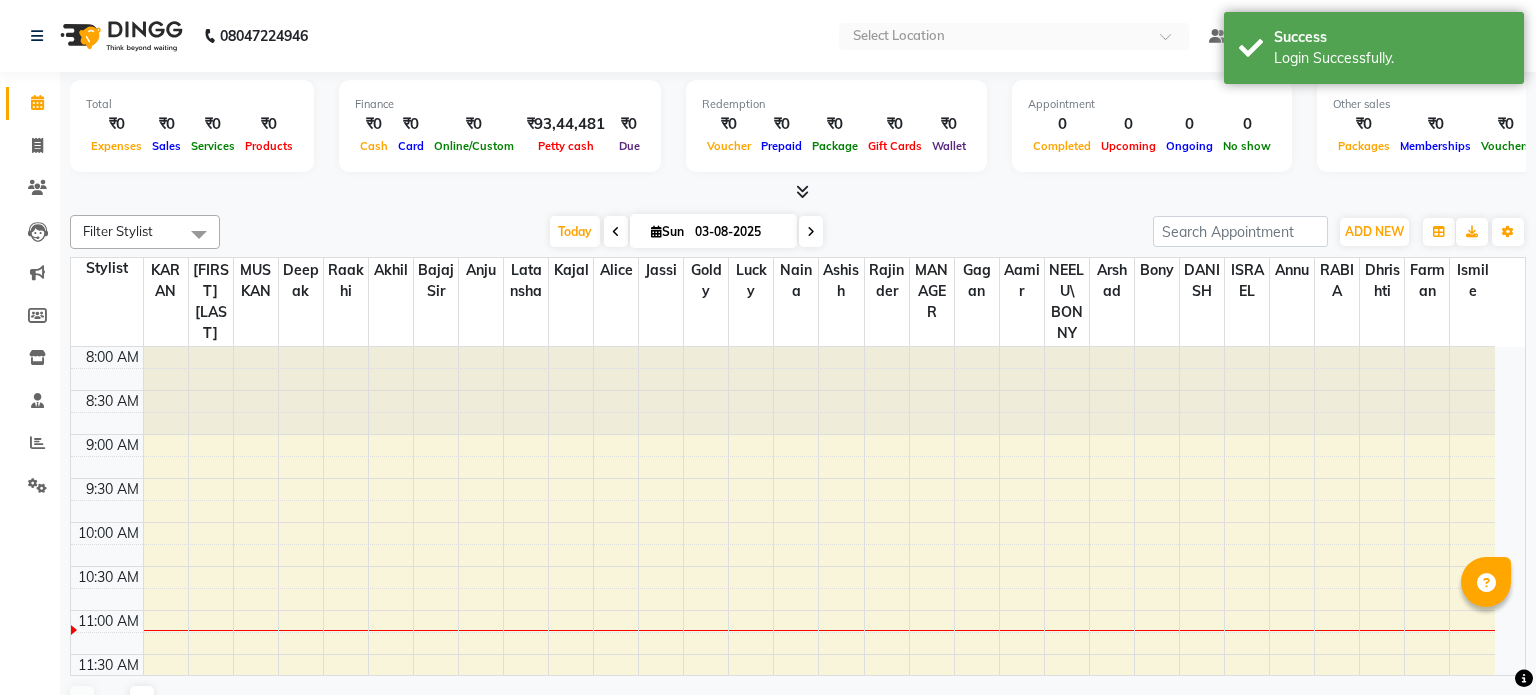 select on "en" 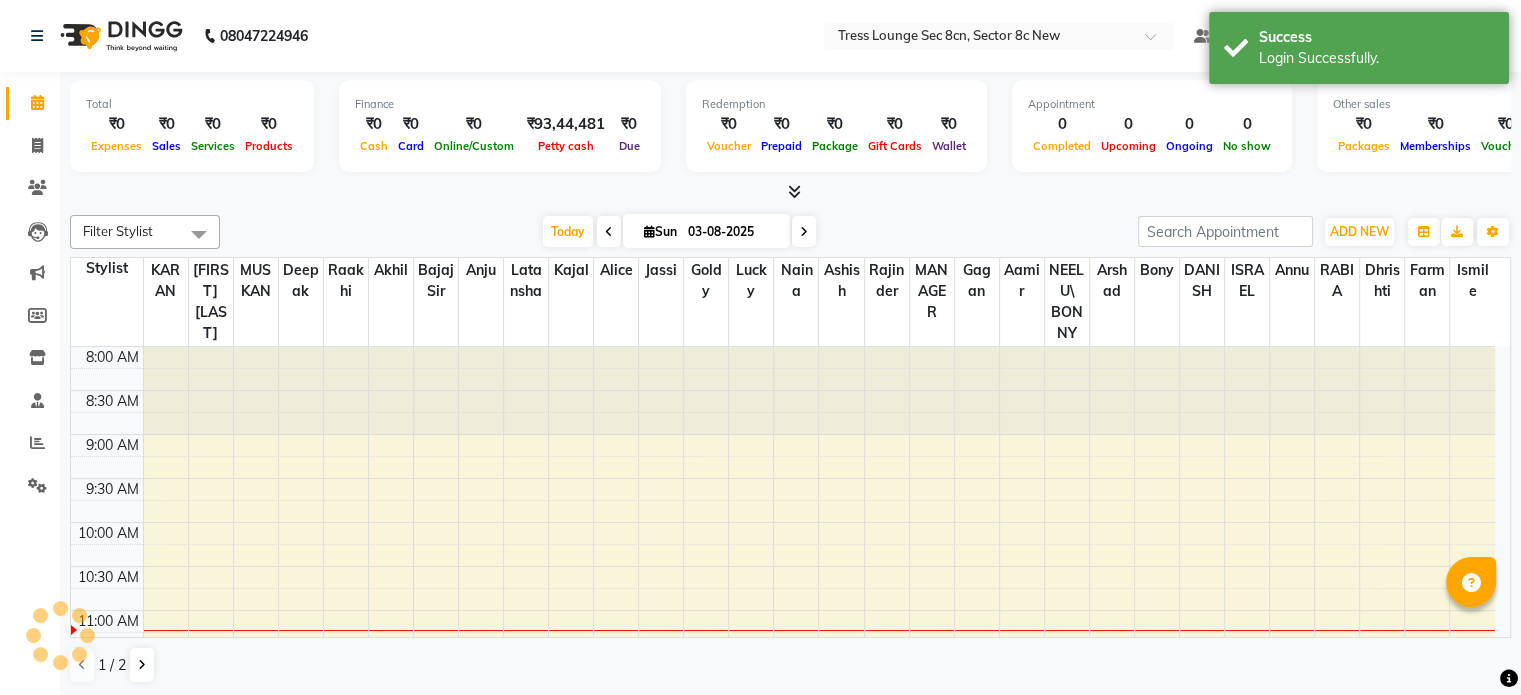 scroll, scrollTop: 0, scrollLeft: 0, axis: both 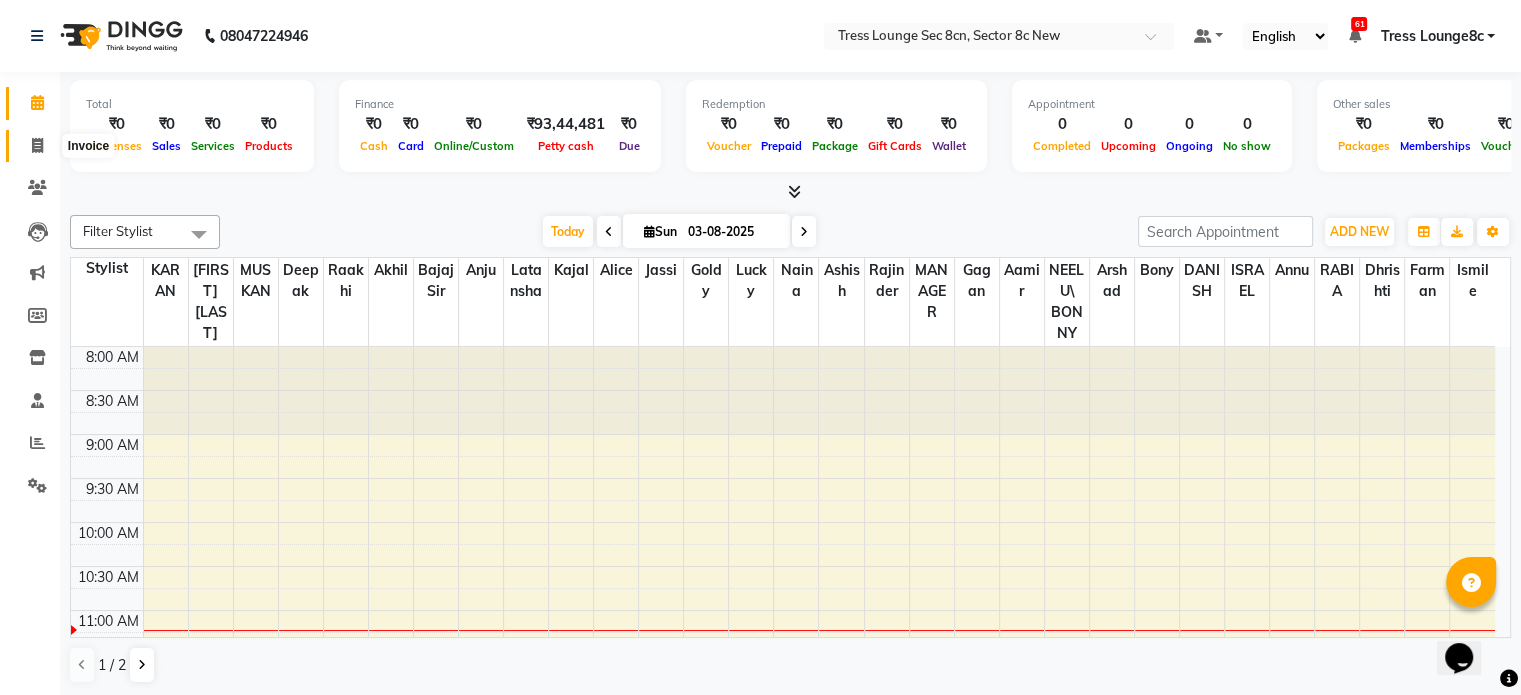 click 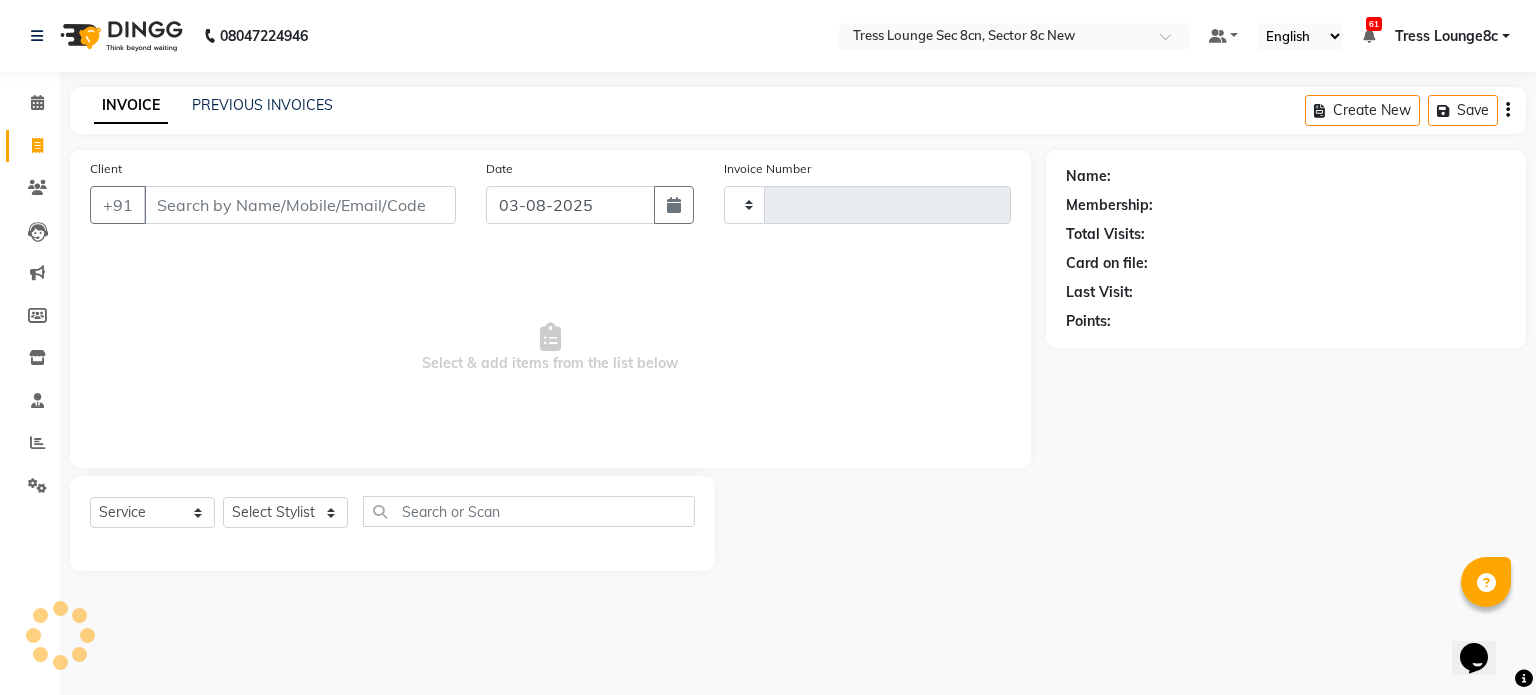 type on "1875" 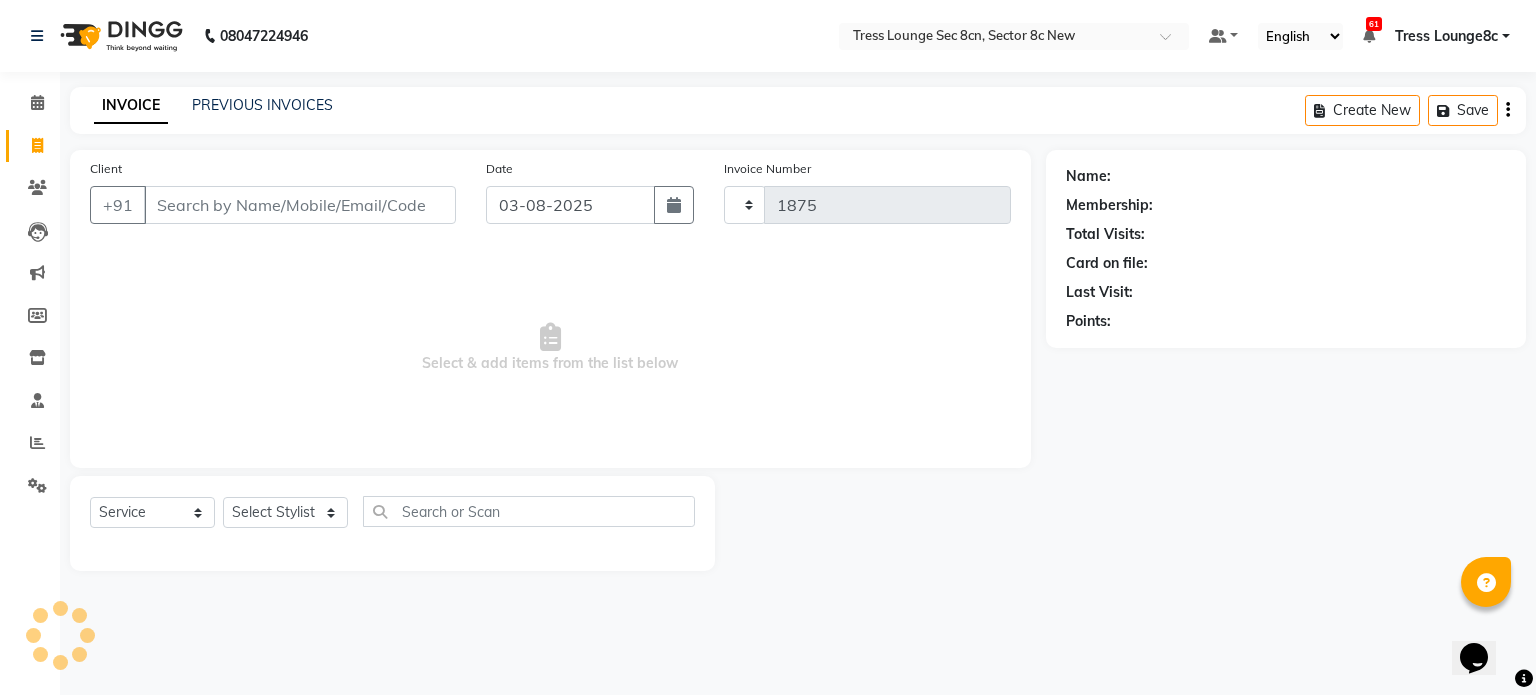 select on "5703" 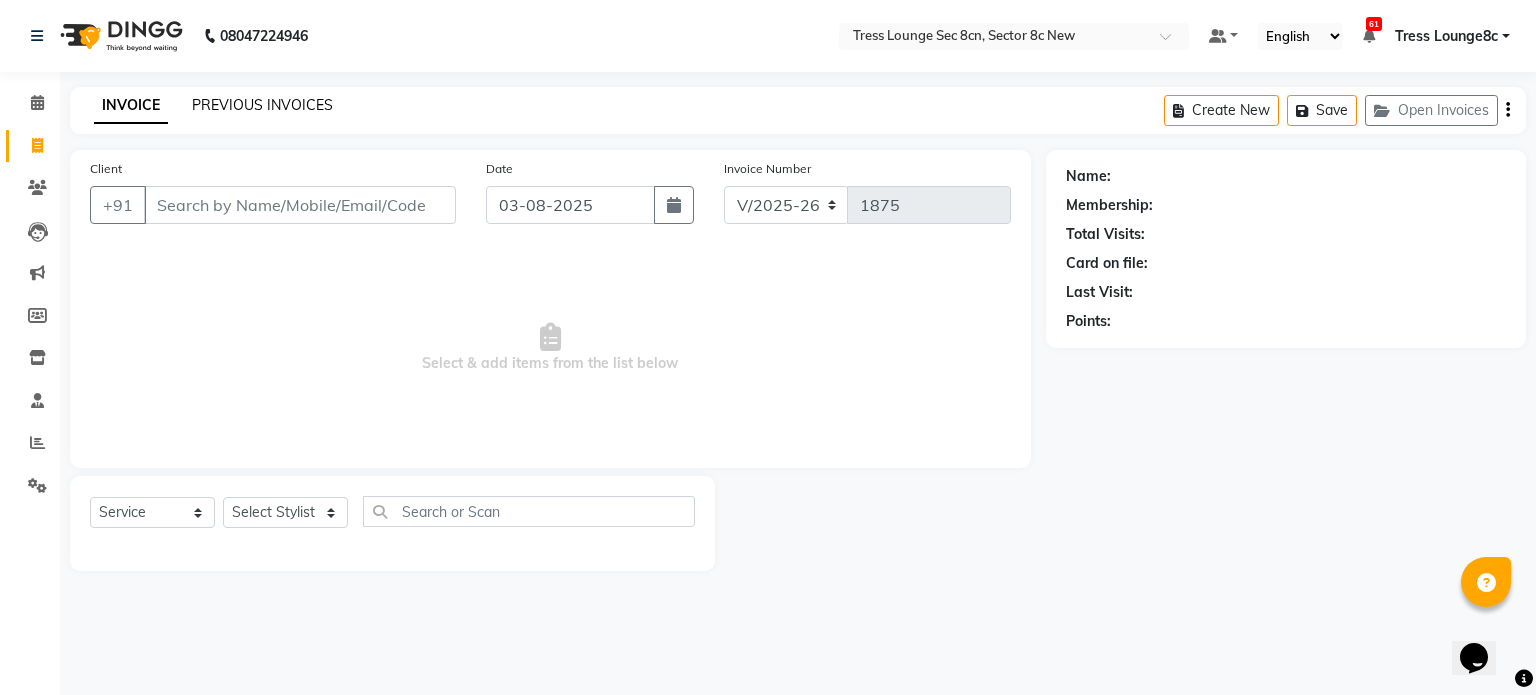 click on "PREVIOUS INVOICES" 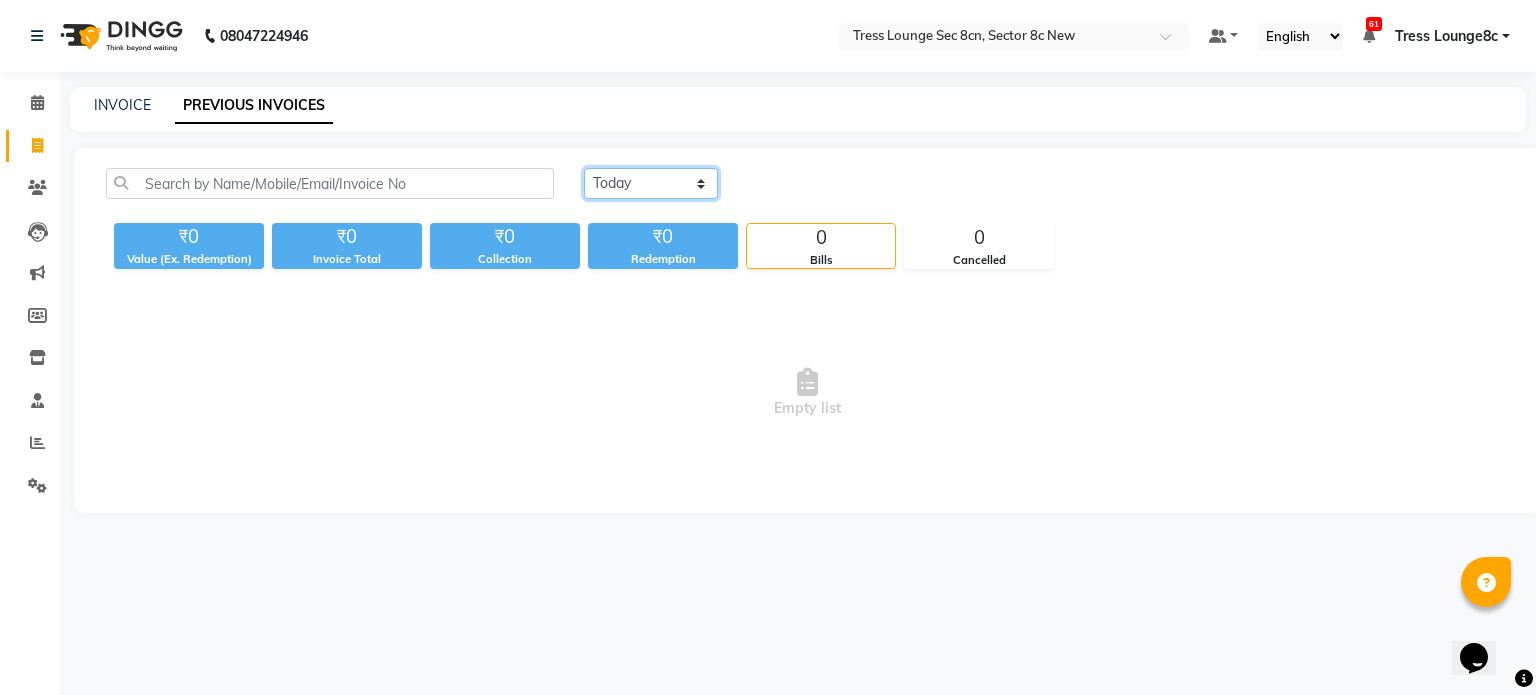 click on "Today Yesterday Custom Range" 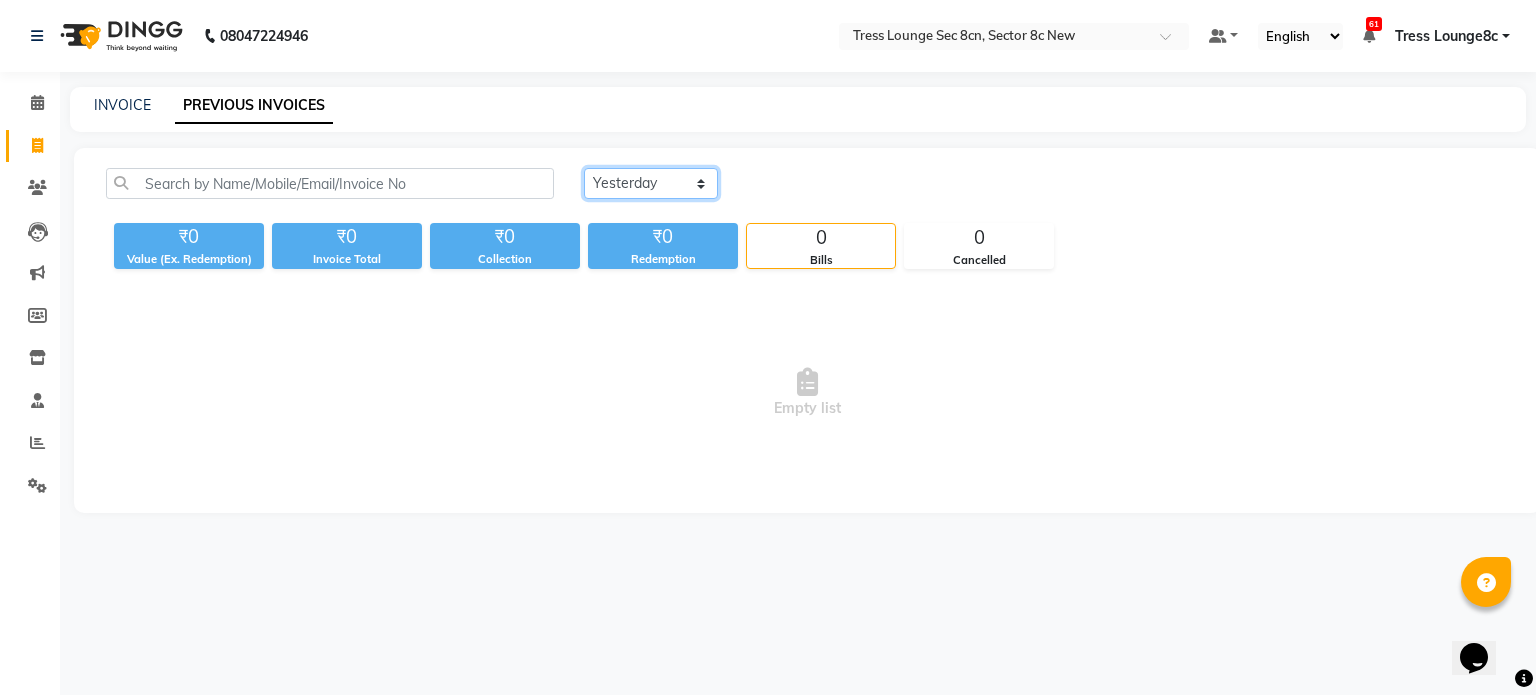 click on "Today Yesterday Custom Range" 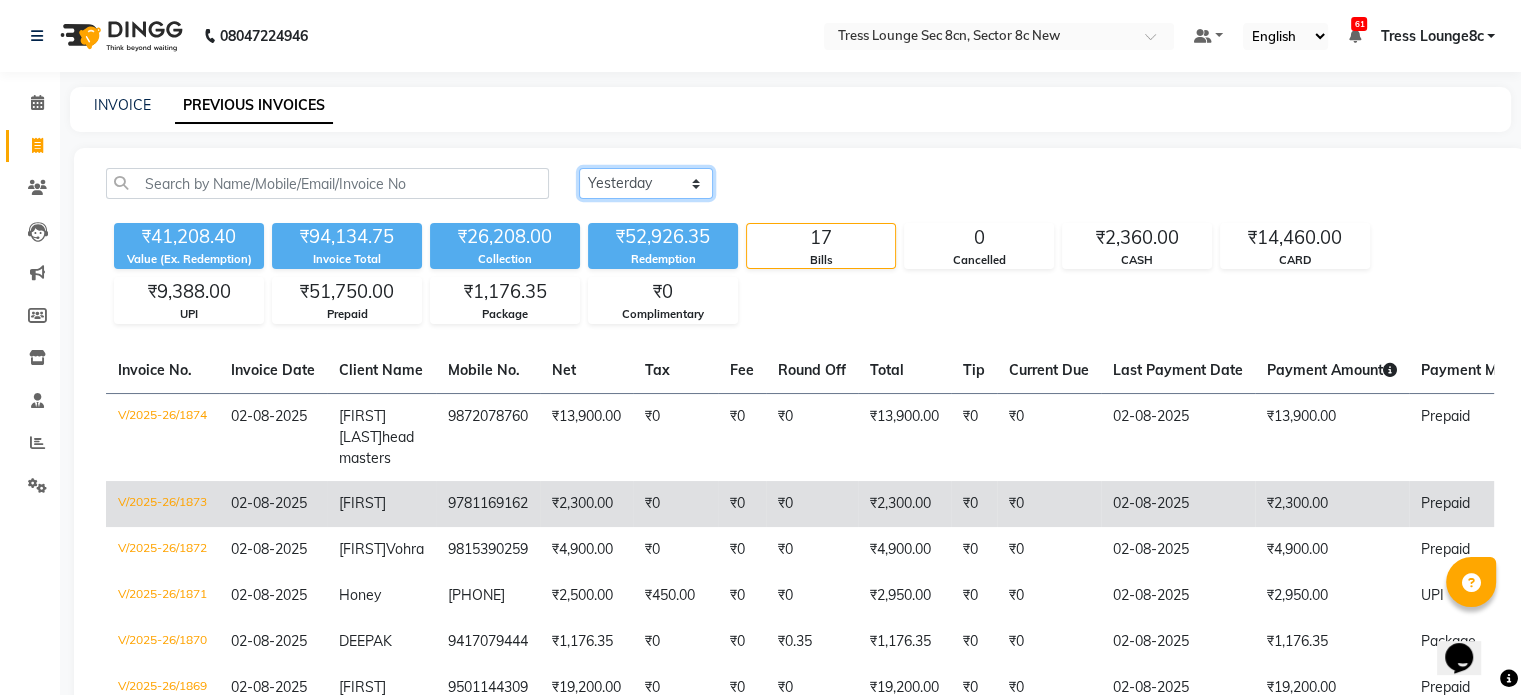 scroll, scrollTop: 100, scrollLeft: 0, axis: vertical 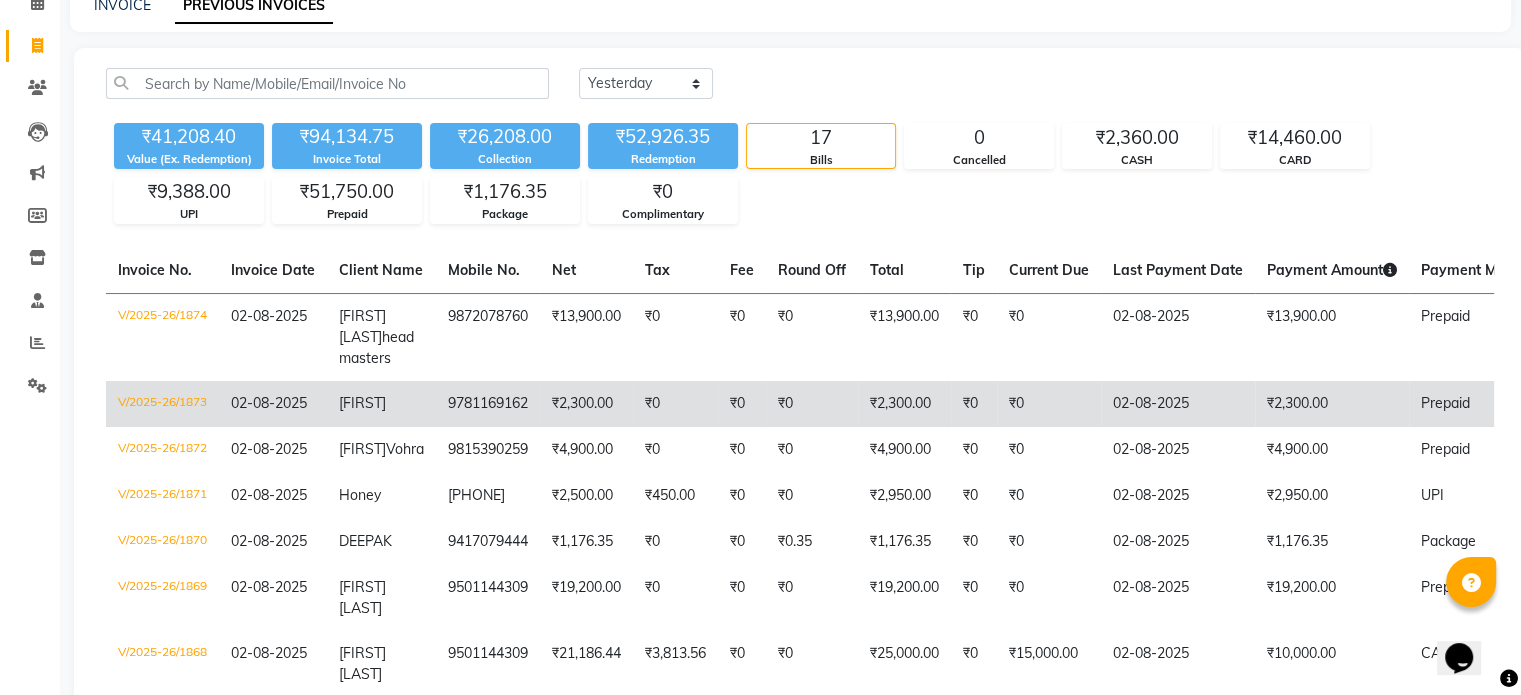 click on "₹0" 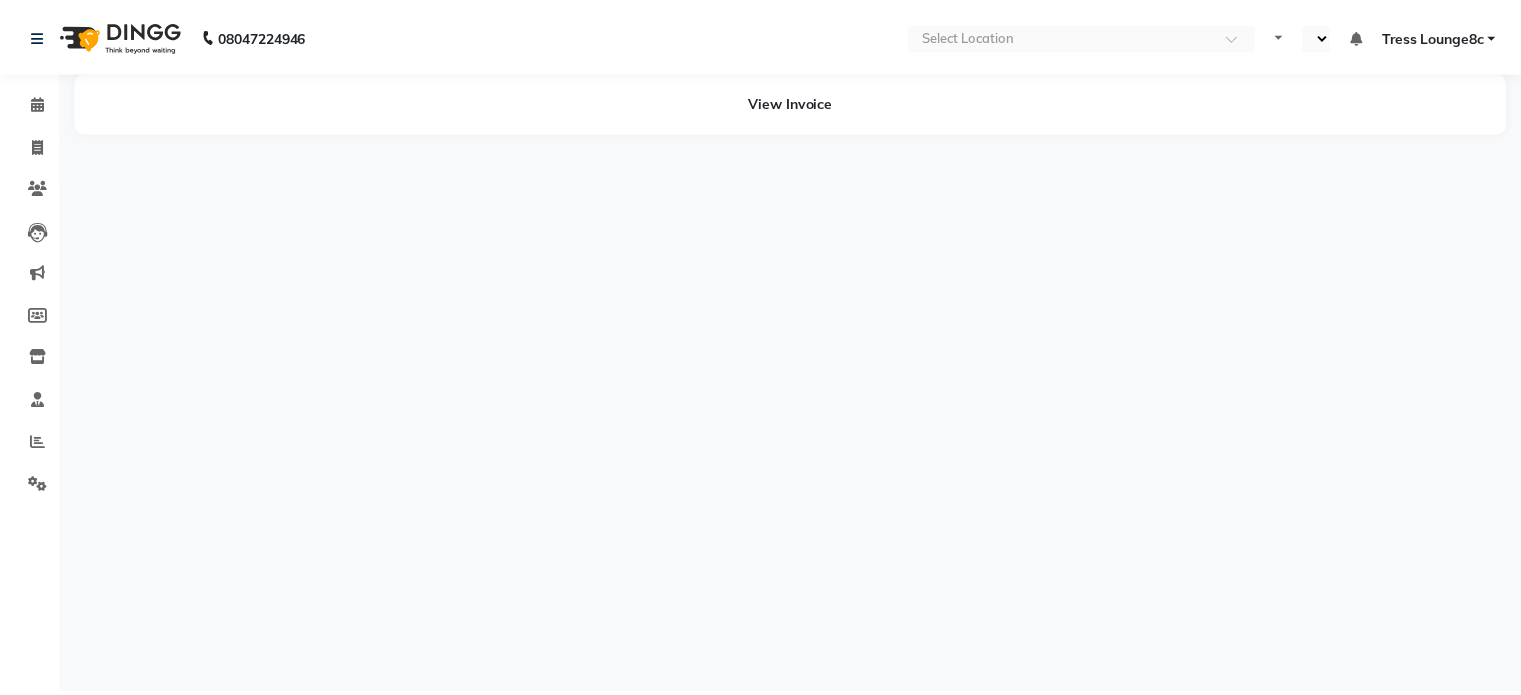 scroll, scrollTop: 0, scrollLeft: 0, axis: both 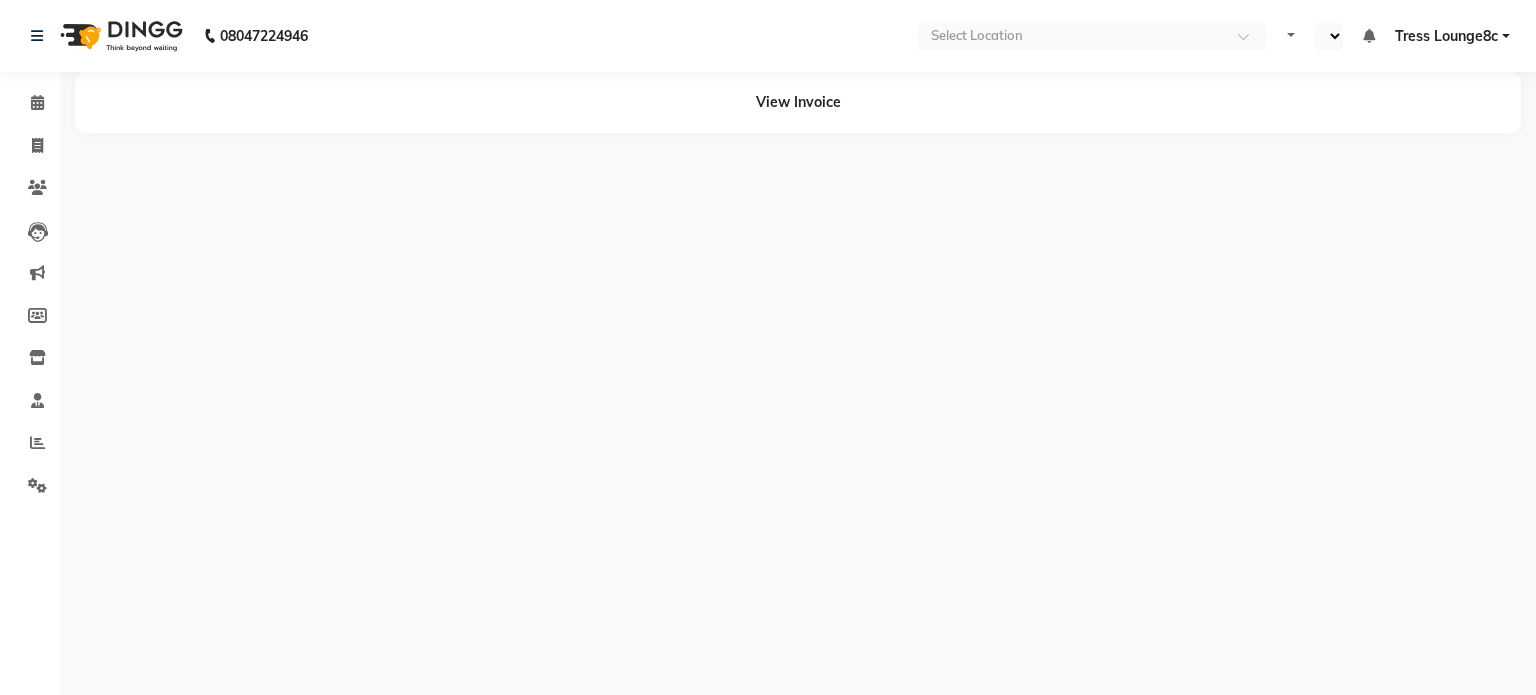 select on "en" 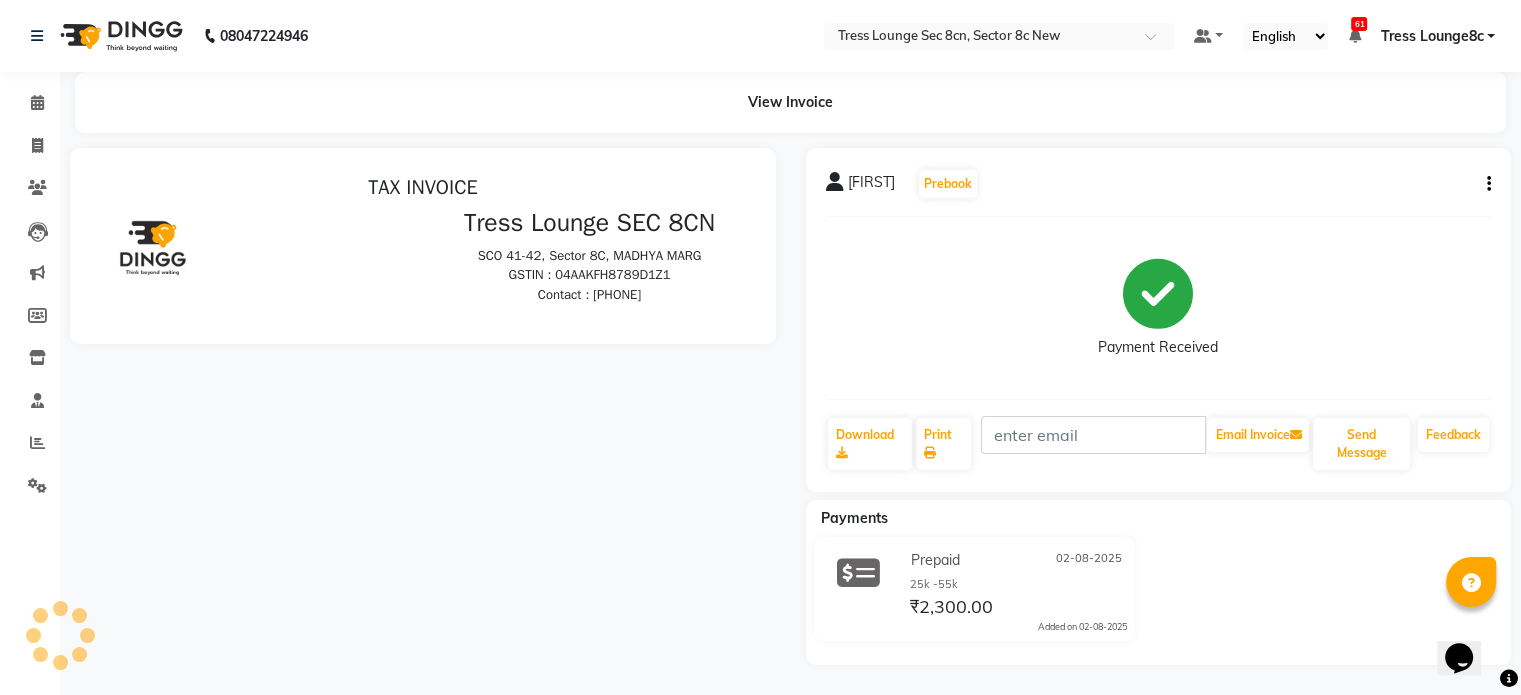 scroll, scrollTop: 0, scrollLeft: 0, axis: both 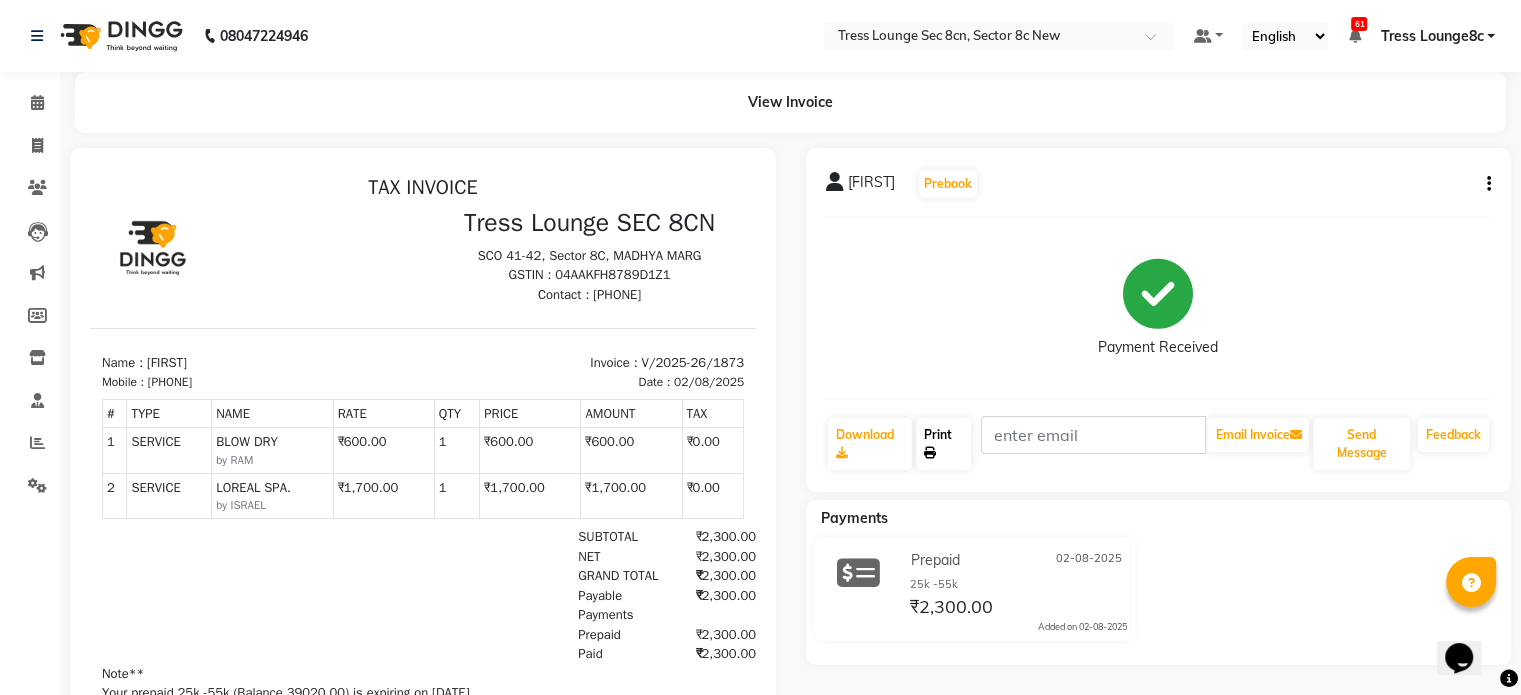 click on "Print" 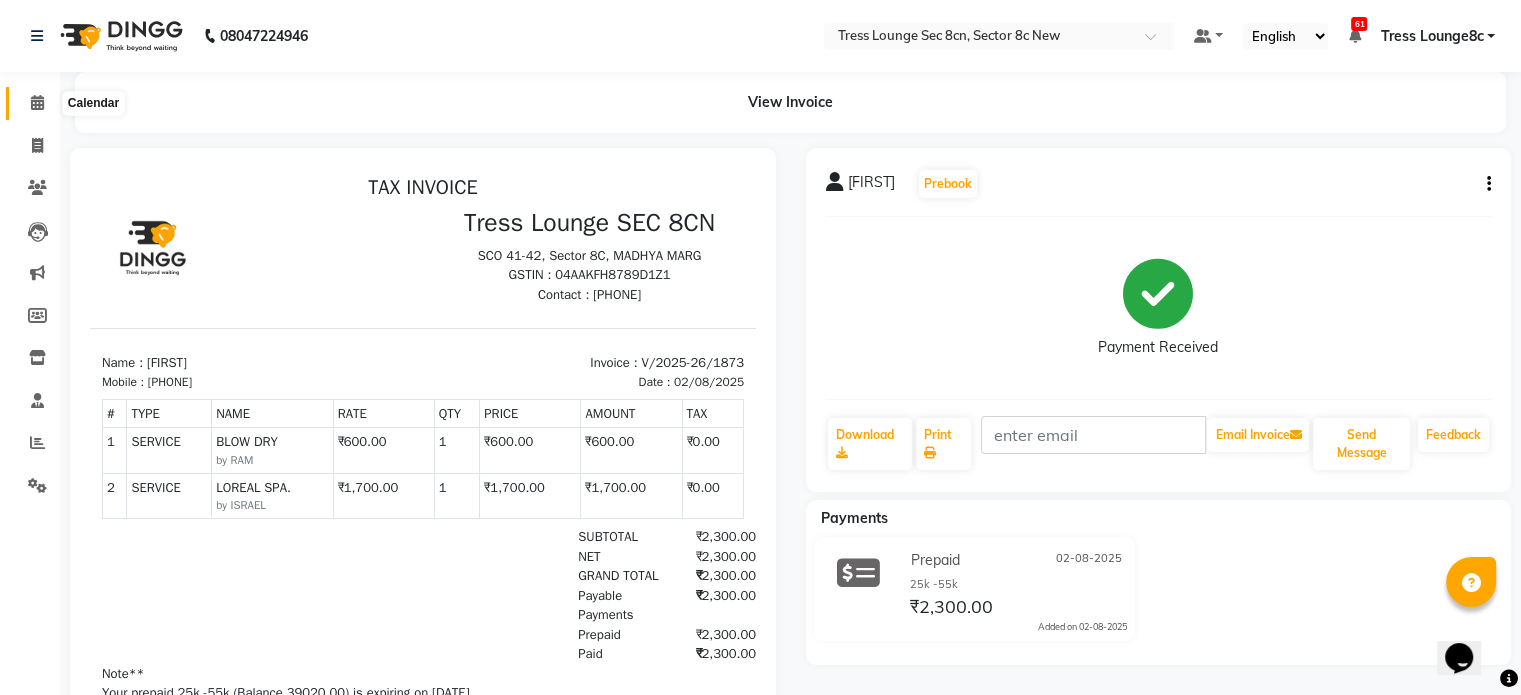 click 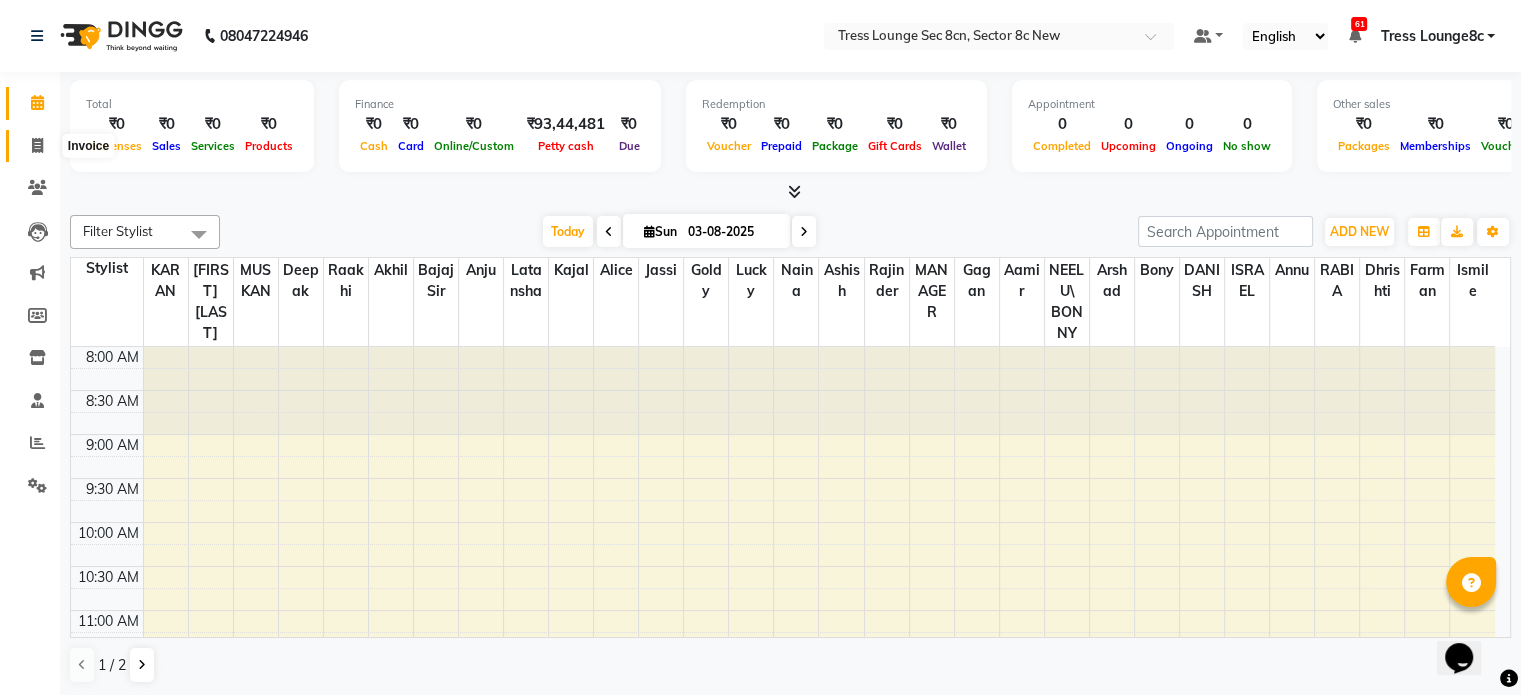 click 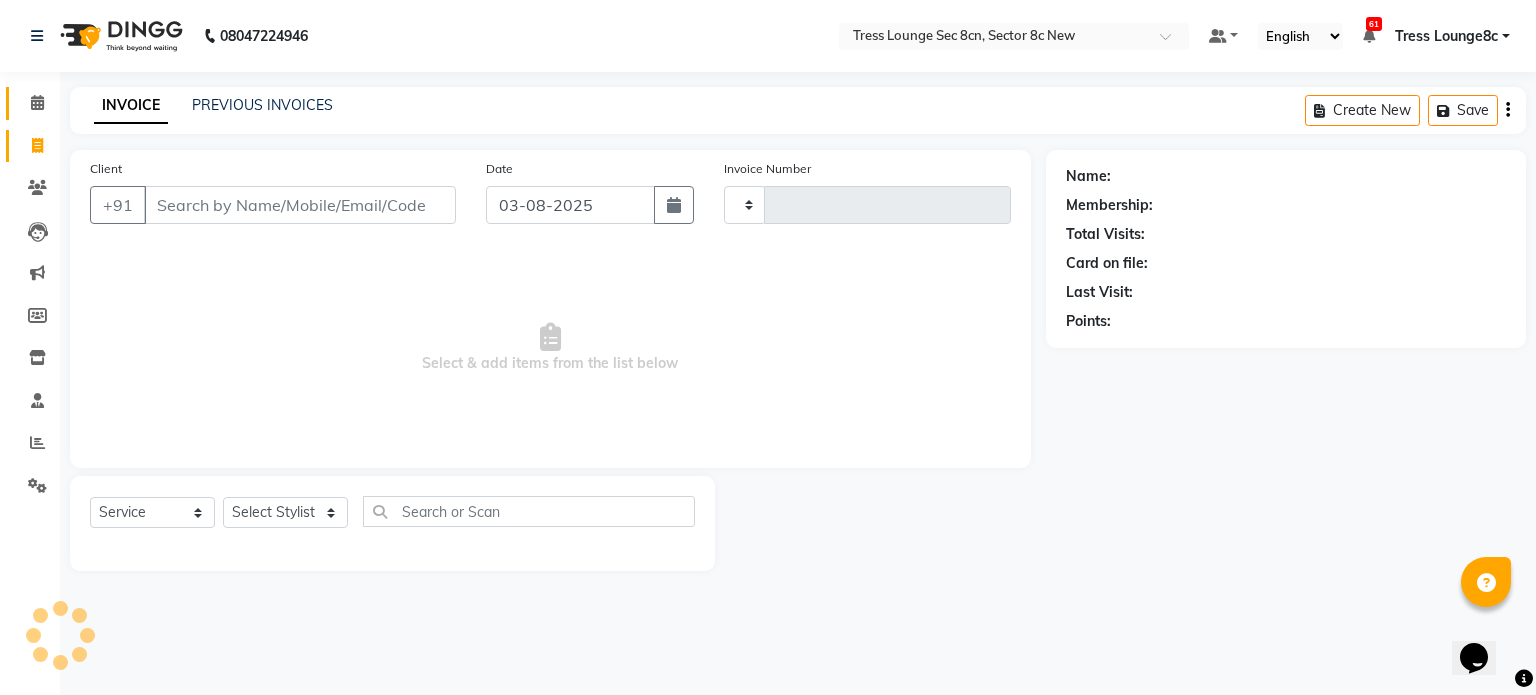 type on "1875" 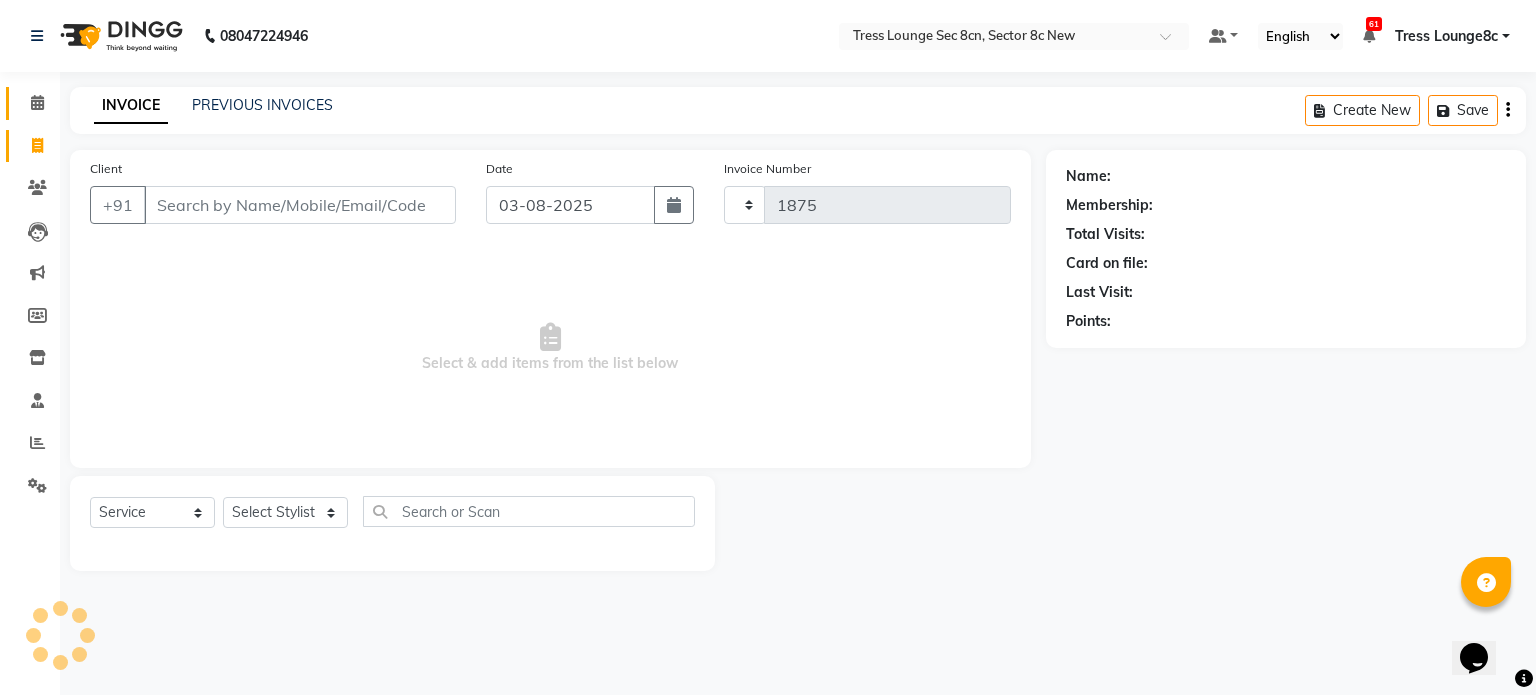 select on "5703" 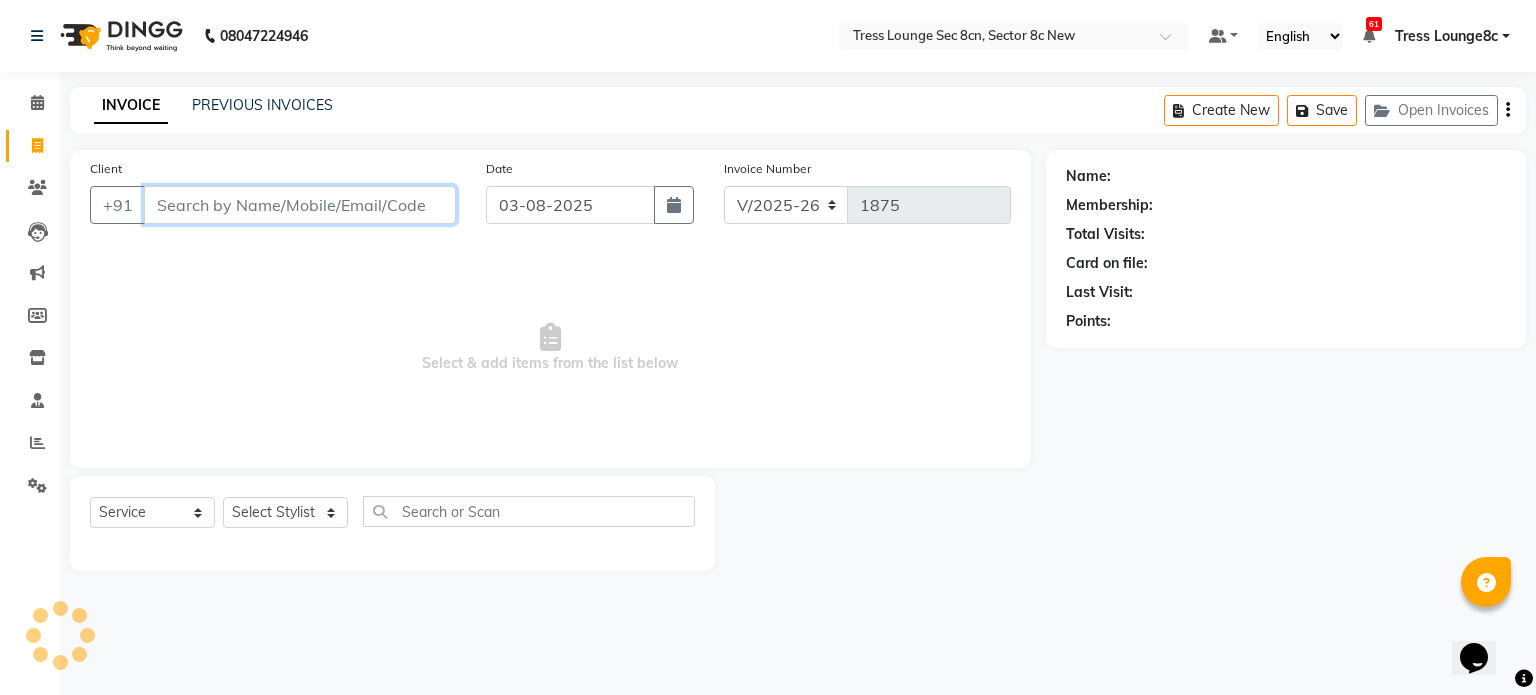 click on "Client" at bounding box center (300, 205) 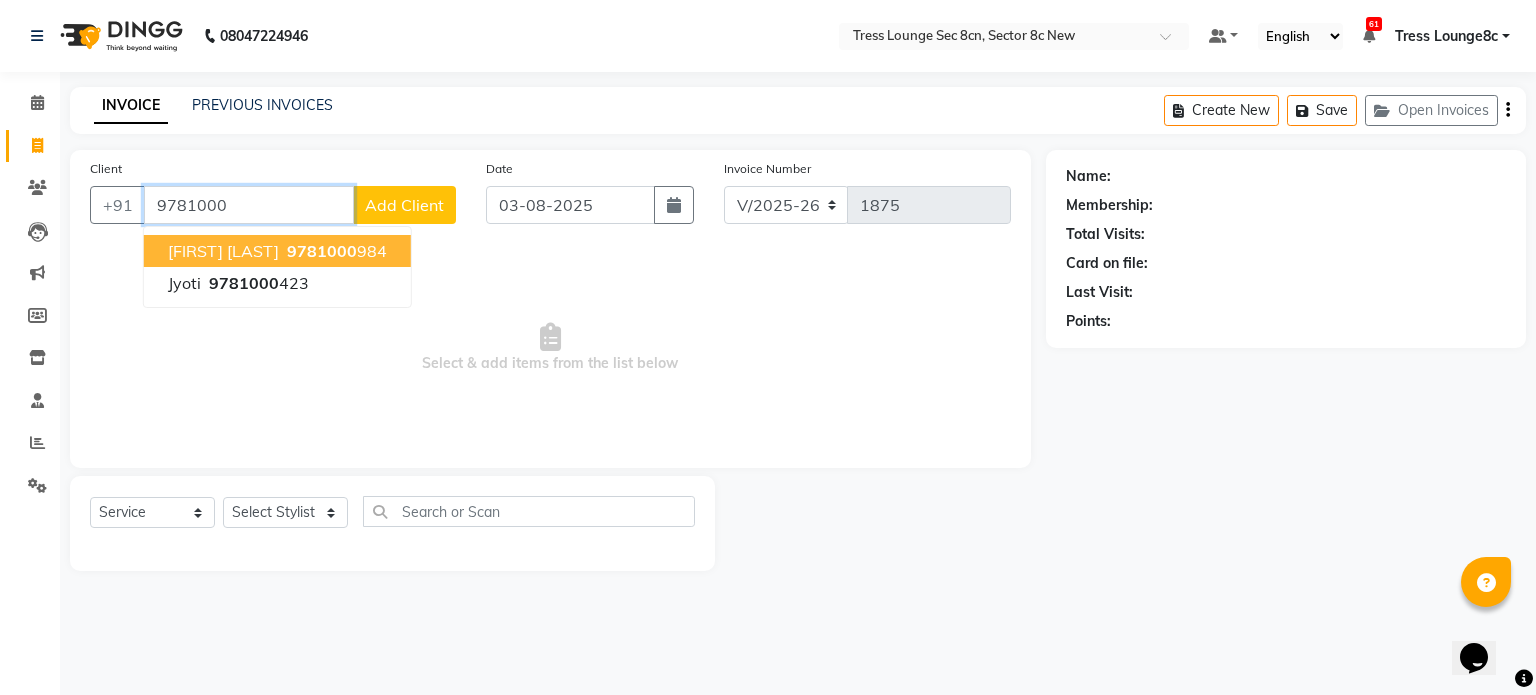 click on "9781000" at bounding box center (322, 251) 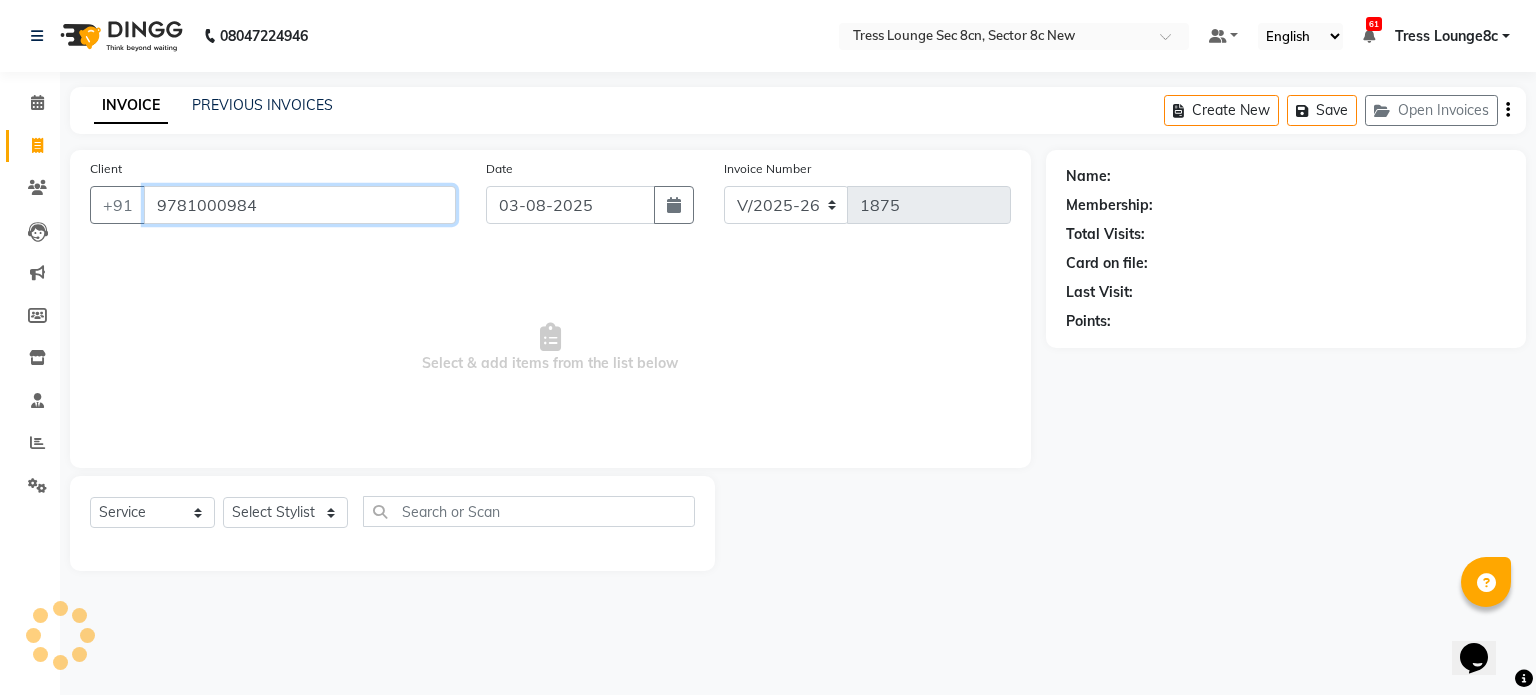 type on "9781000984" 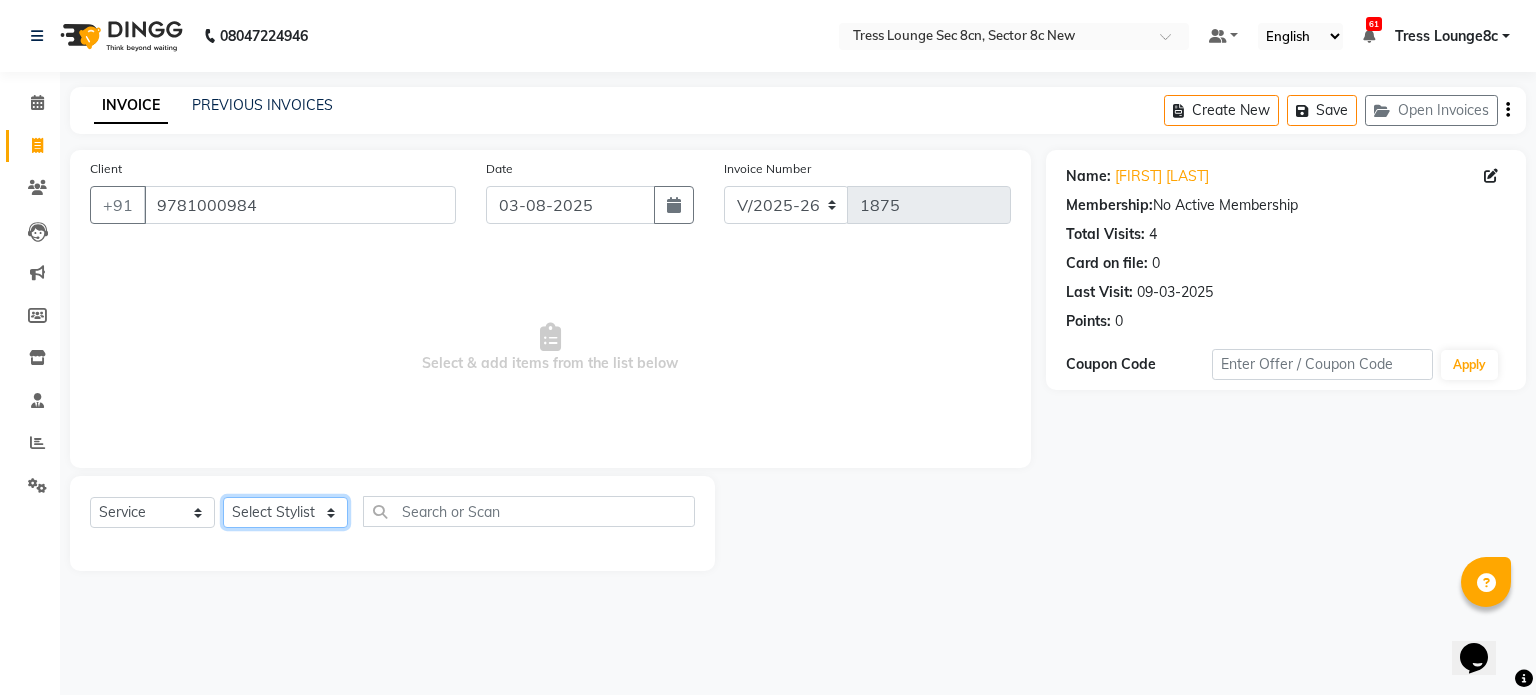 click on "Select Stylist Aamir akhil Alice Anju Annu Arshad Ashish Bajaj sir Bony DANISH Deepak Dhrishti Farman gagan goldy Imran khan Ismile ISRAEL Jassi kajal KARAN Latansha Lucky MANAGER MUSKAN naina NEELU\ BONNY Raakhi RABIA rajinder RAM Ripti ROOP Roseleen Ruth Sagar Saleem SalmaN Sameer SHAHEEN Shriya SRISHTI tomba veena VINOD WASIM zakir" 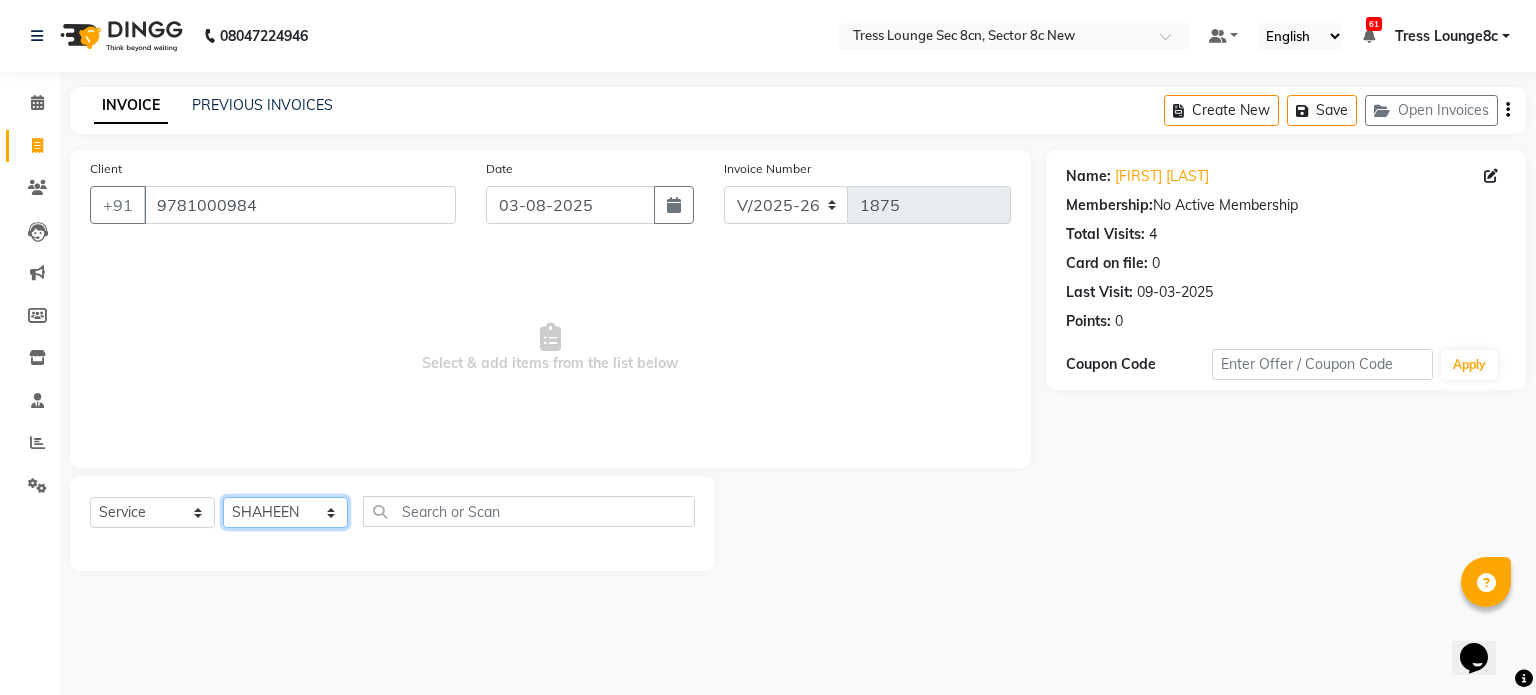 click on "Select Stylist Aamir akhil Alice Anju Annu Arshad Ashish Bajaj sir Bony DANISH Deepak Dhrishti Farman gagan goldy Imran khan Ismile ISRAEL Jassi kajal KARAN Latansha Lucky MANAGER MUSKAN naina NEELU\ BONNY Raakhi RABIA rajinder RAM Ripti ROOP Roseleen Ruth Sagar Saleem SalmaN Sameer SHAHEEN Shriya SRISHTI tomba veena VINOD WASIM zakir" 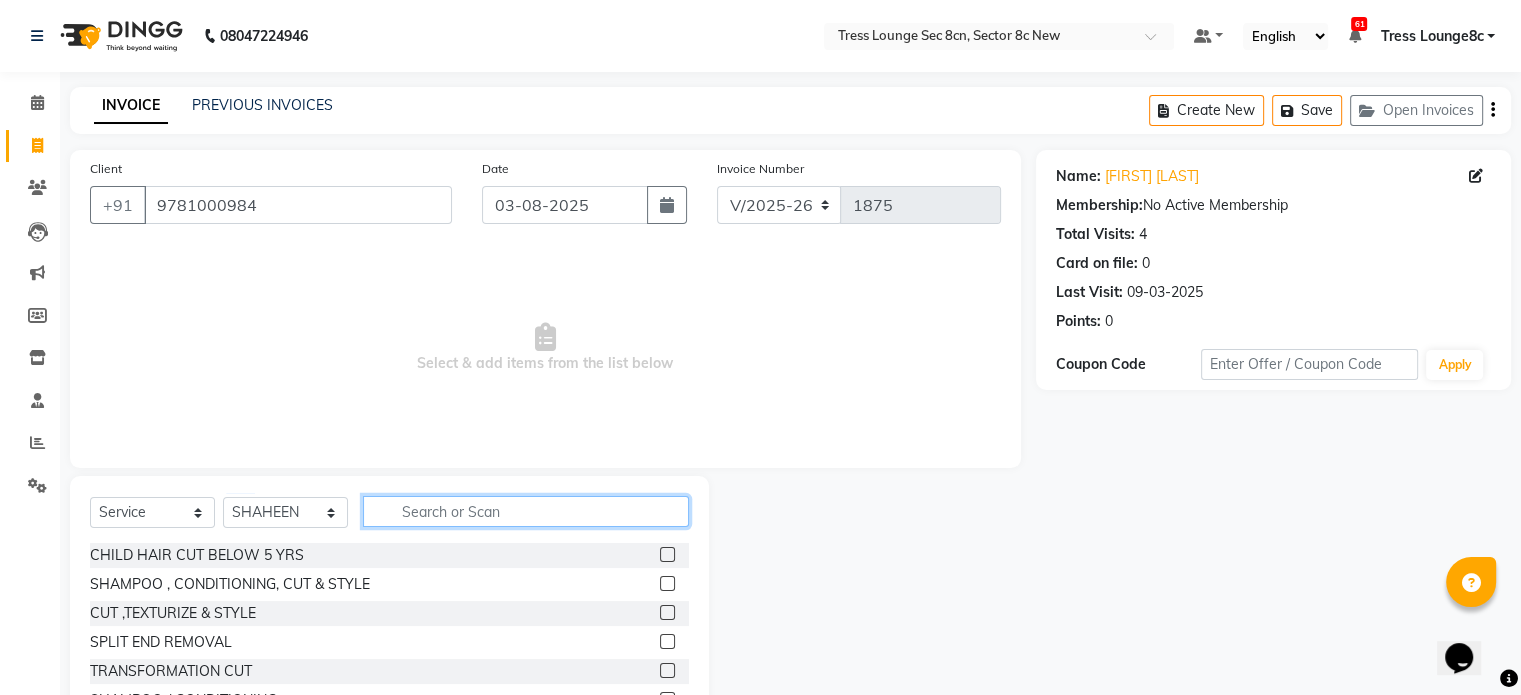 click 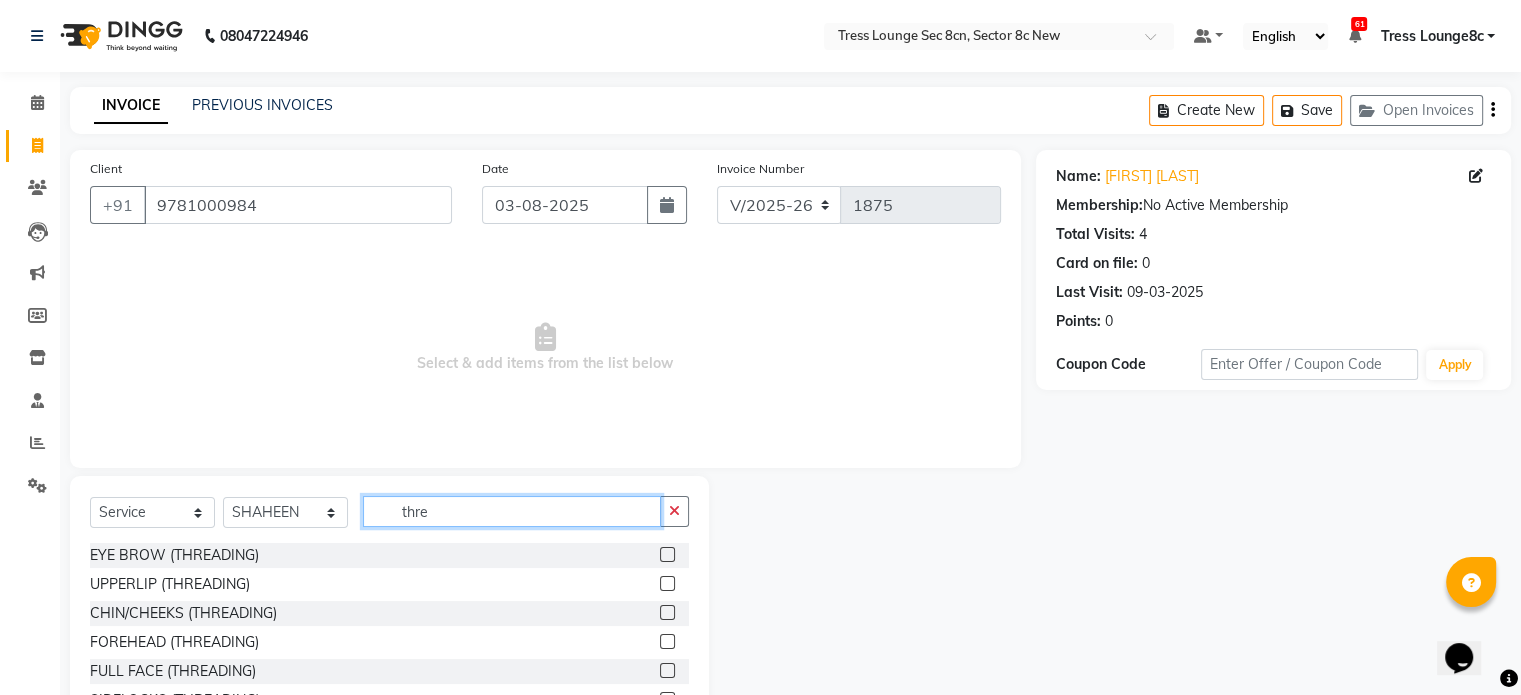 type on "thre" 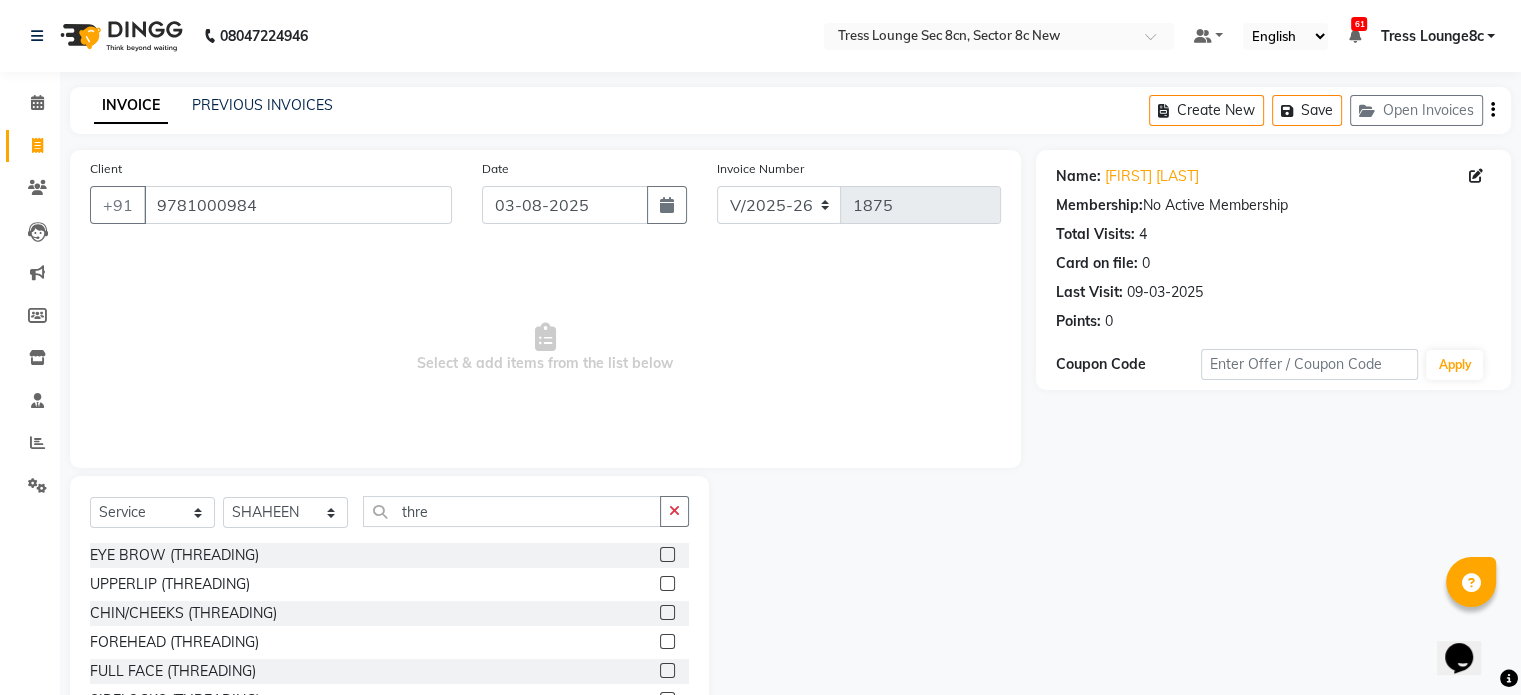 click 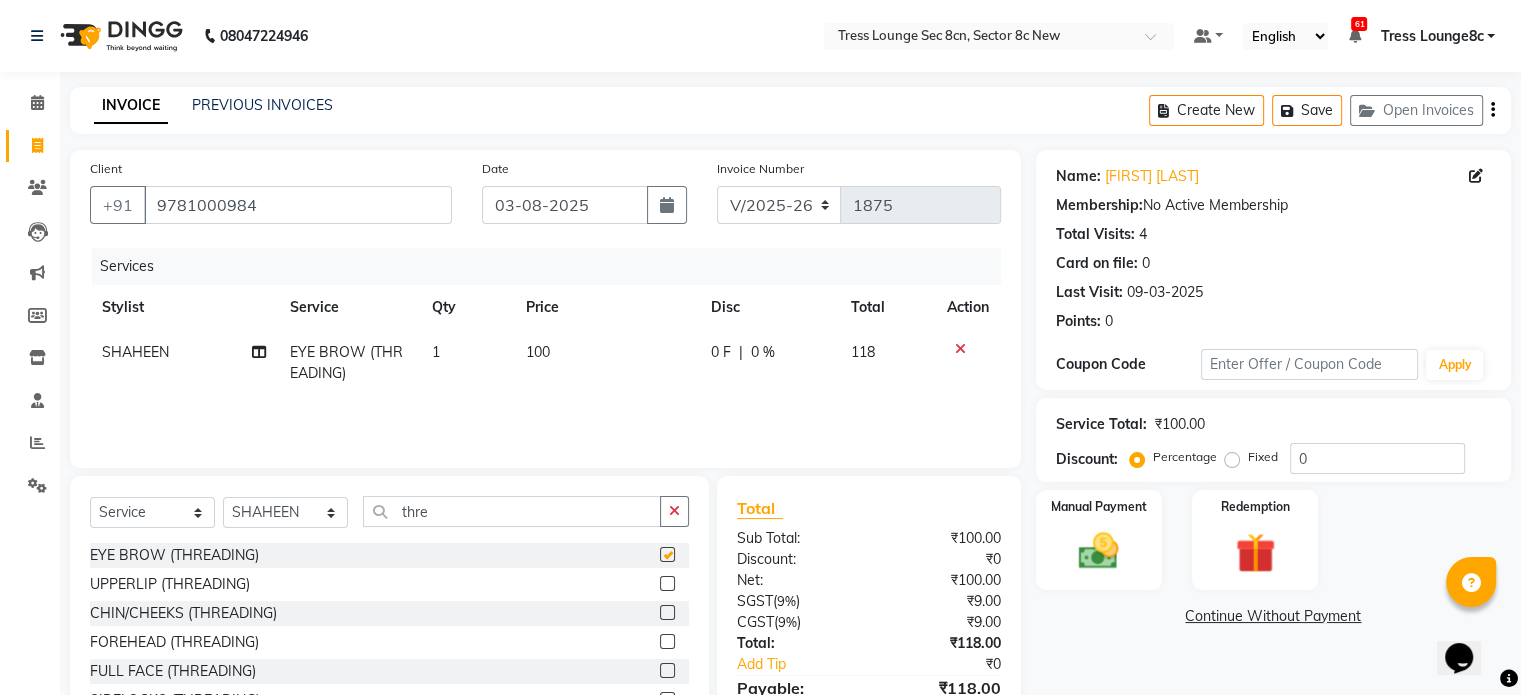 checkbox on "false" 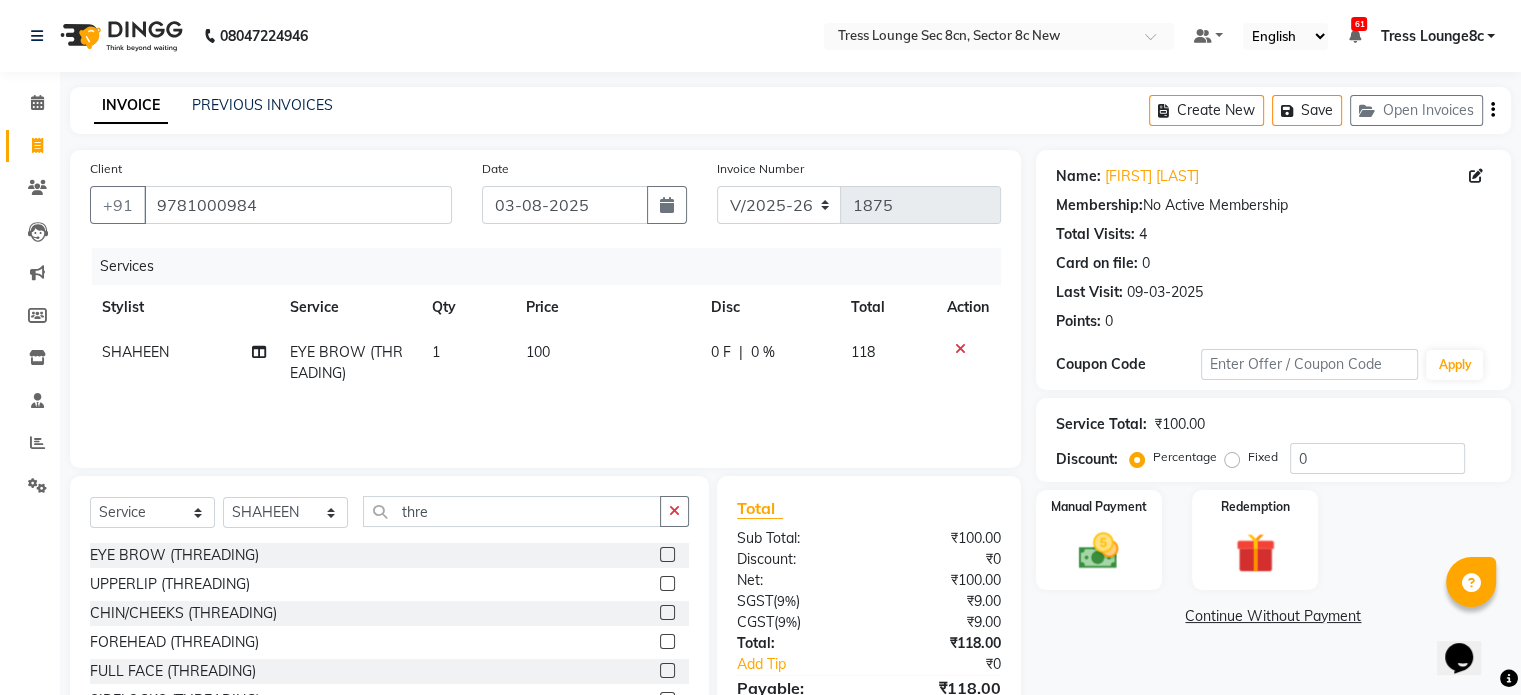 click 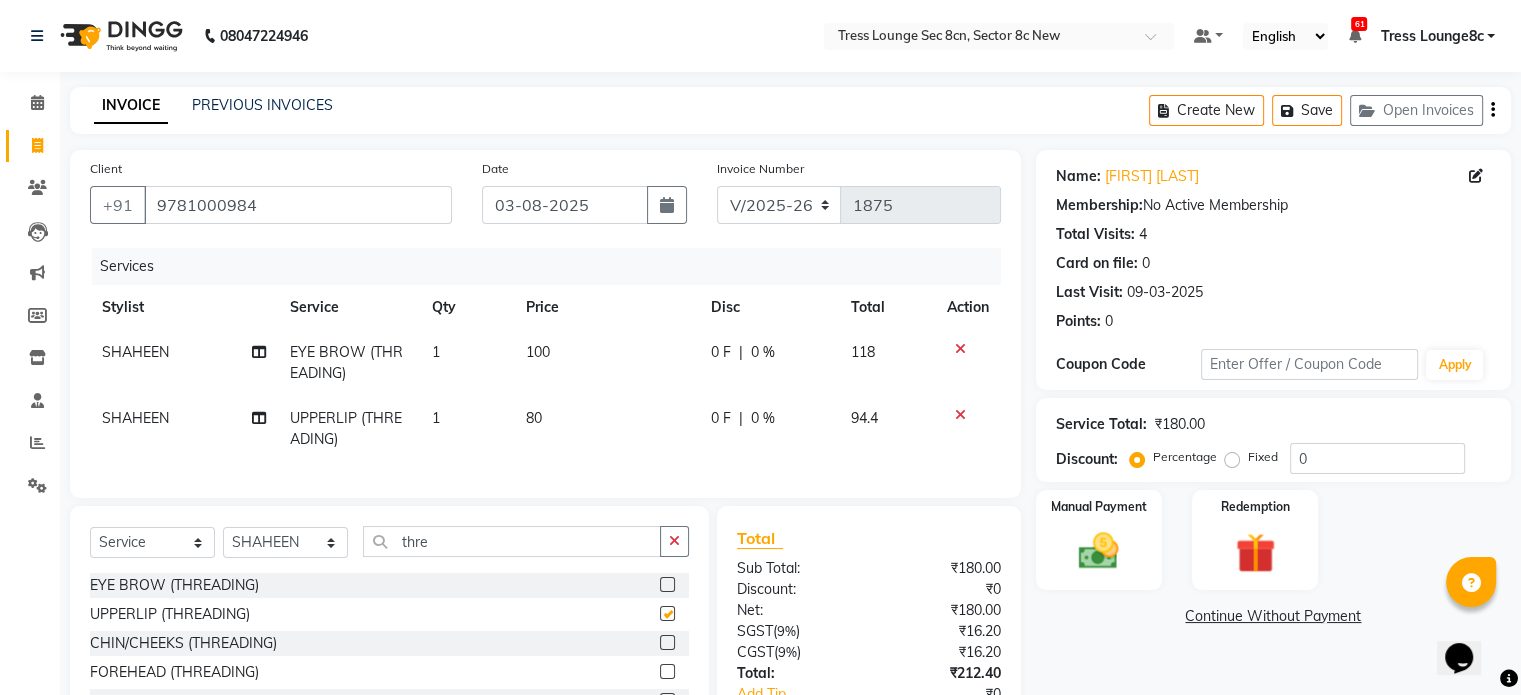 checkbox on "false" 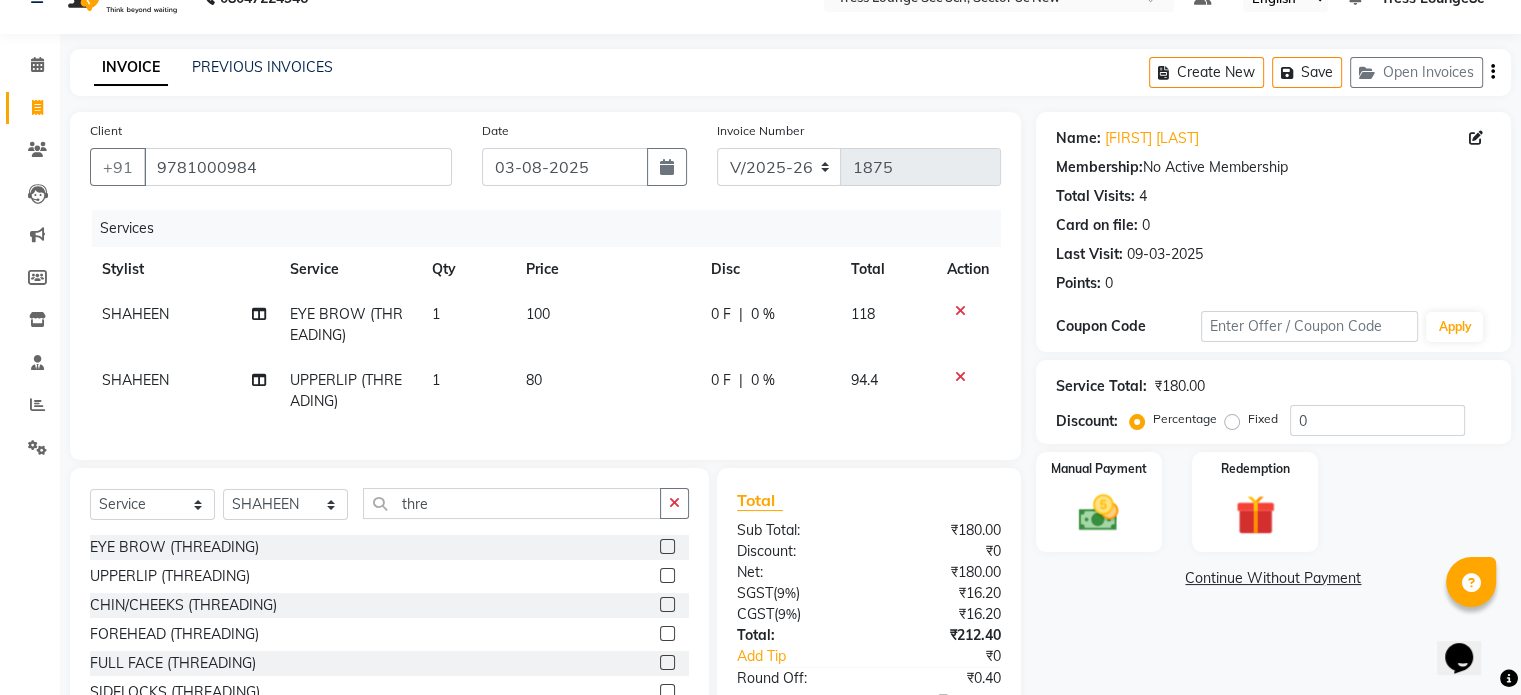scroll, scrollTop: 100, scrollLeft: 0, axis: vertical 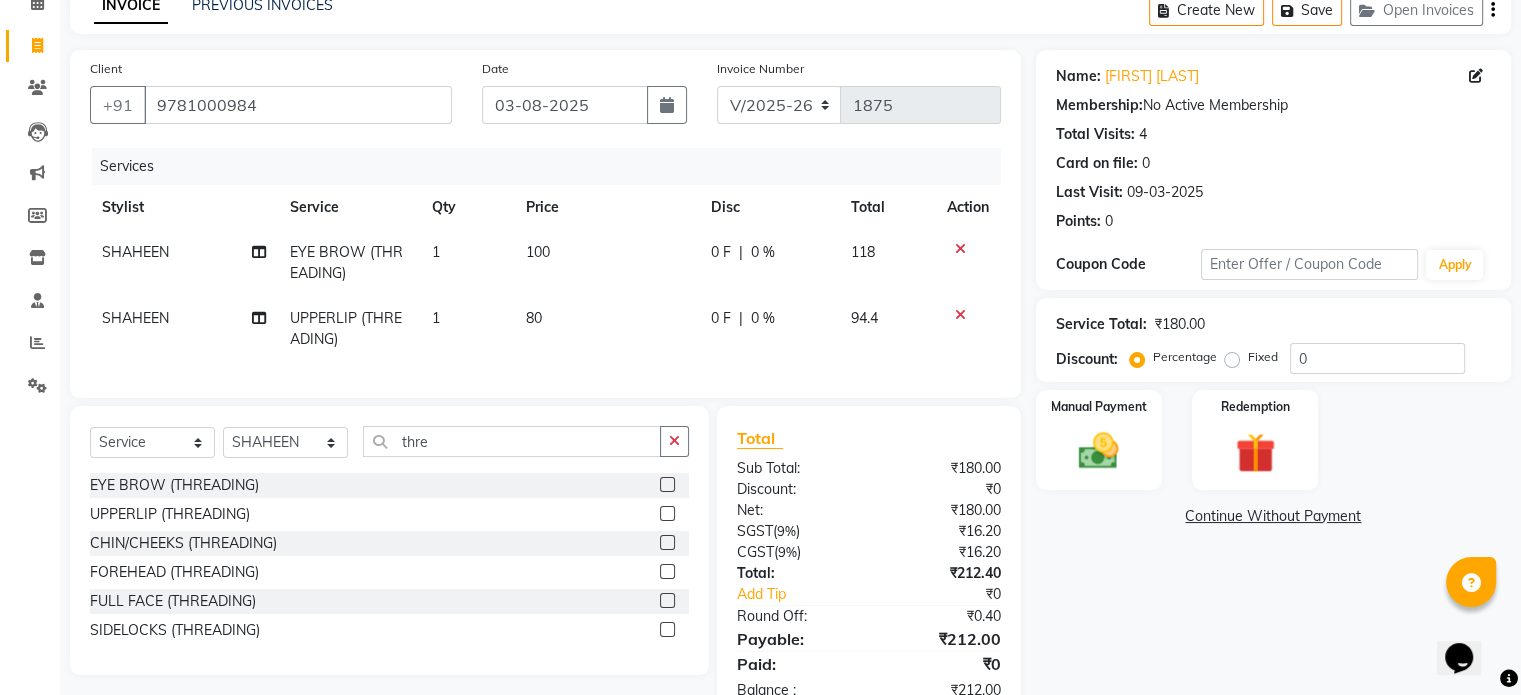 click 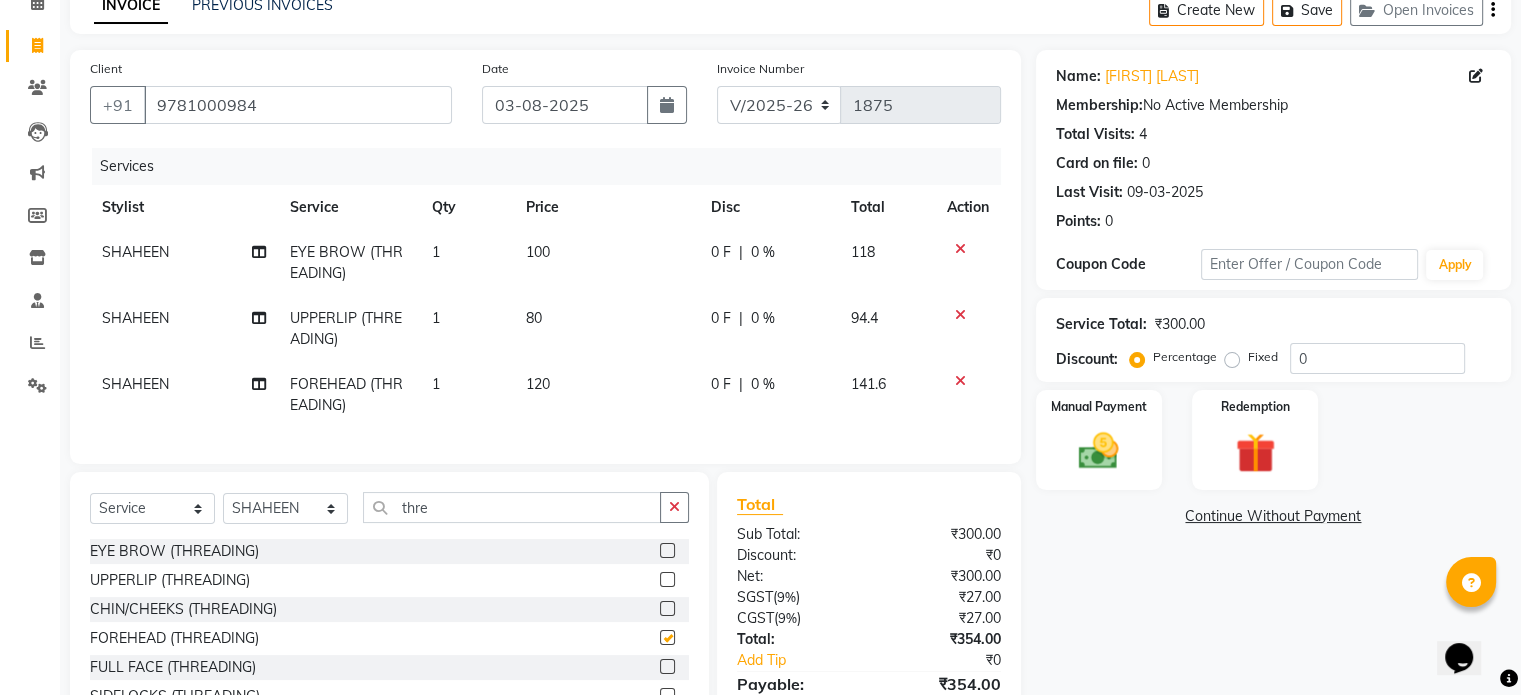 checkbox on "false" 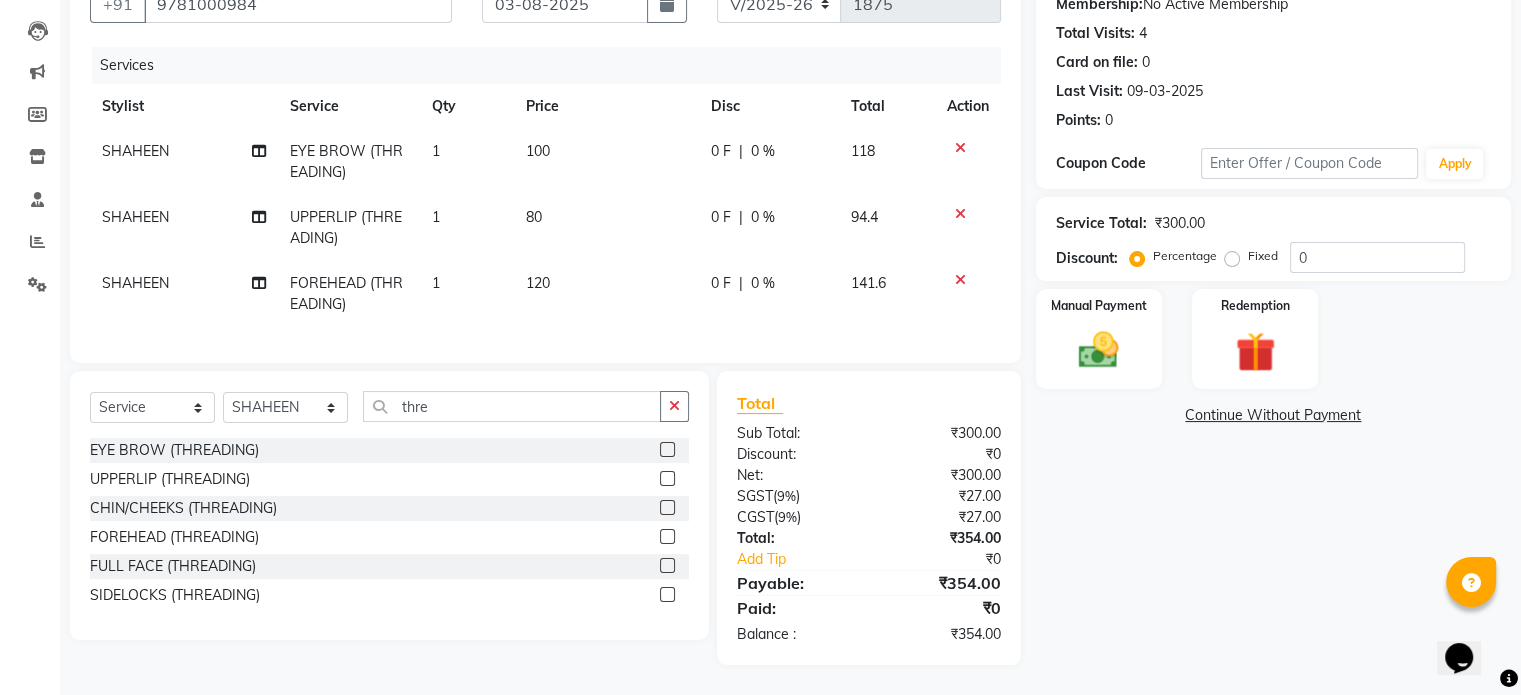 scroll, scrollTop: 216, scrollLeft: 0, axis: vertical 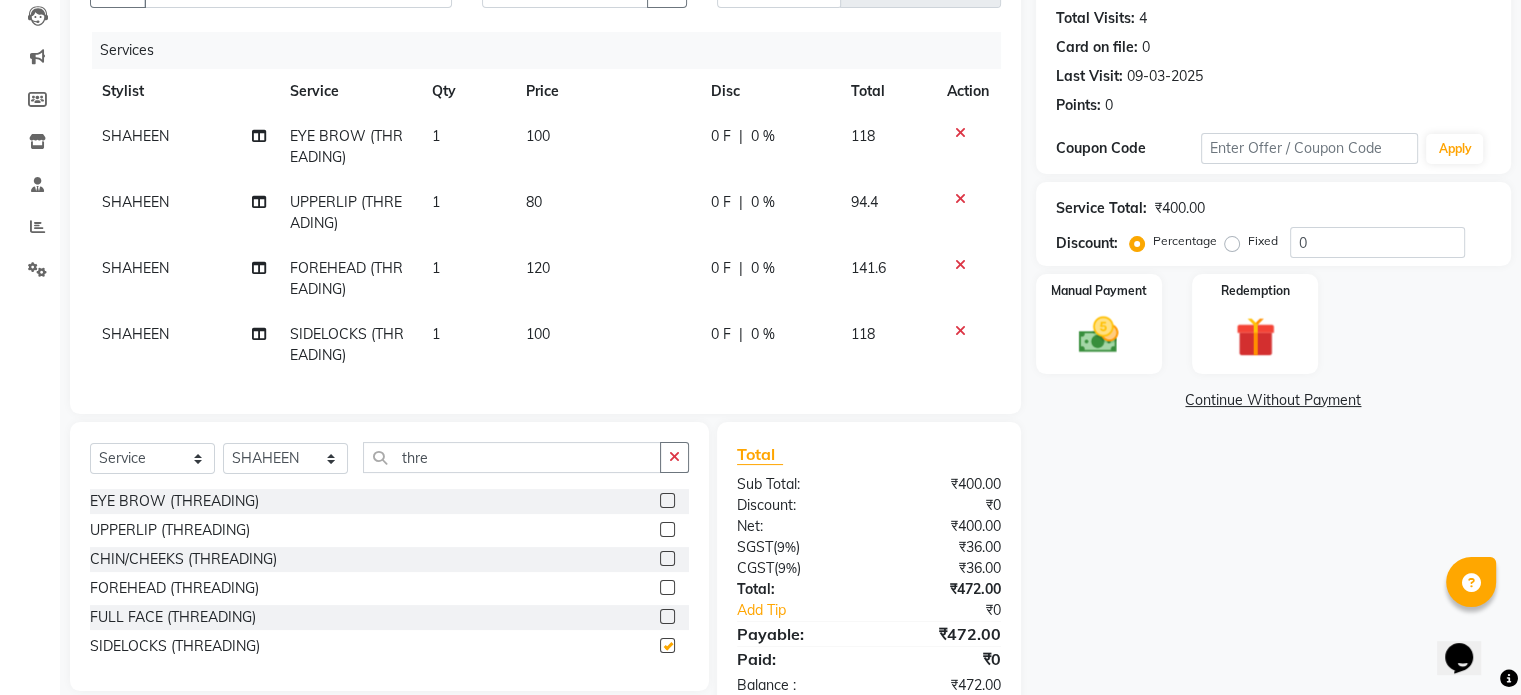 checkbox on "false" 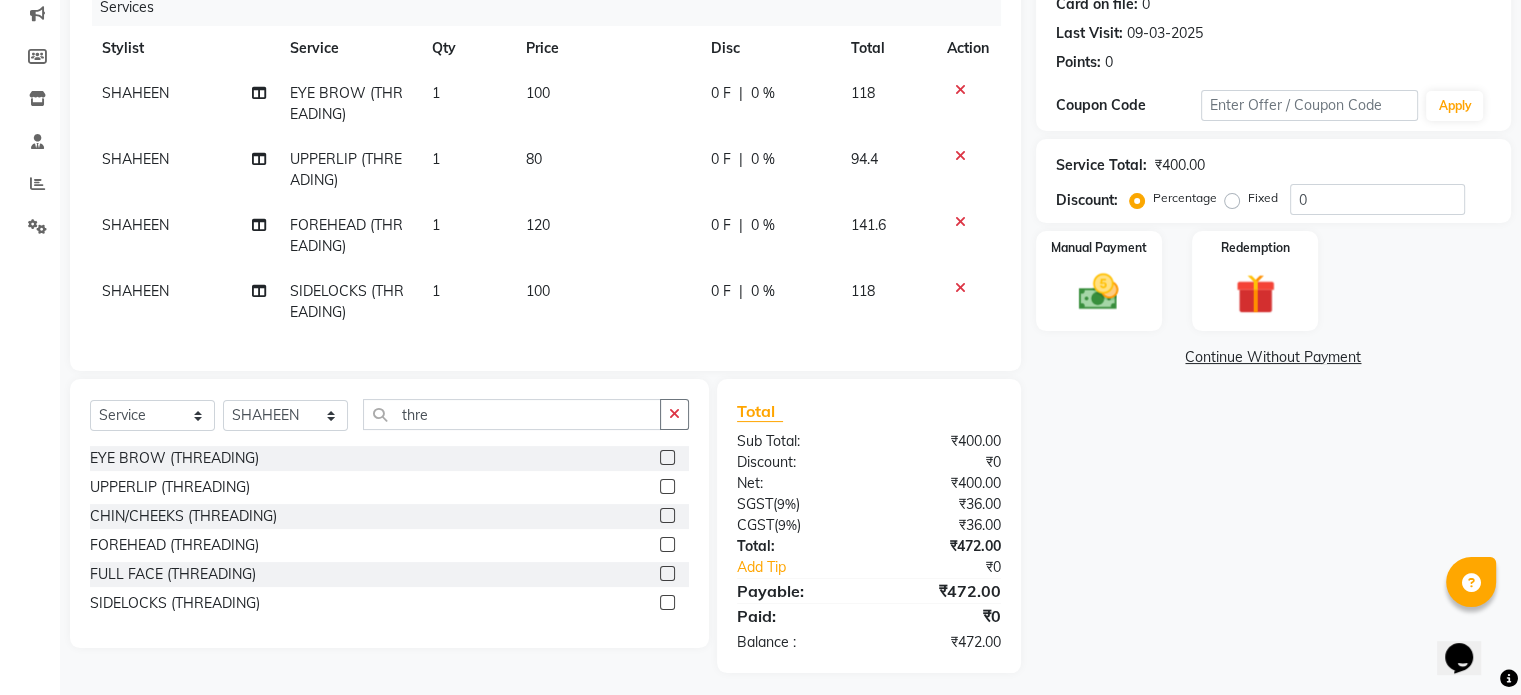 scroll, scrollTop: 282, scrollLeft: 0, axis: vertical 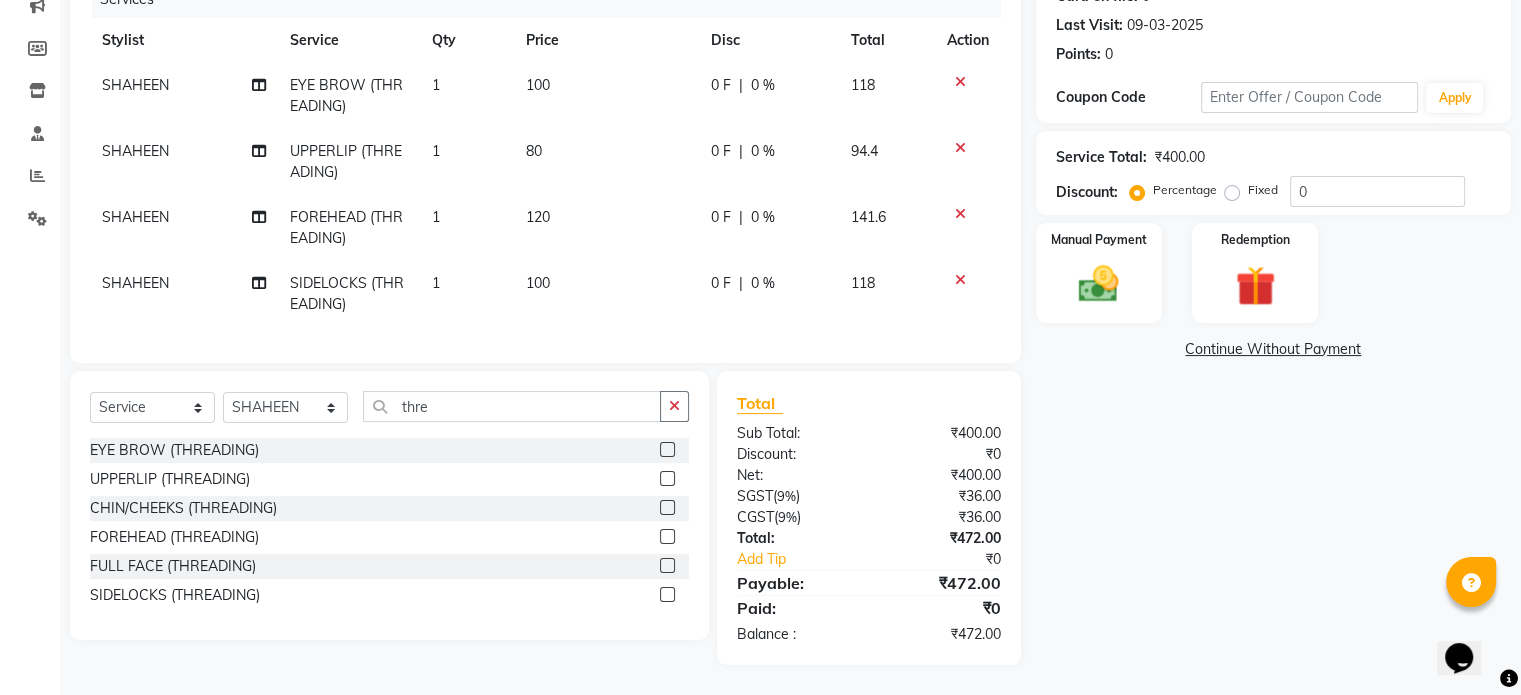 click 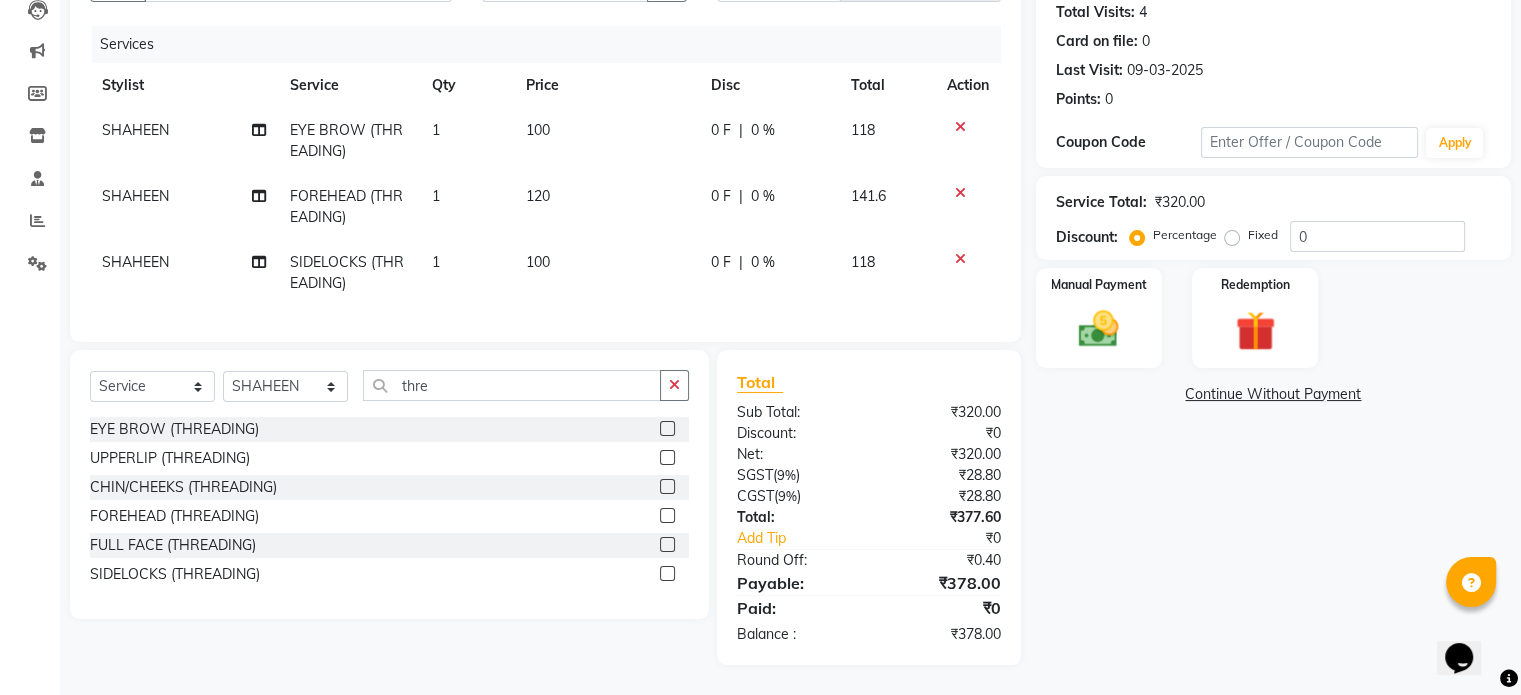 click 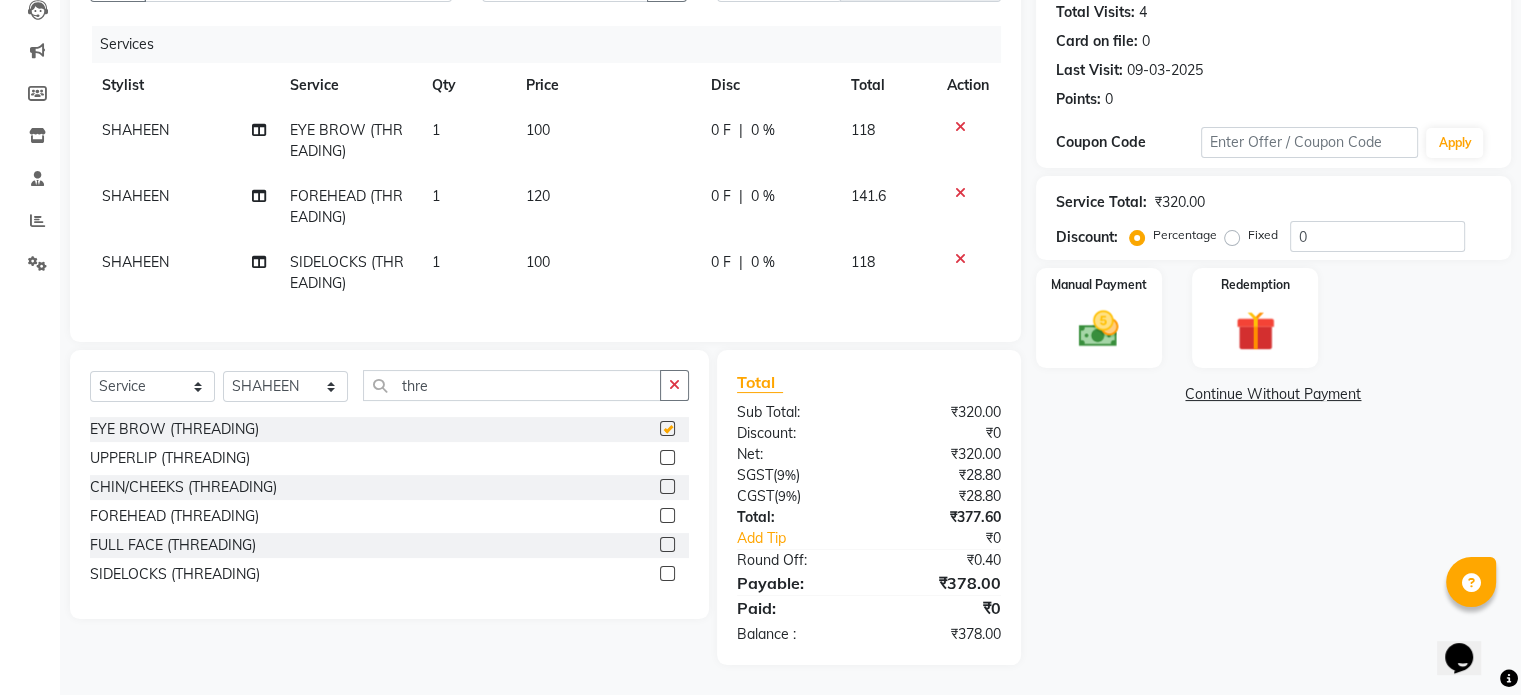 scroll, scrollTop: 282, scrollLeft: 0, axis: vertical 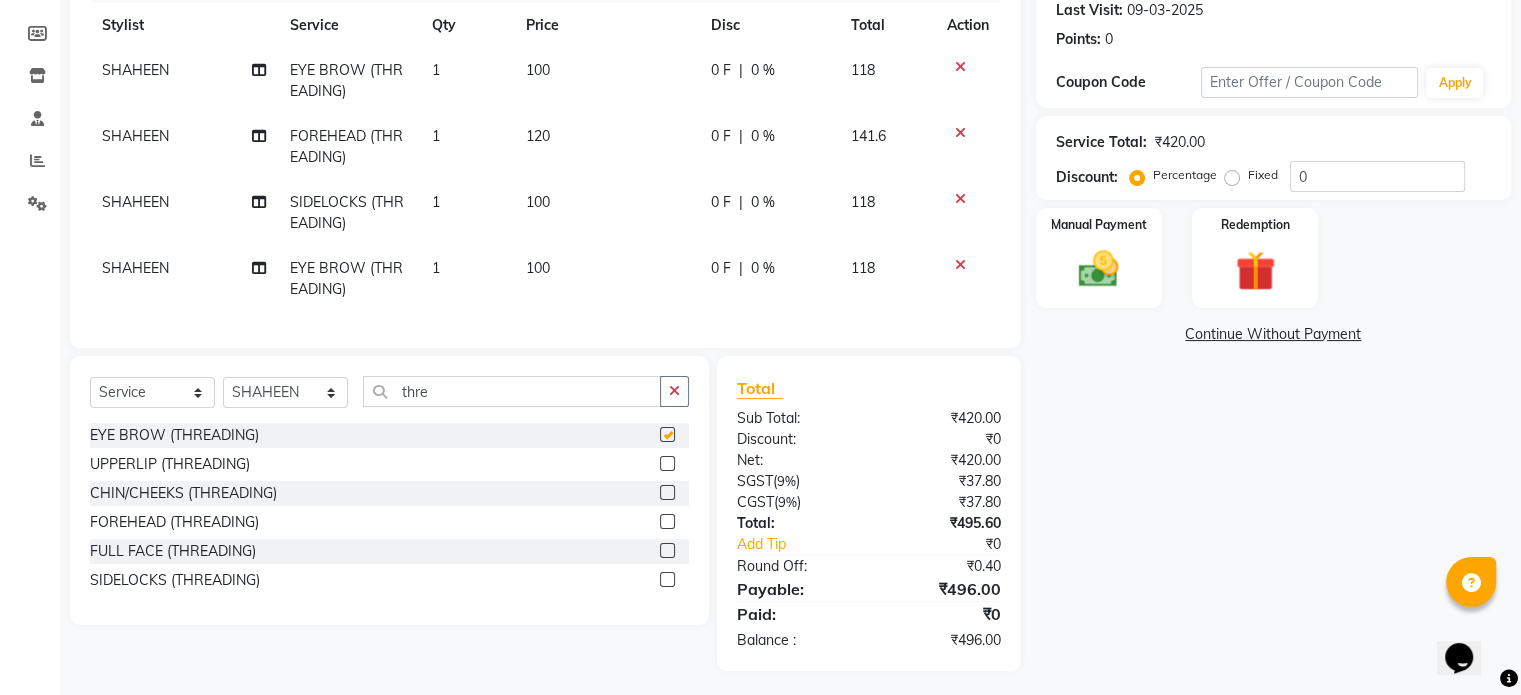 checkbox on "false" 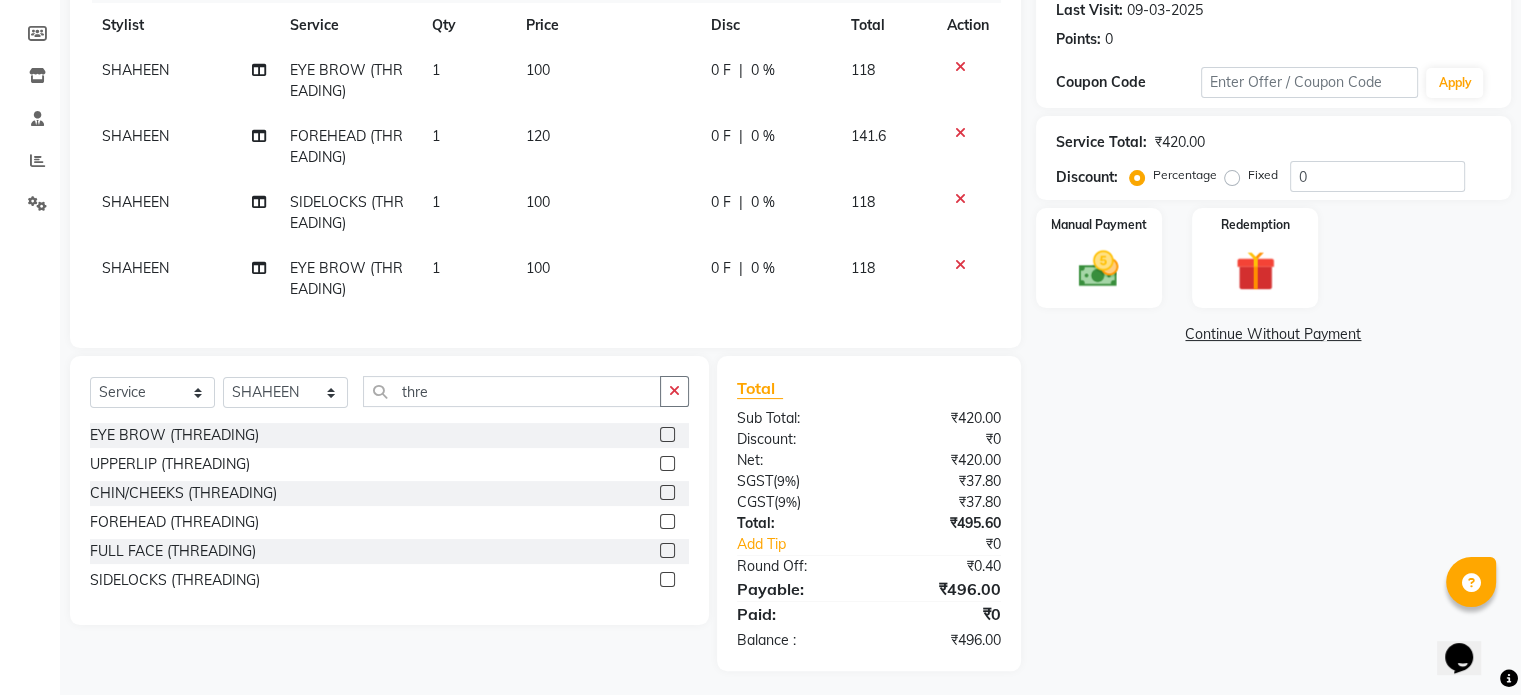 click 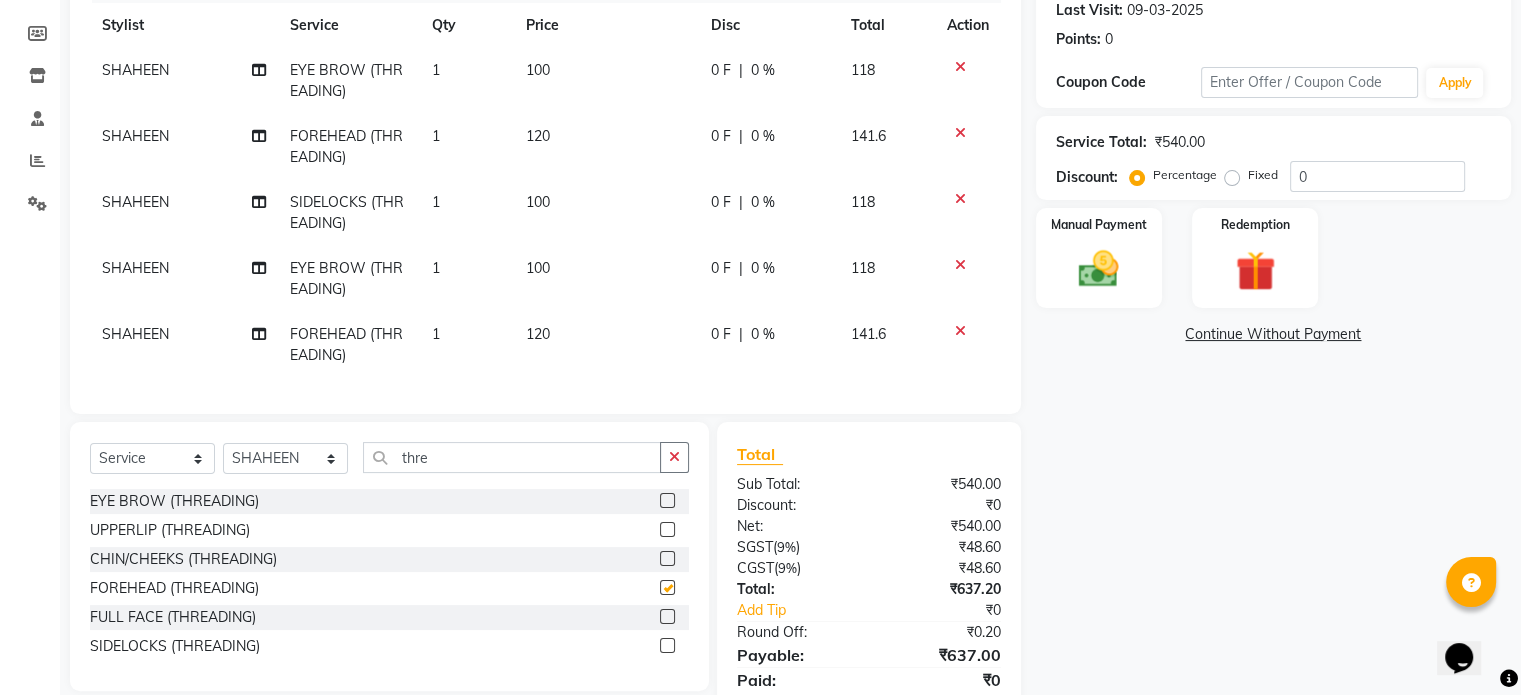 checkbox on "false" 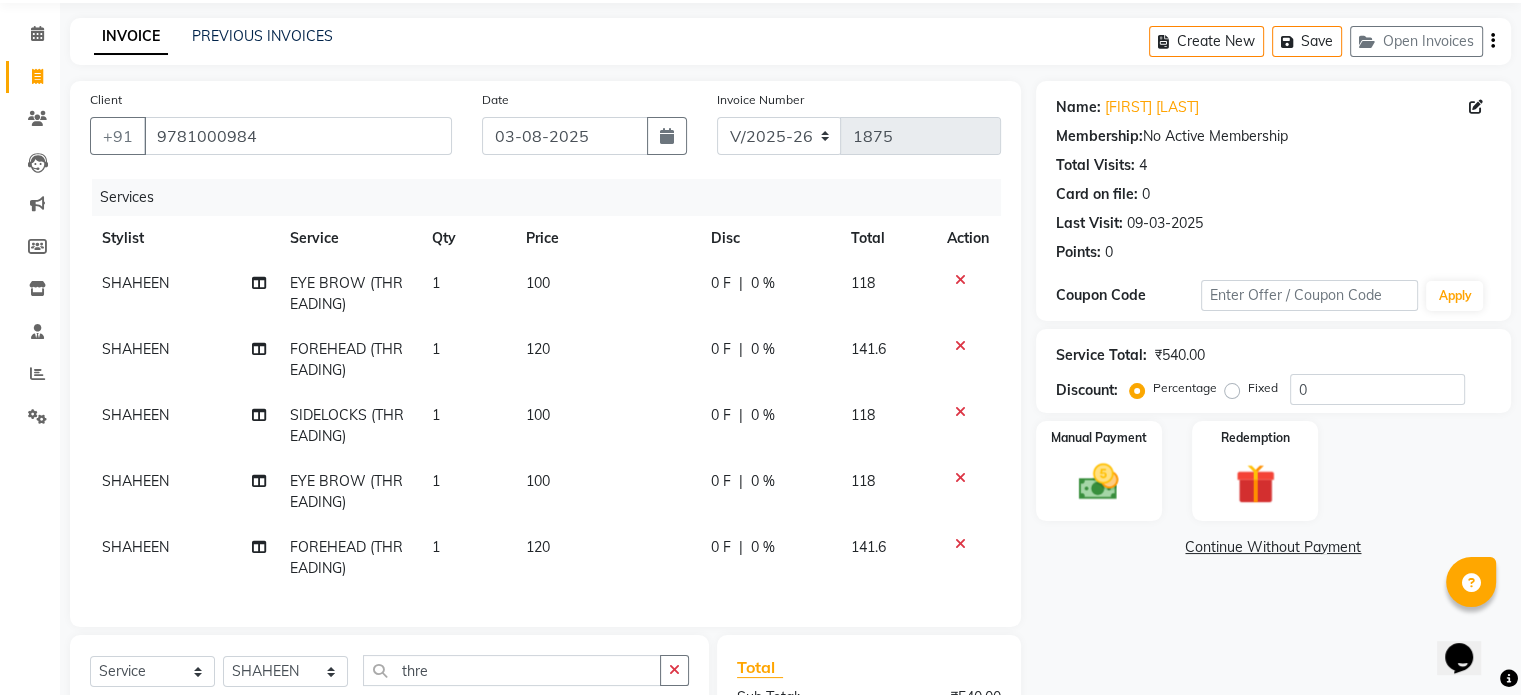 scroll, scrollTop: 369, scrollLeft: 0, axis: vertical 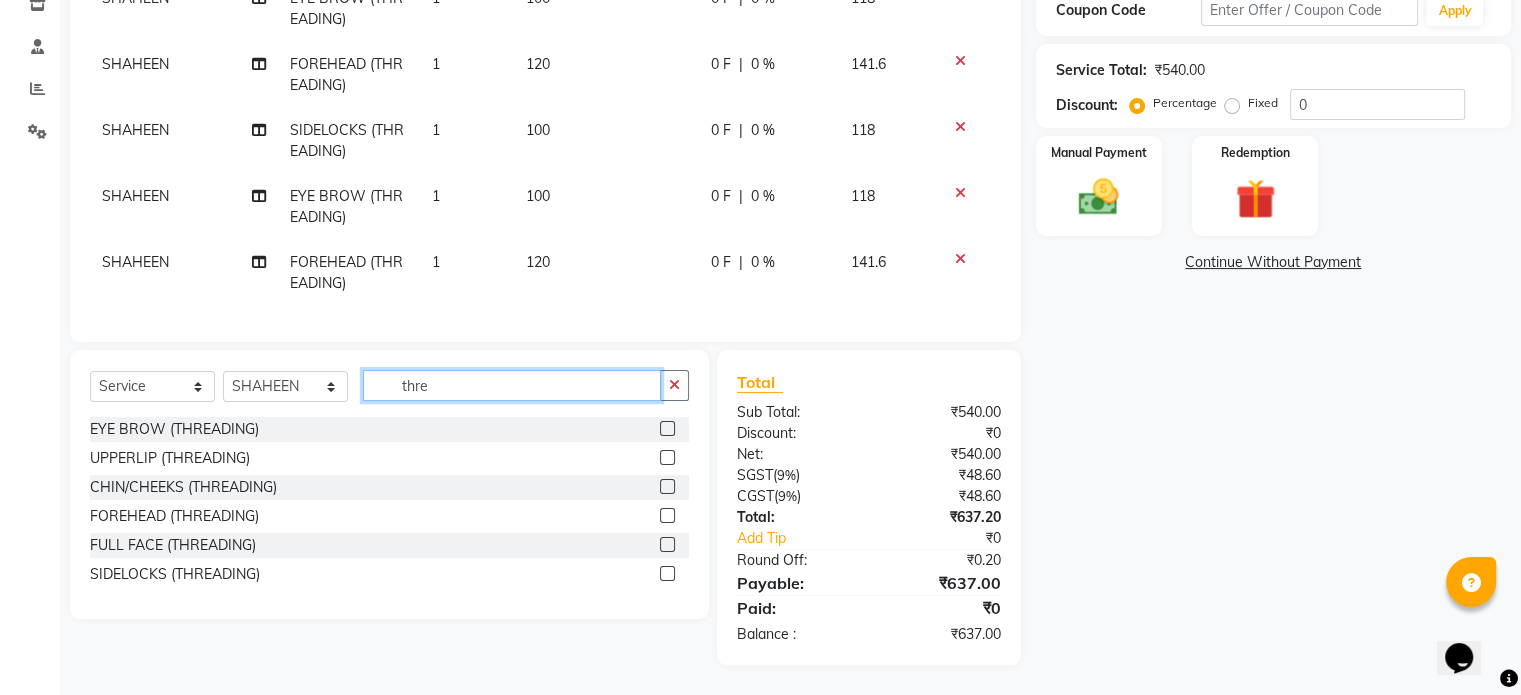 drag, startPoint x: 385, startPoint y: 390, endPoint x: 369, endPoint y: 390, distance: 16 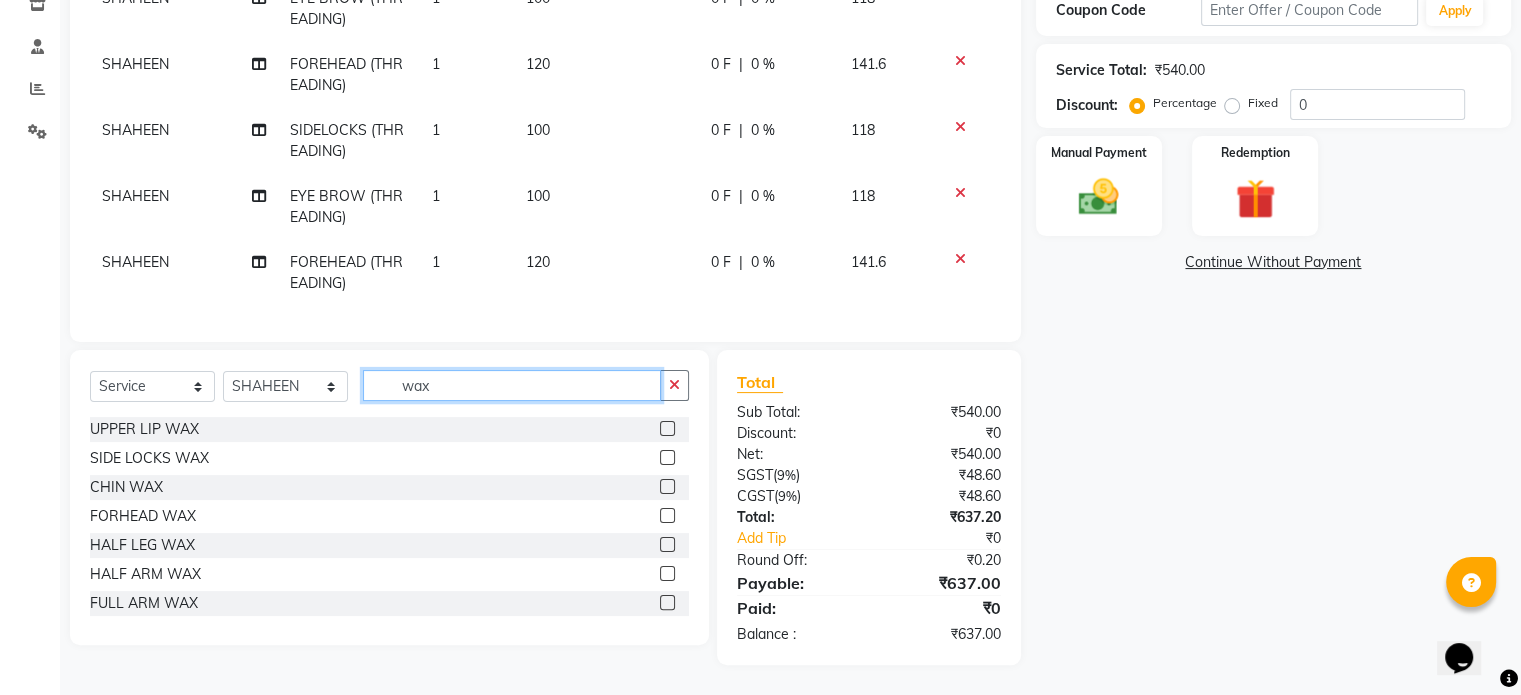 type on "wax" 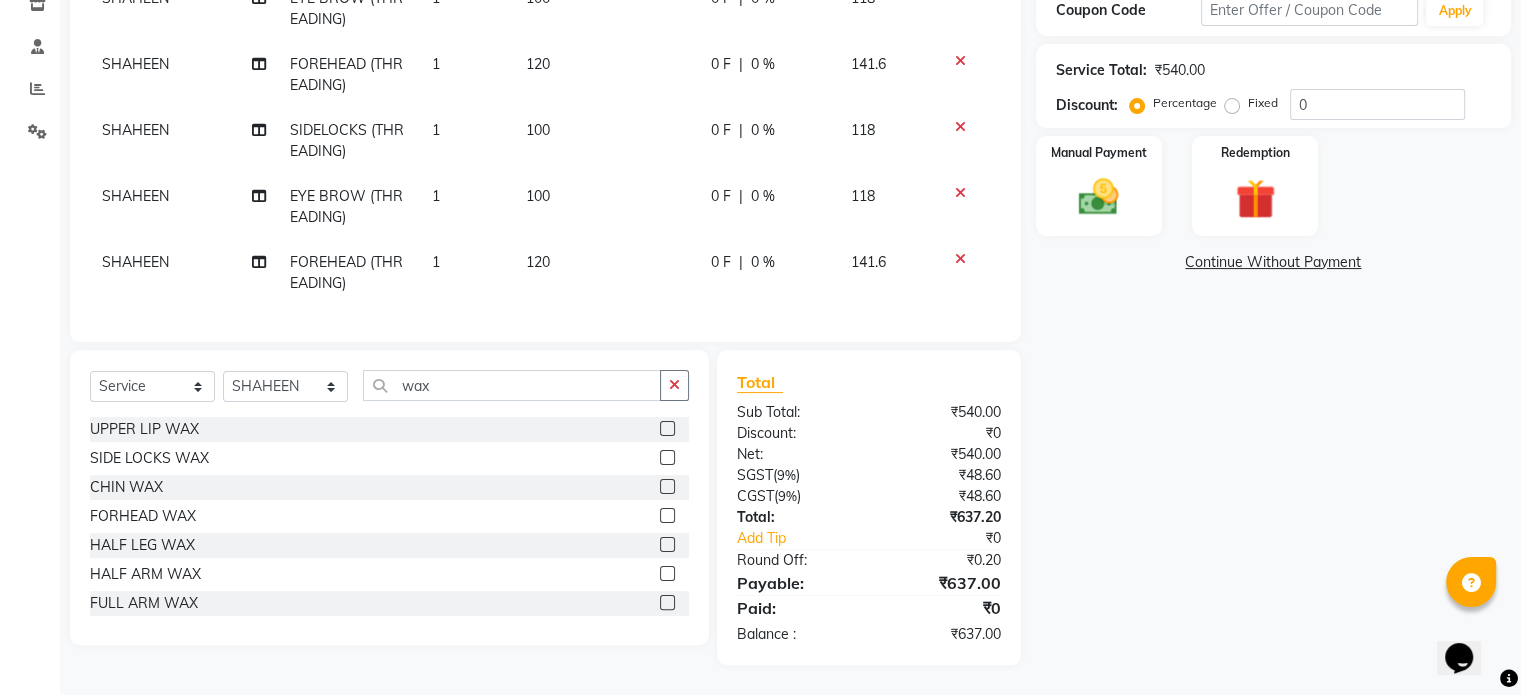click 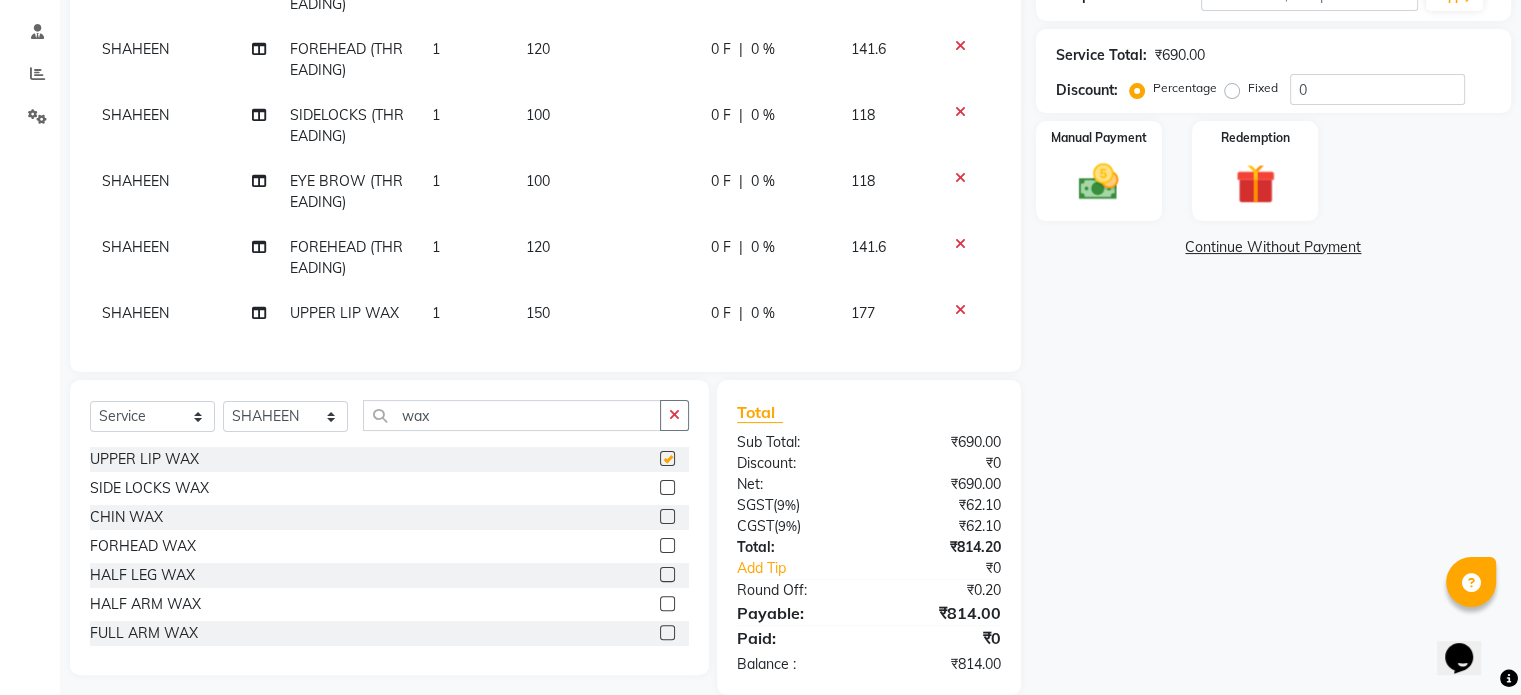 checkbox on "false" 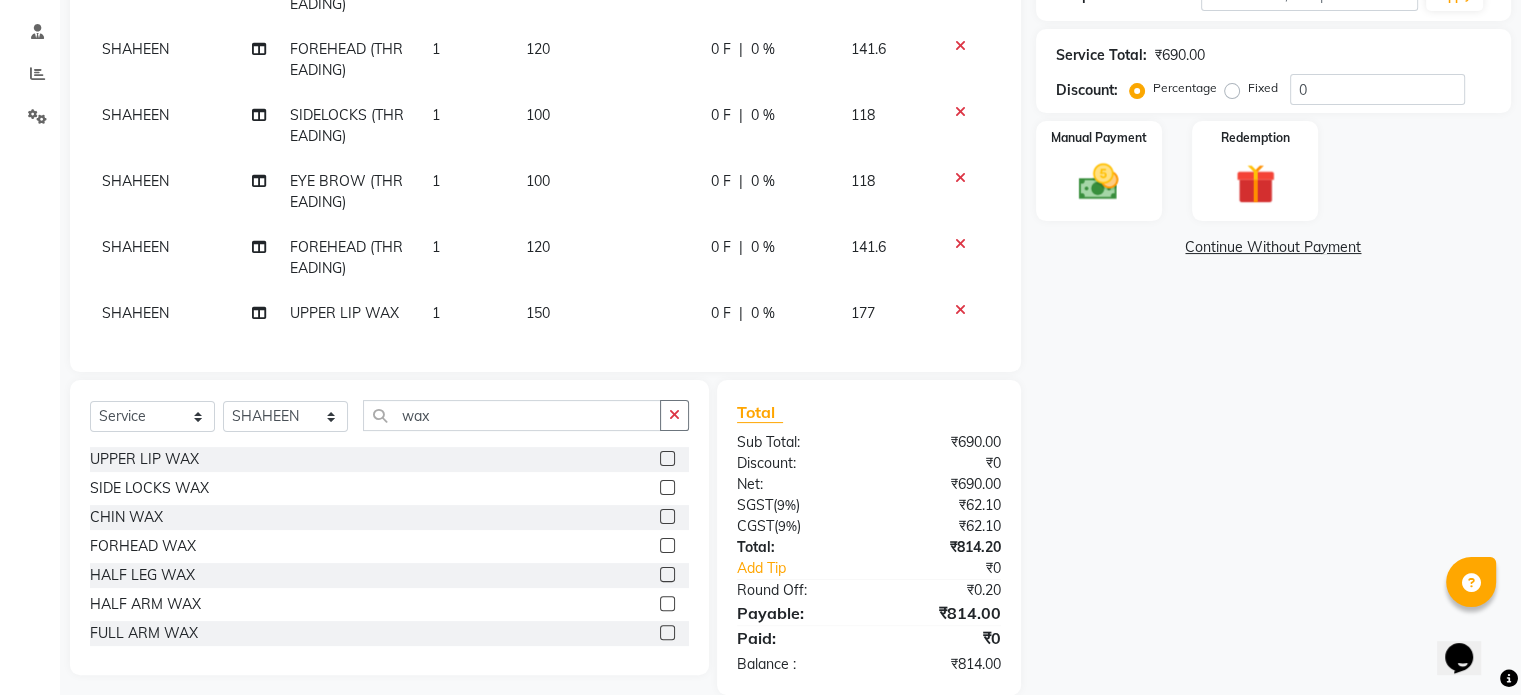 click 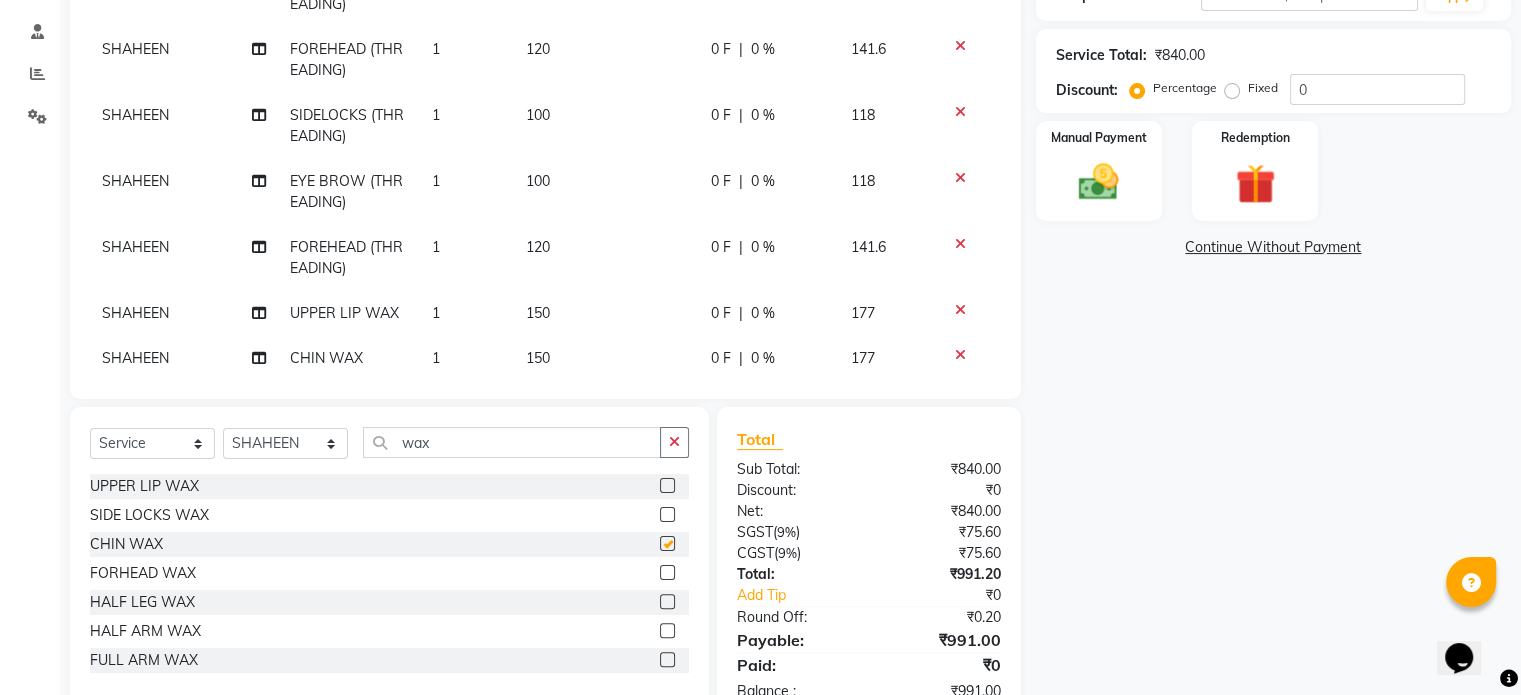 checkbox on "false" 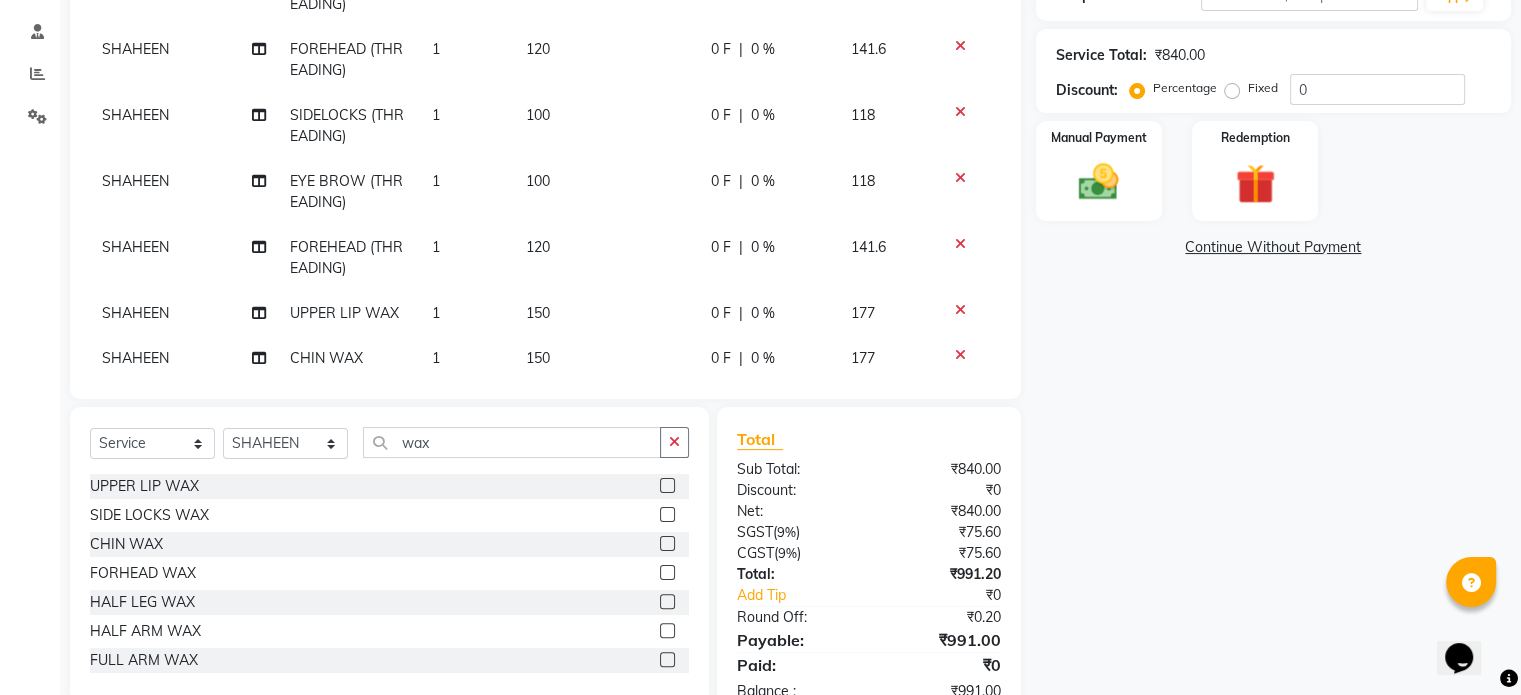 scroll, scrollTop: 33, scrollLeft: 0, axis: vertical 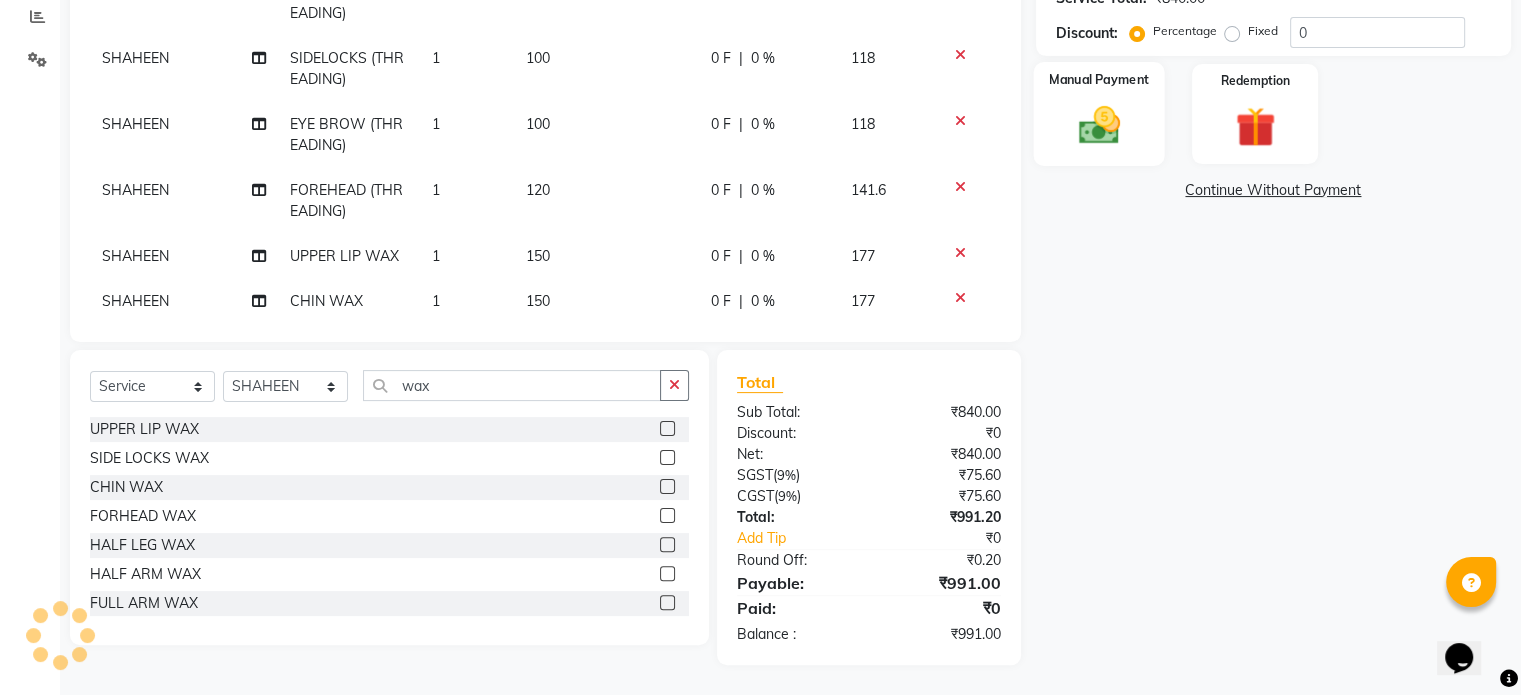 click 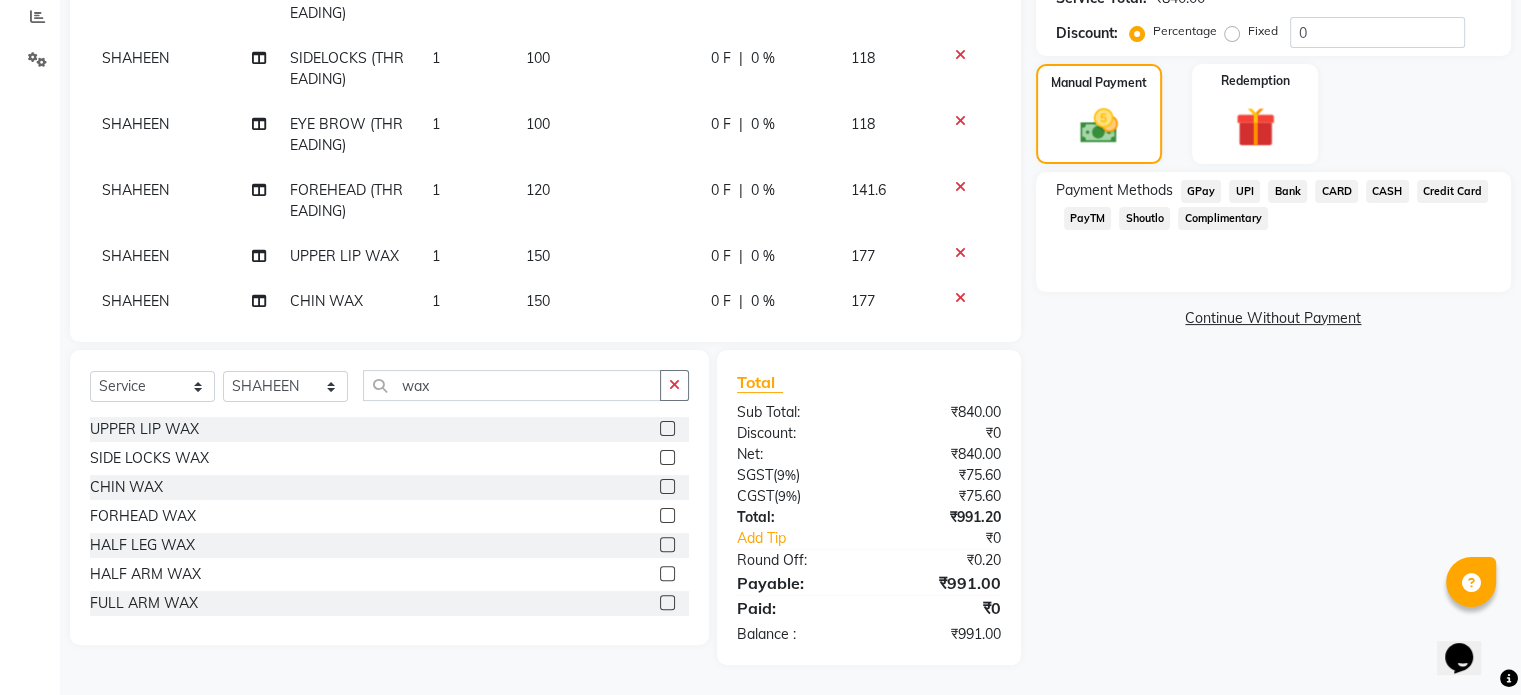 click on "CARD" 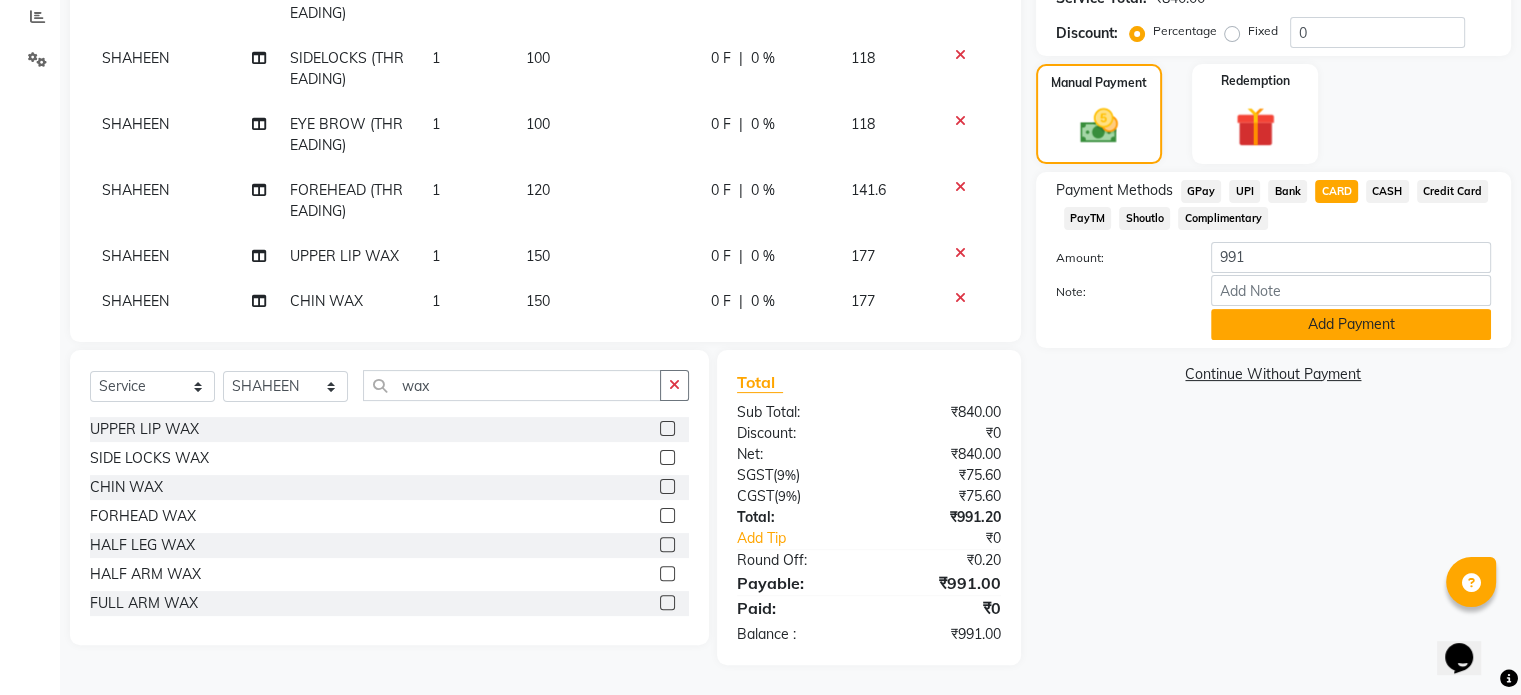 click on "Add Payment" 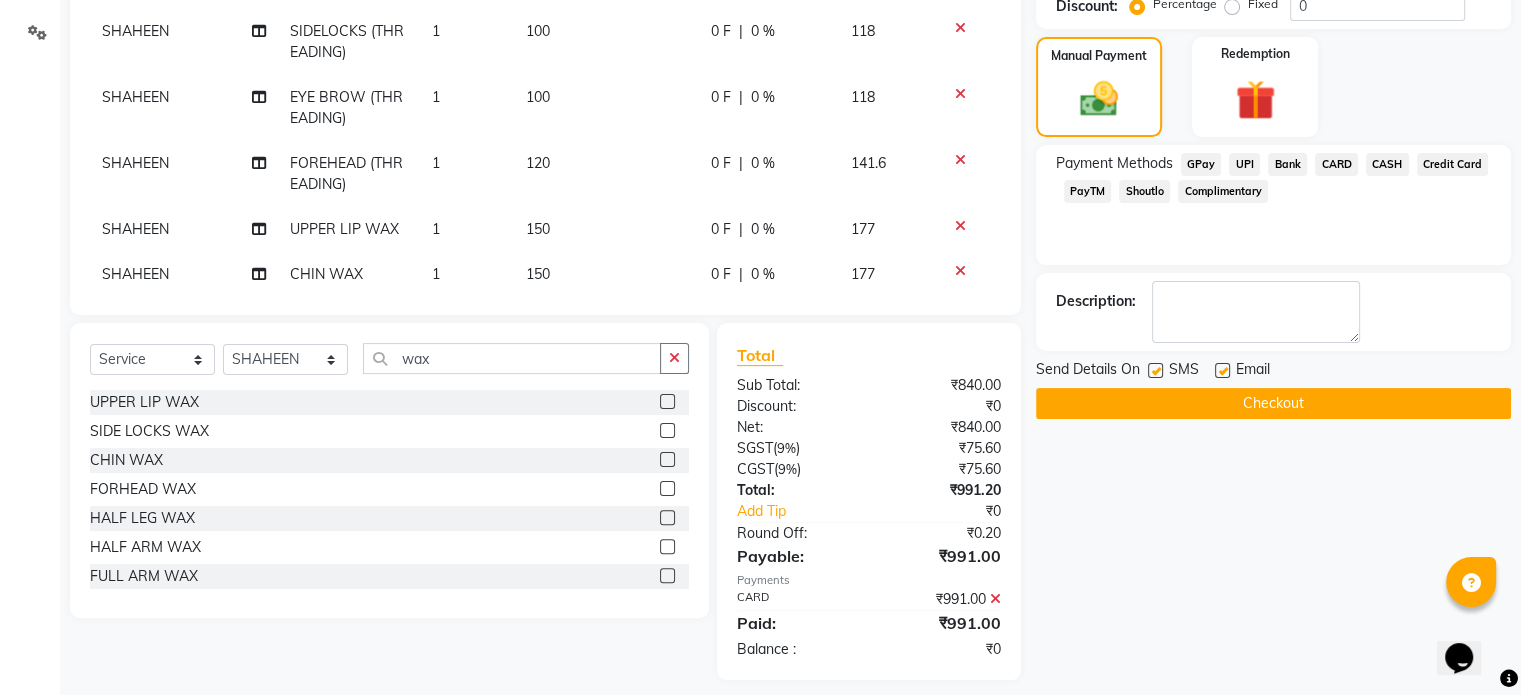 scroll, scrollTop: 468, scrollLeft: 0, axis: vertical 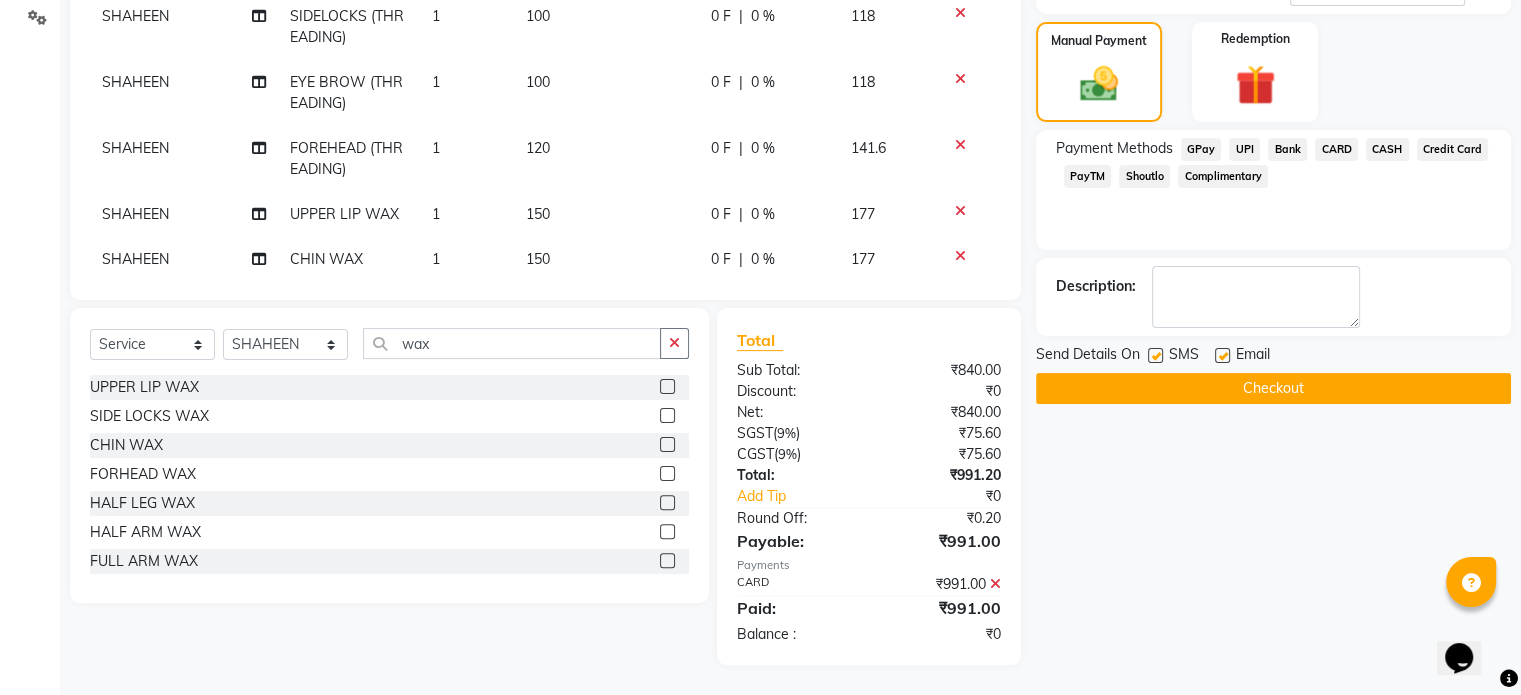 click on "Checkout" 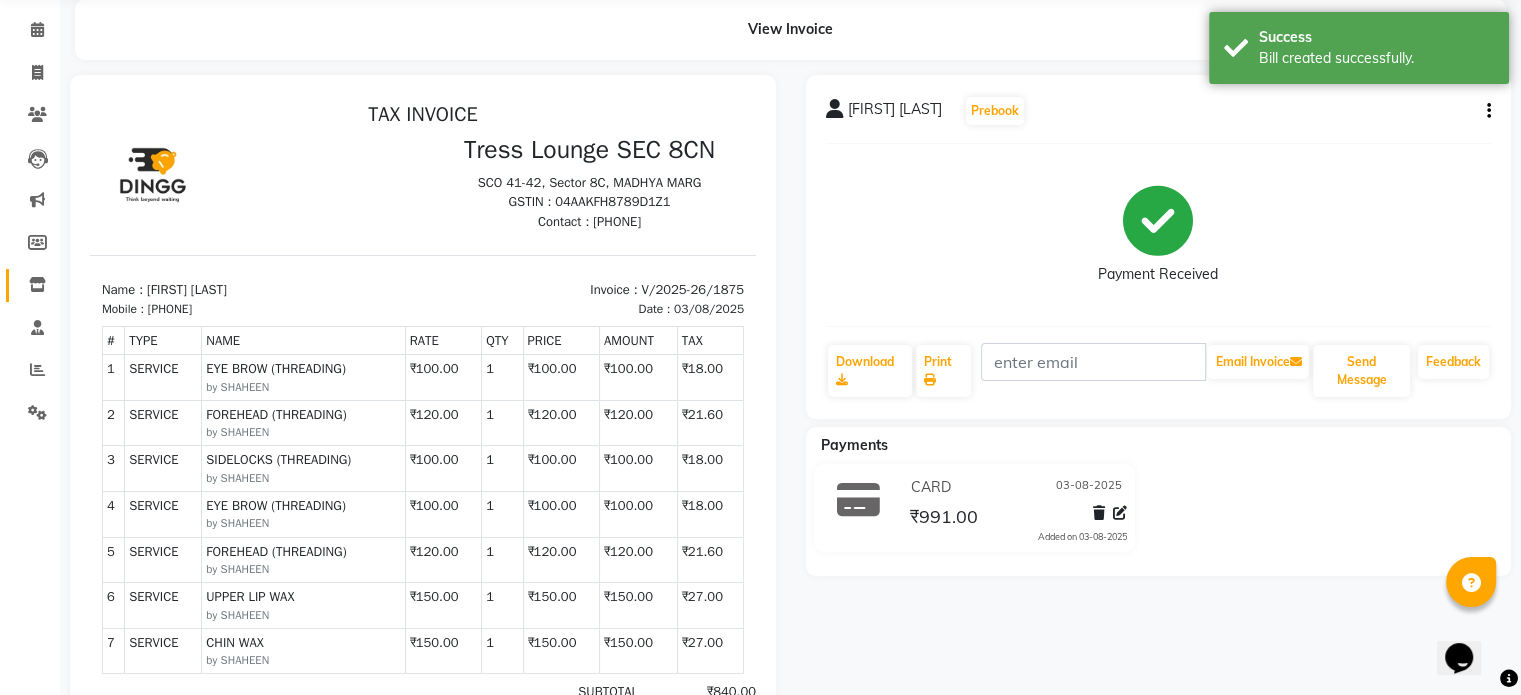 scroll, scrollTop: 0, scrollLeft: 0, axis: both 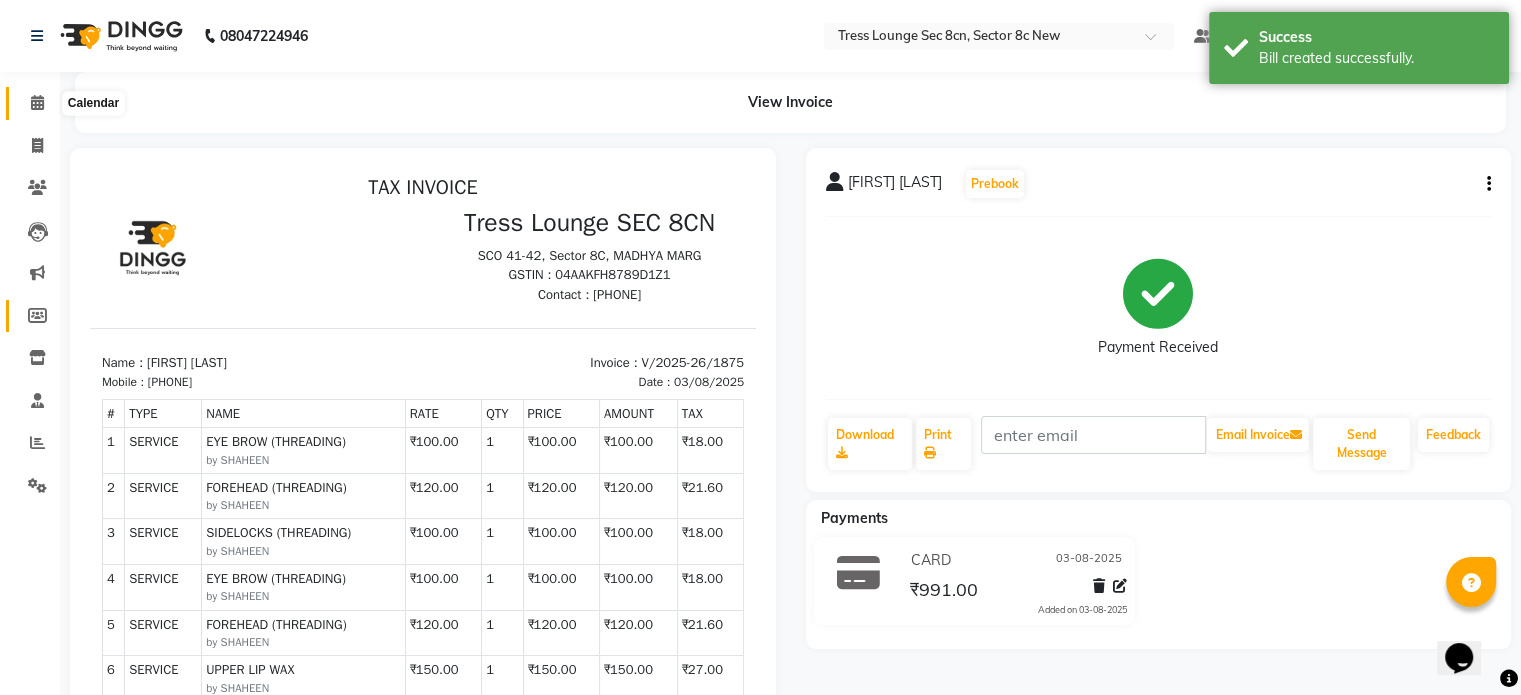 drag, startPoint x: 36, startPoint y: 98, endPoint x: 43, endPoint y: 327, distance: 229.10696 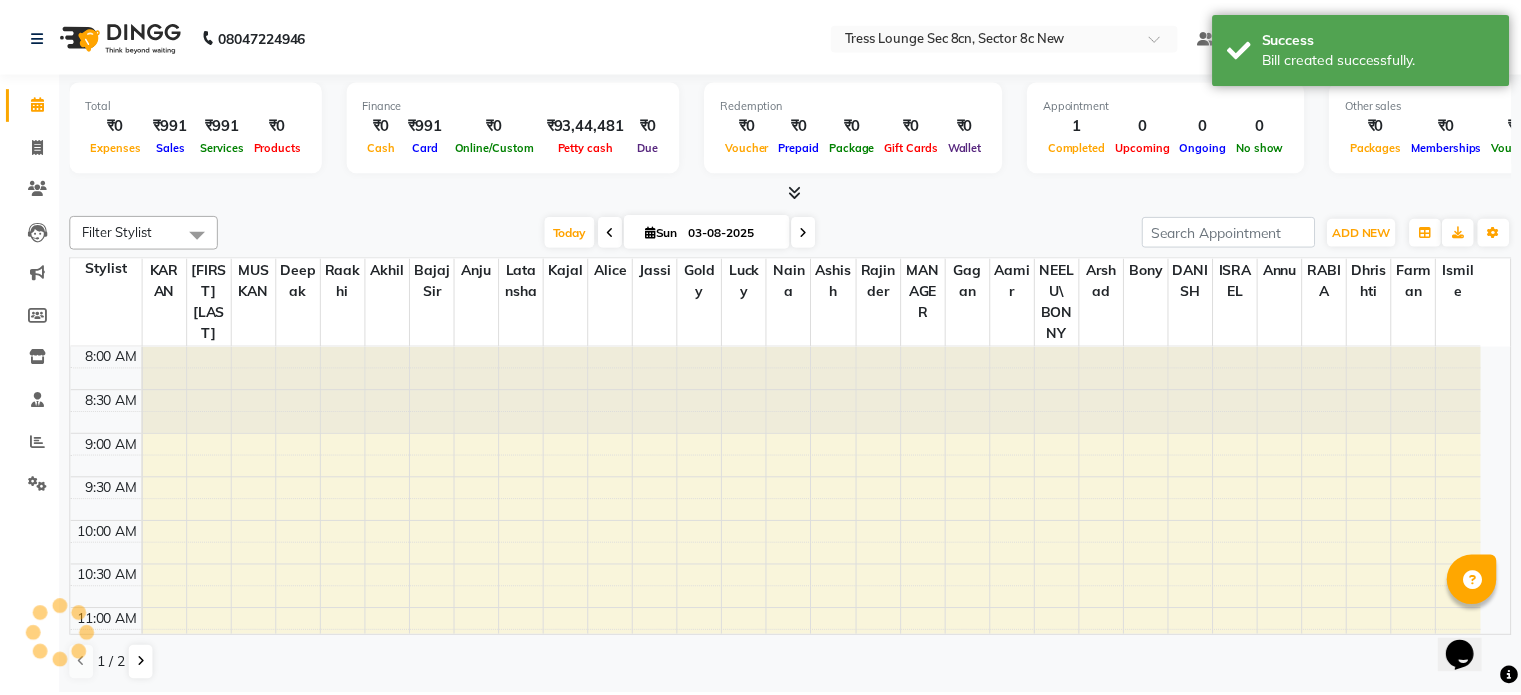 scroll, scrollTop: 0, scrollLeft: 0, axis: both 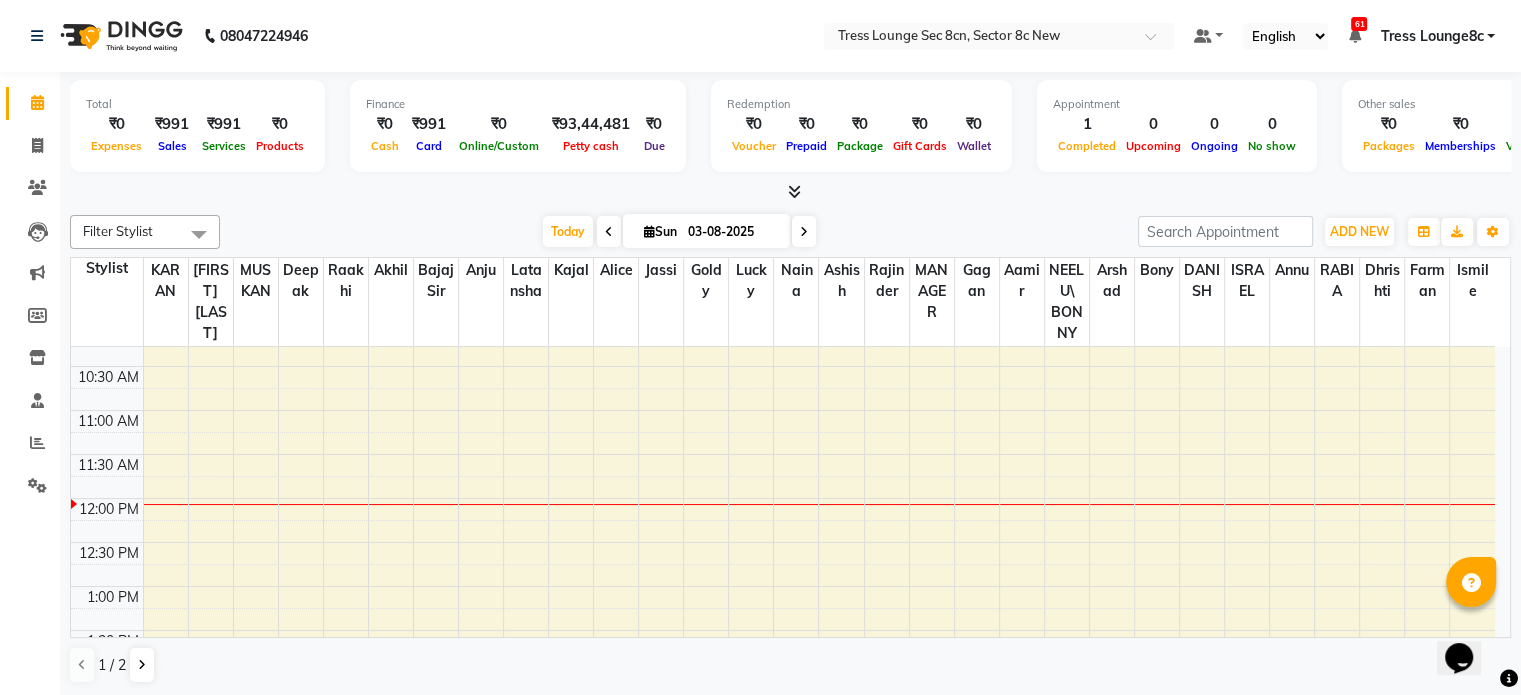click on "8:00 AM 8:30 AM 9:00 AM 9:30 AM 10:00 AM 10:30 AM 11:00 AM 11:30 AM 12:00 PM 12:30 PM 1:00 PM 1:30 PM 2:00 PM 2:30 PM 3:00 PM 3:30 PM 4:00 PM 4:30 PM 5:00 PM 5:30 PM 6:00 PM 6:30 PM 7:00 PM 7:30 PM 8:00 PM 8:30 PM" at bounding box center (783, 718) 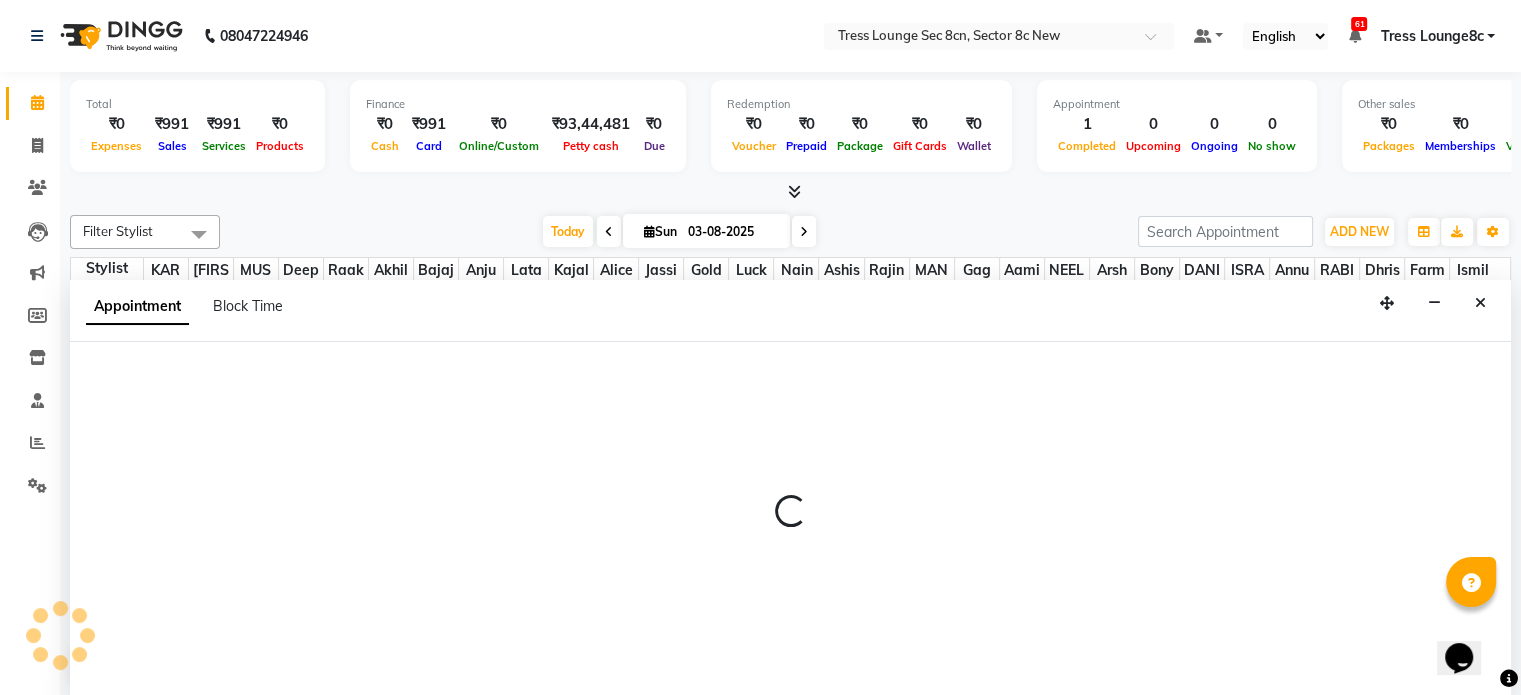 scroll, scrollTop: 0, scrollLeft: 0, axis: both 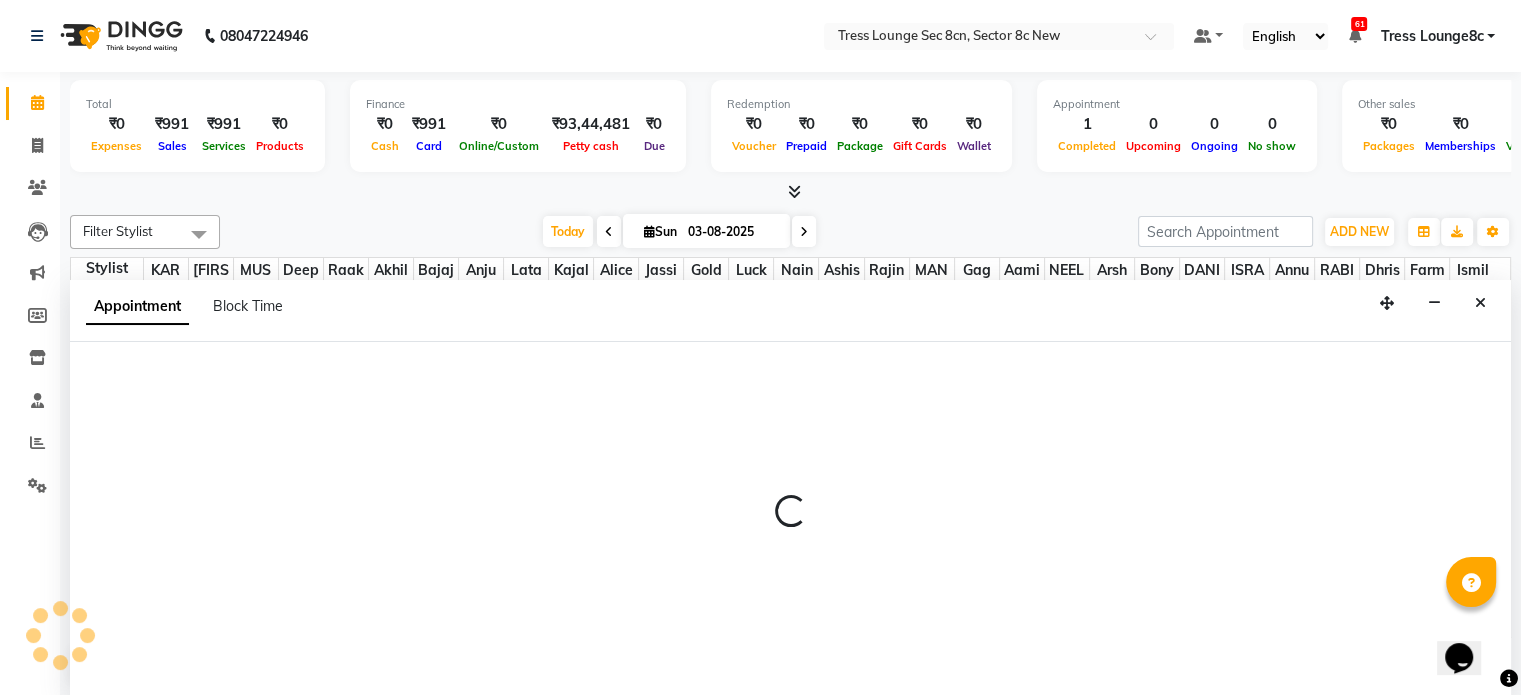 select on "39101" 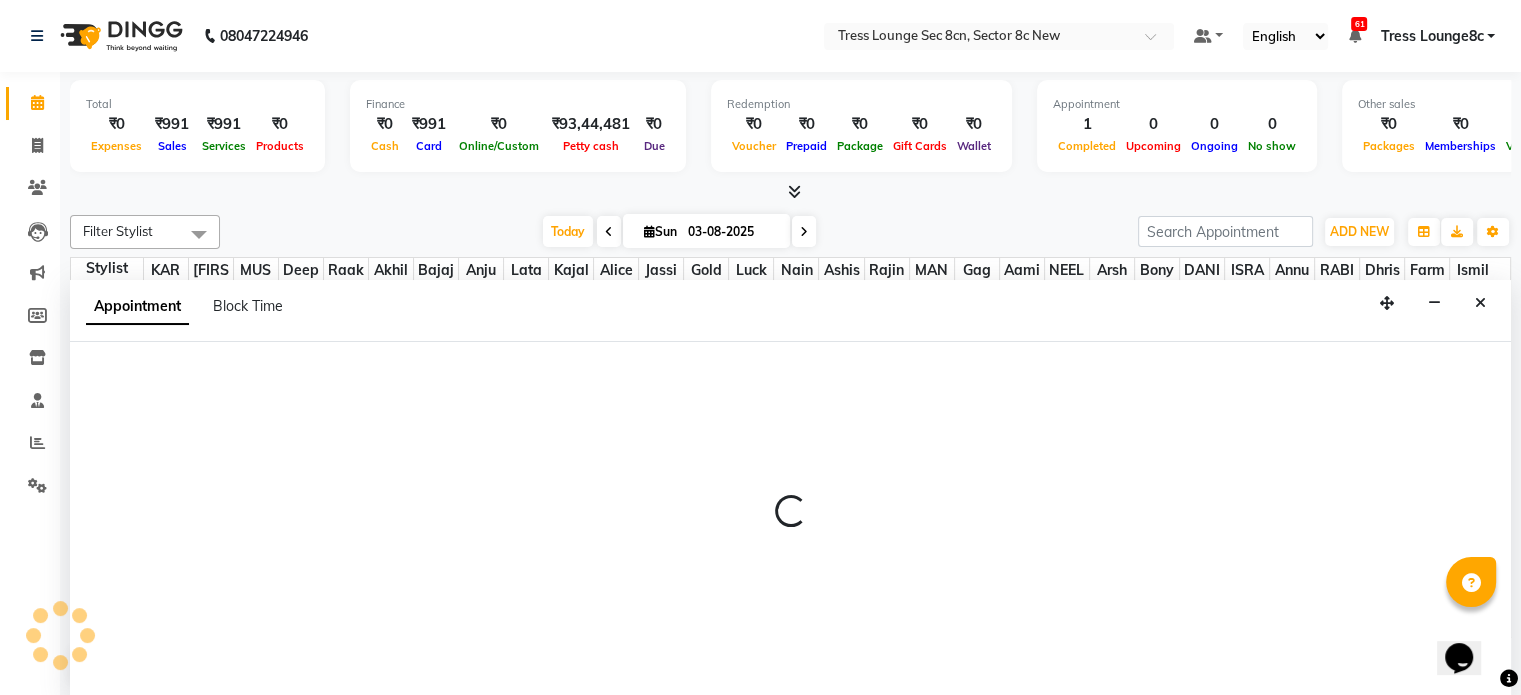 select on "tentative" 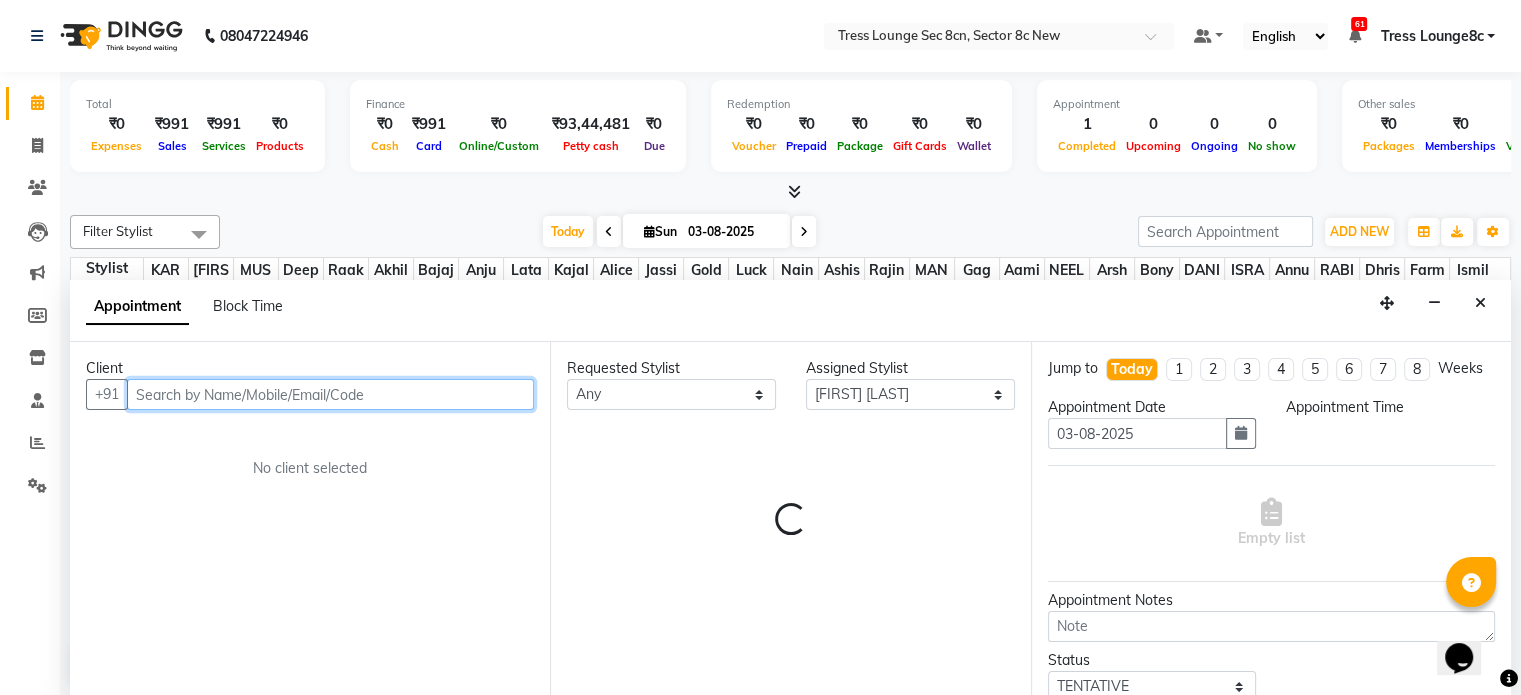 select on "735" 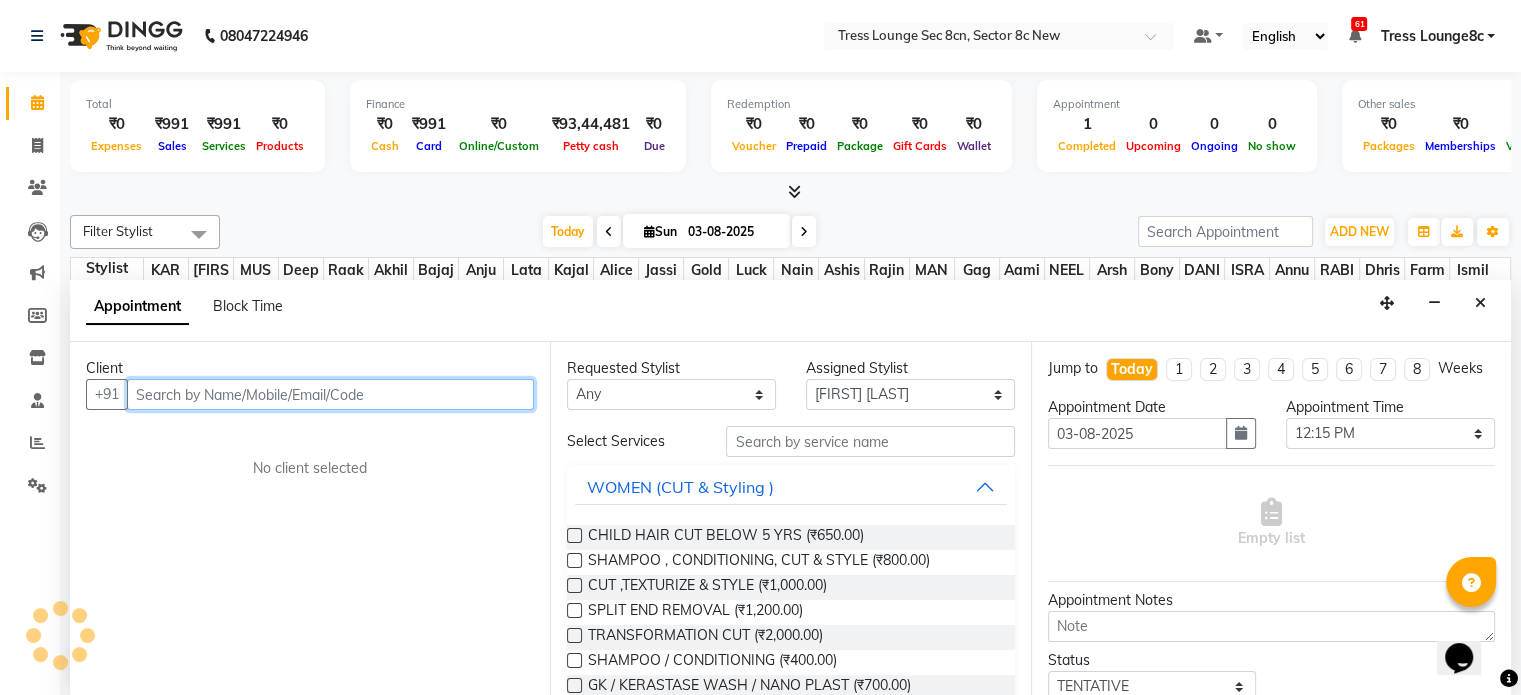 click at bounding box center (330, 394) 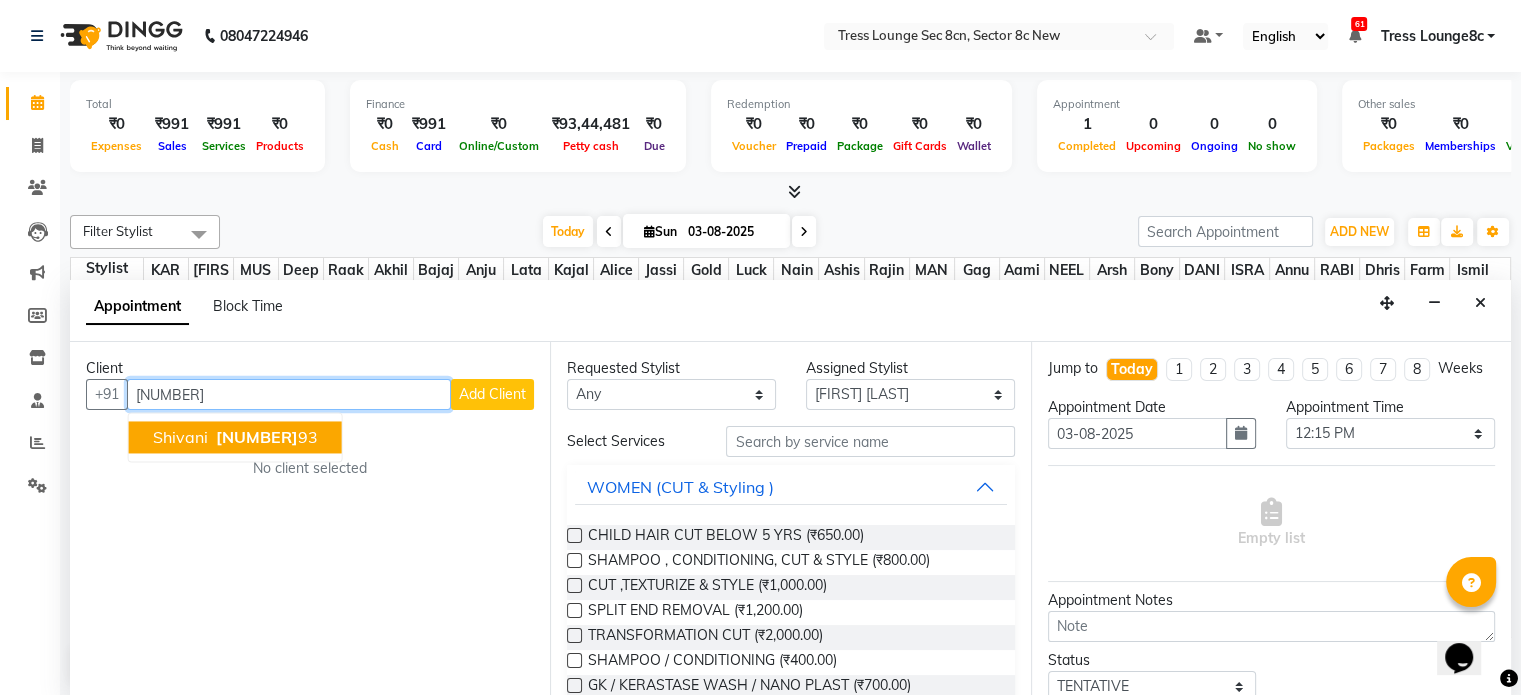 click on "[PHONE]" at bounding box center [265, 438] 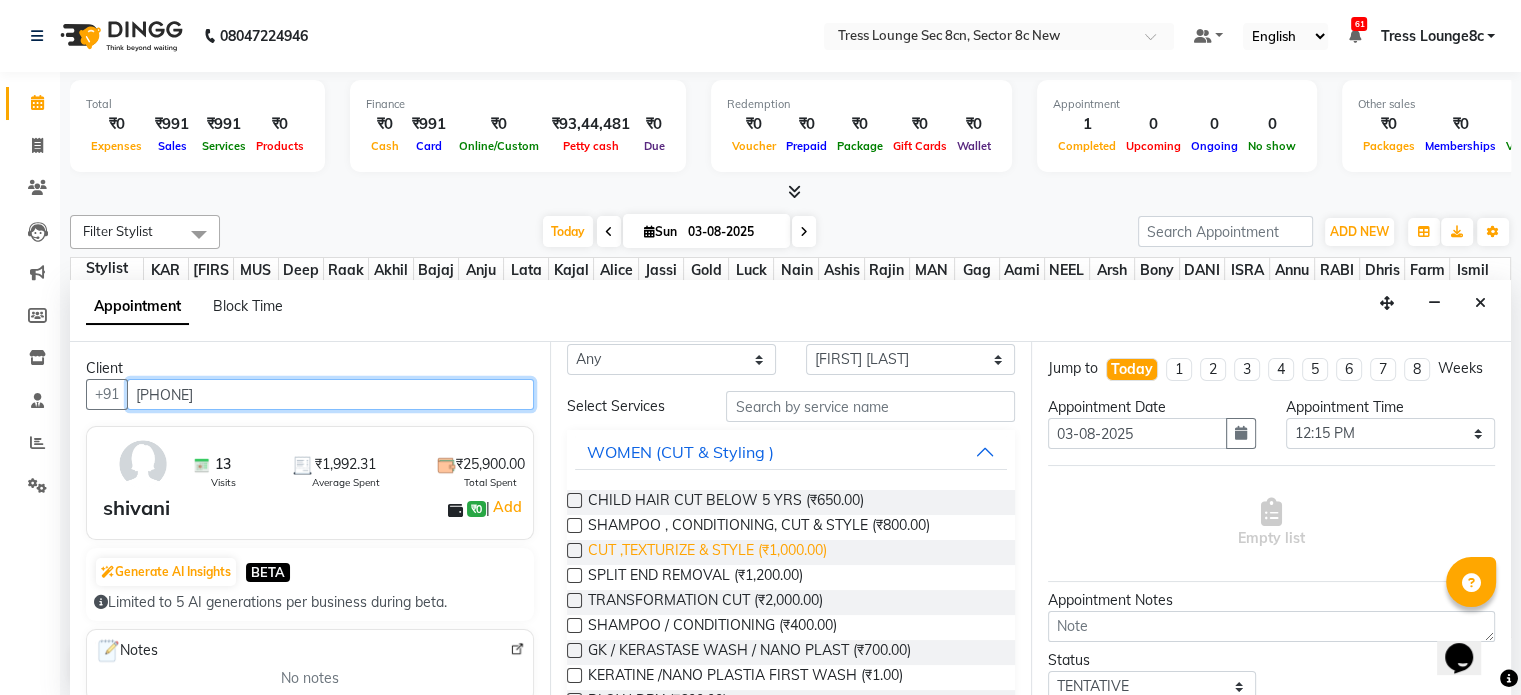 scroll, scrollTop: 0, scrollLeft: 0, axis: both 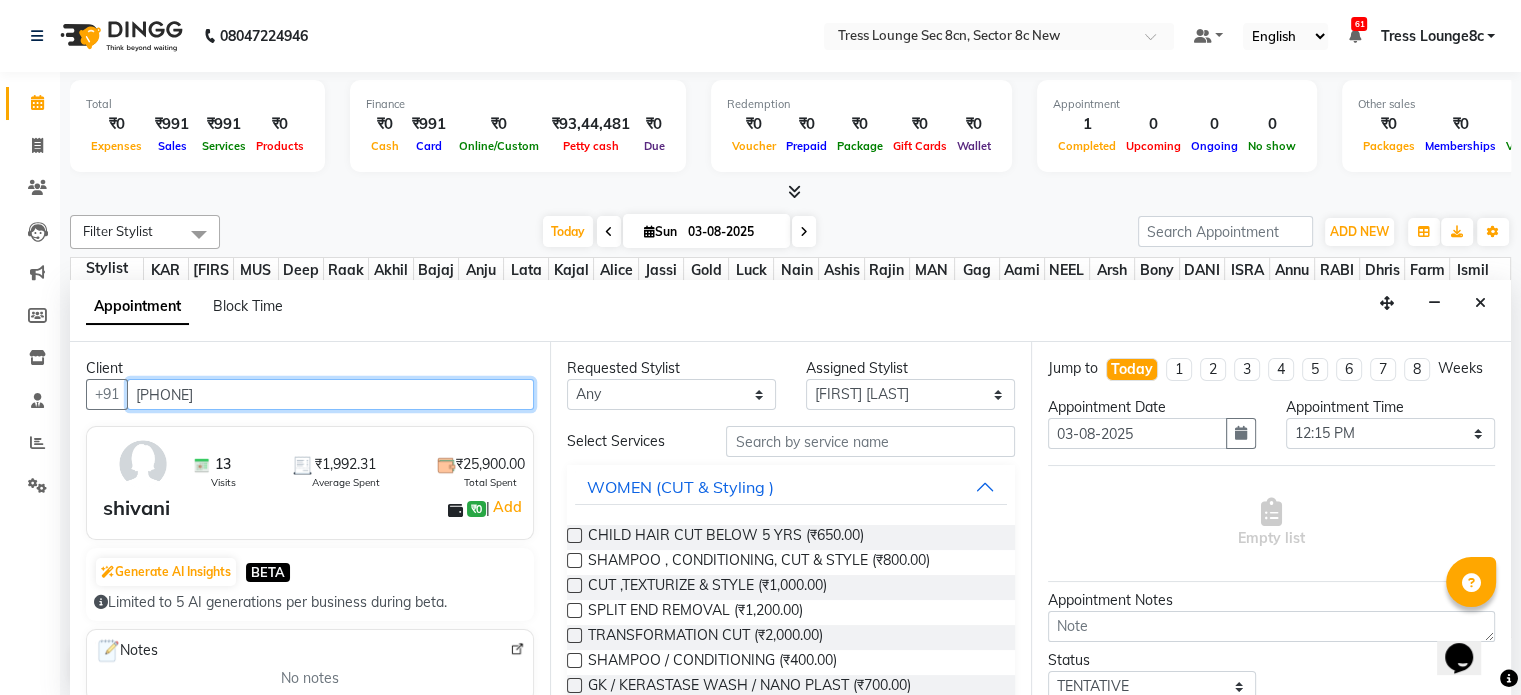 type on "[PHONE]" 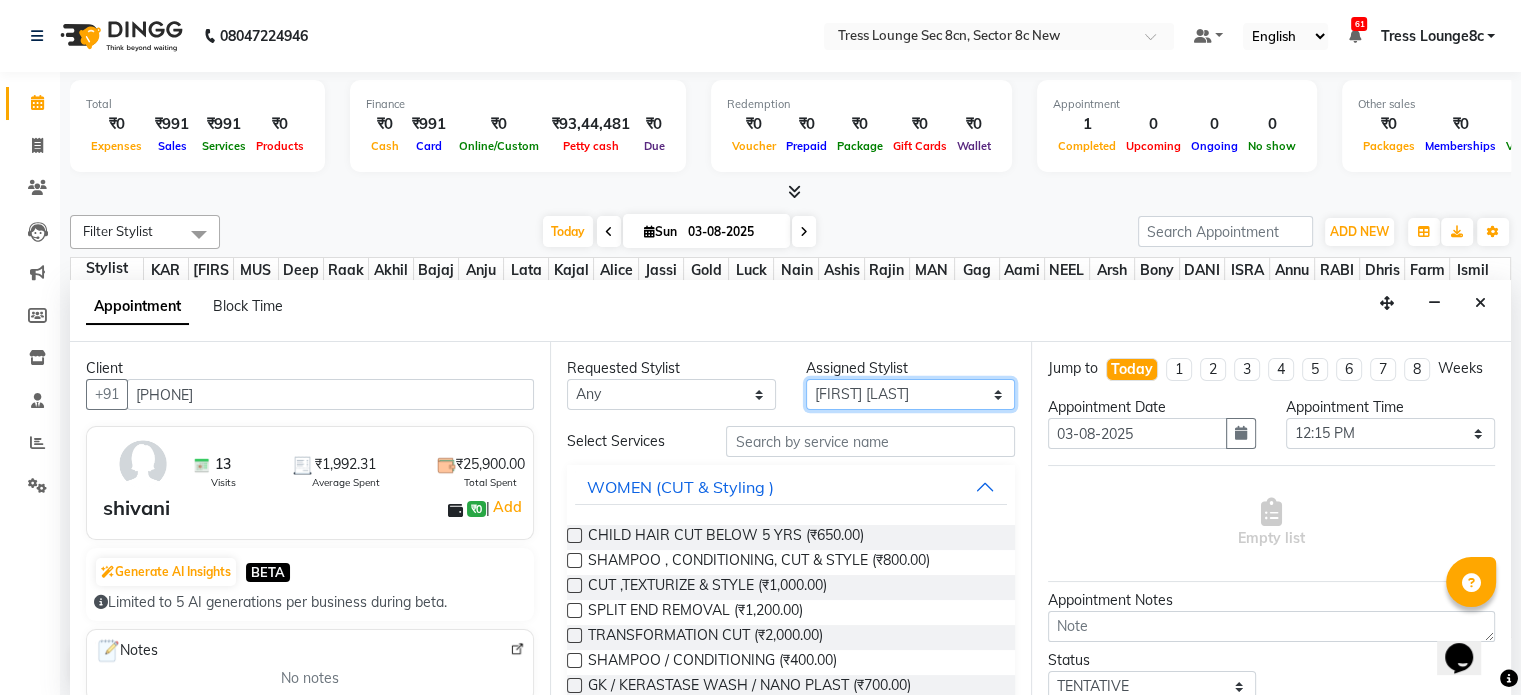 click on "Select Aamir akhil Alice Anju Annu Arshad Ashish Bajaj sir Bony DANISH Deepak Dhrishti Farman gagan goldy Imran khan Ismile ISRAEL Jassi kajal KARAN Latansha Lucky MANAGER MUSKAN naina NEELU\ BONNY Raakhi RABIA rajinder RAM Ripti ROOP Roseleen Ruth Sagar Saleem SalmaN Sameer SHAHEEN Shriya SRISHTI tomba veena VINOD WASIM zakir" at bounding box center (910, 394) 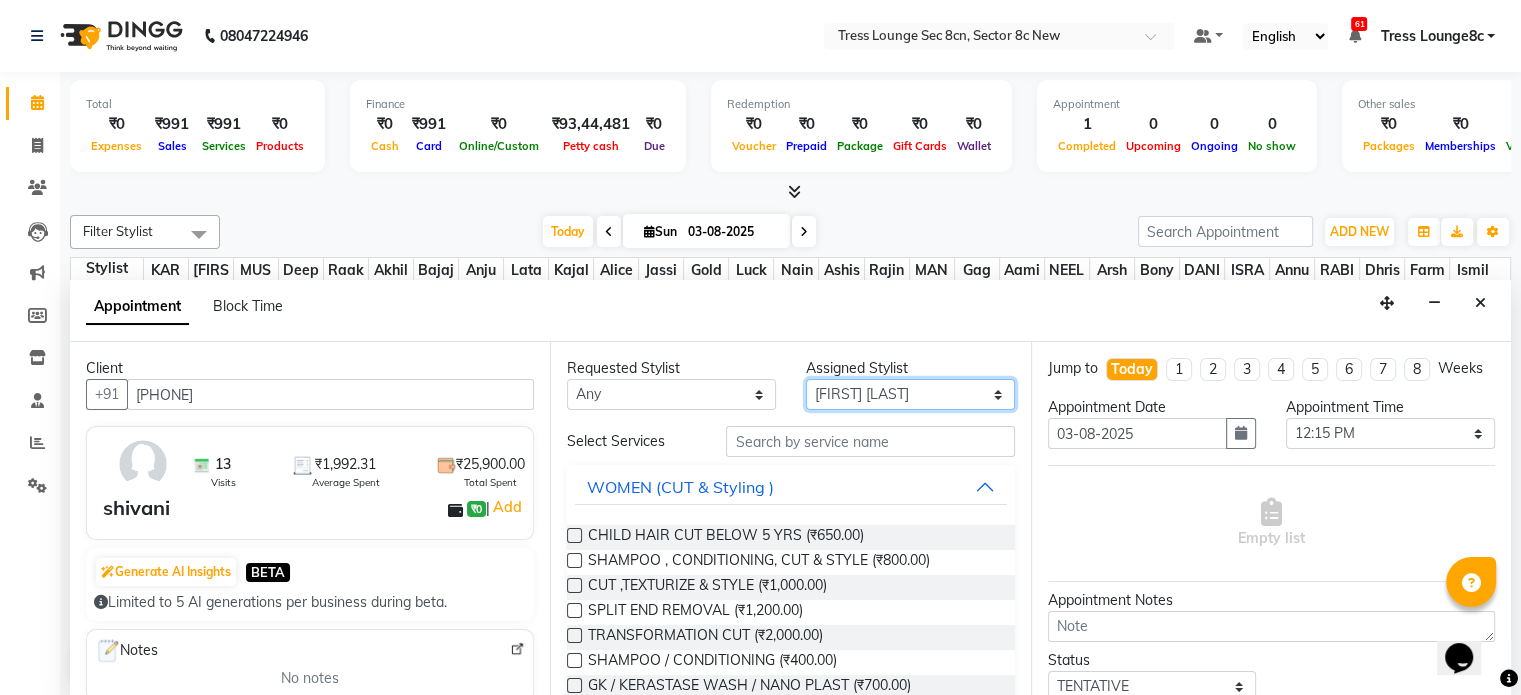 select on "39097" 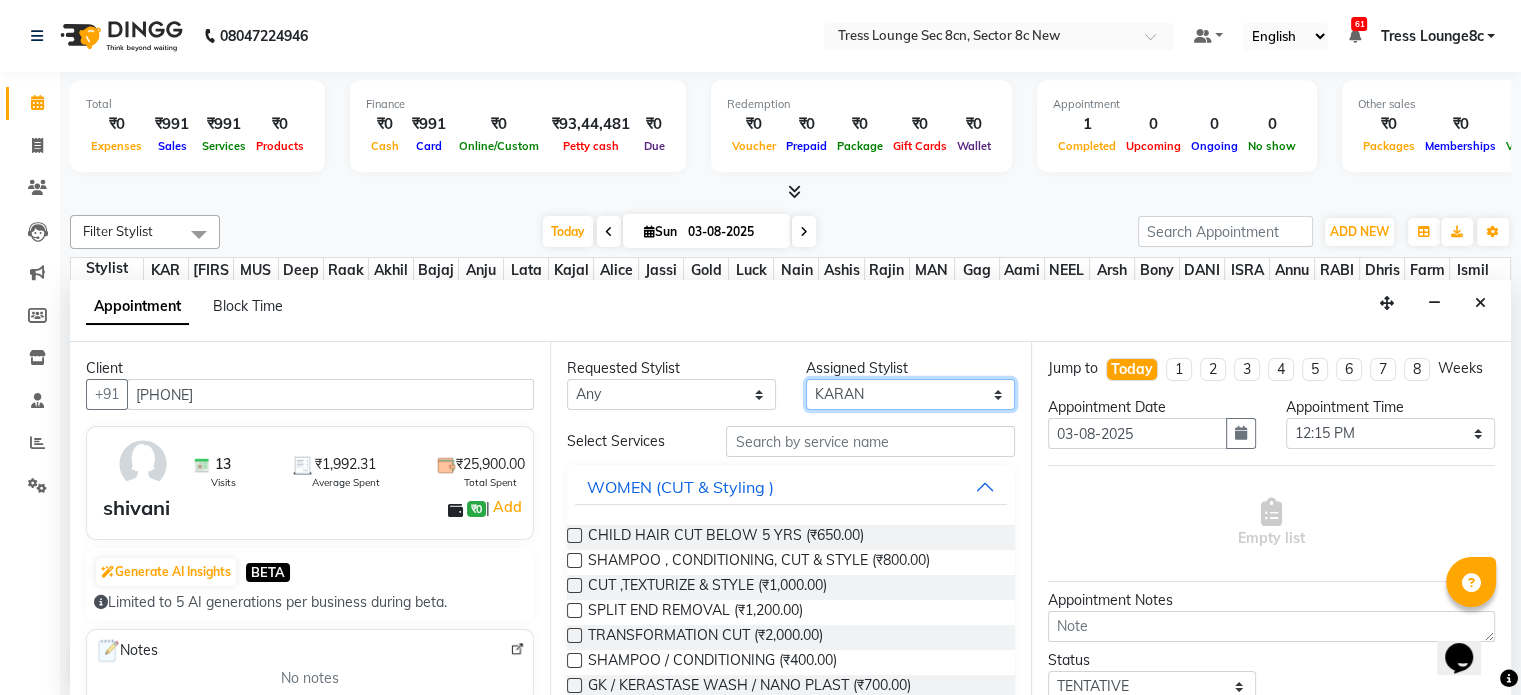 click on "Select Aamir akhil Alice Anju Annu Arshad Ashish Bajaj sir Bony DANISH Deepak Dhrishti Farman gagan goldy Imran khan Ismile ISRAEL Jassi kajal KARAN Latansha Lucky MANAGER MUSKAN naina NEELU\ BONNY Raakhi RABIA rajinder RAM Ripti ROOP Roseleen Ruth Sagar Saleem SalmaN Sameer SHAHEEN Shriya SRISHTI tomba veena VINOD WASIM zakir" at bounding box center [910, 394] 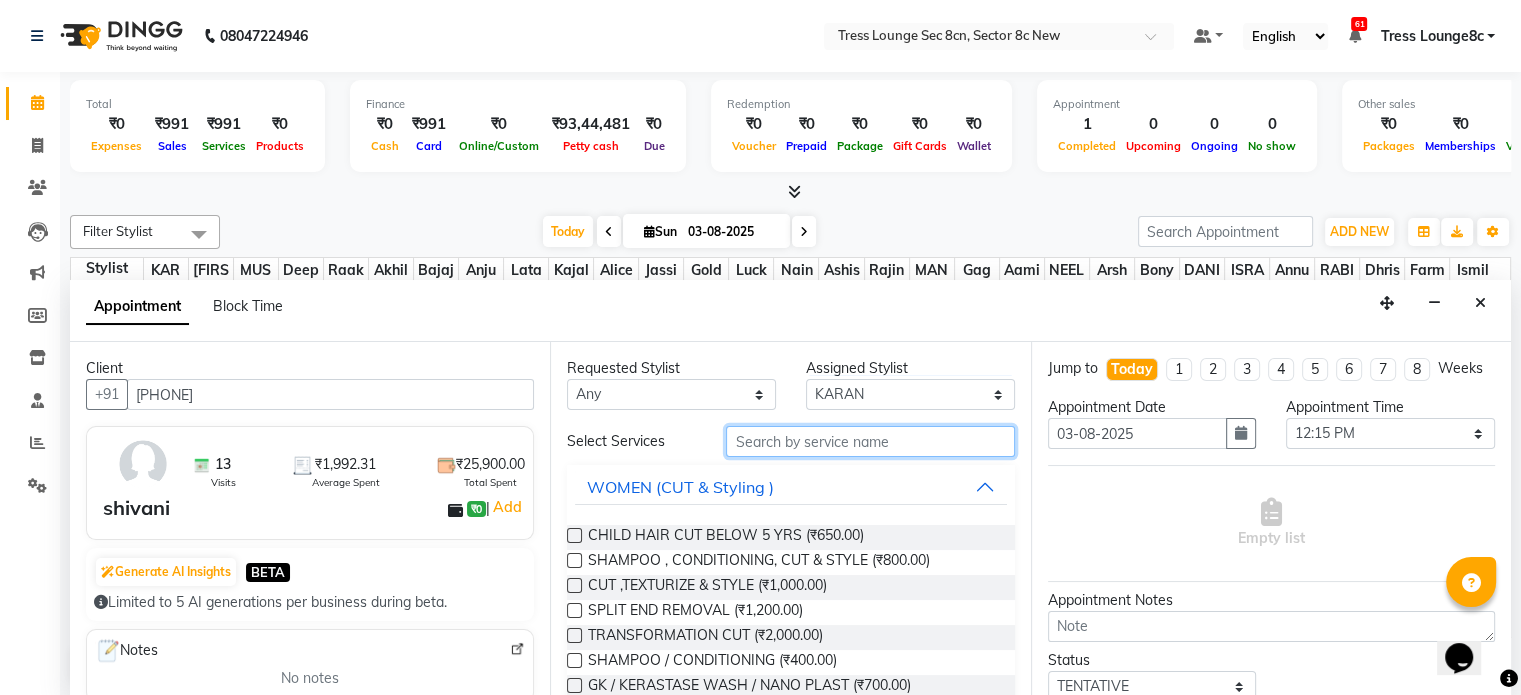 click at bounding box center (870, 441) 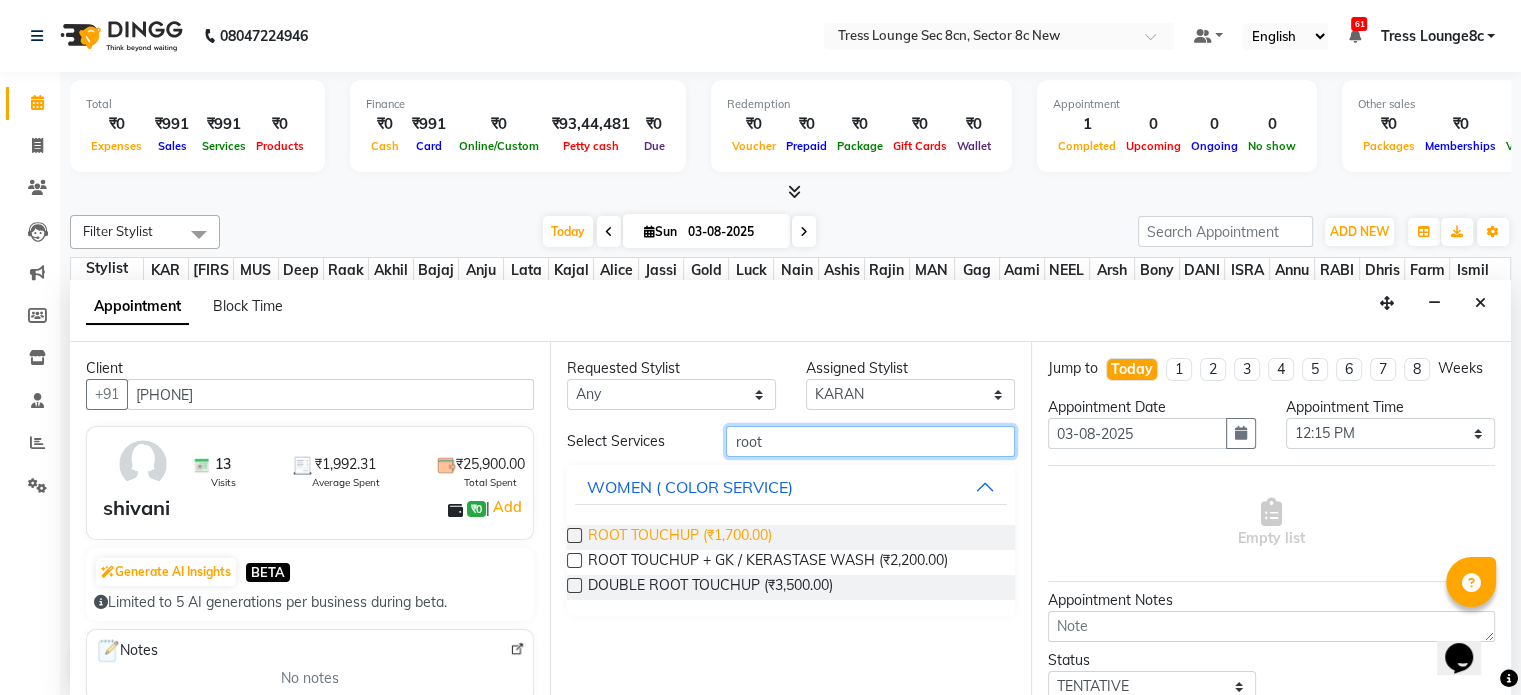 type on "root" 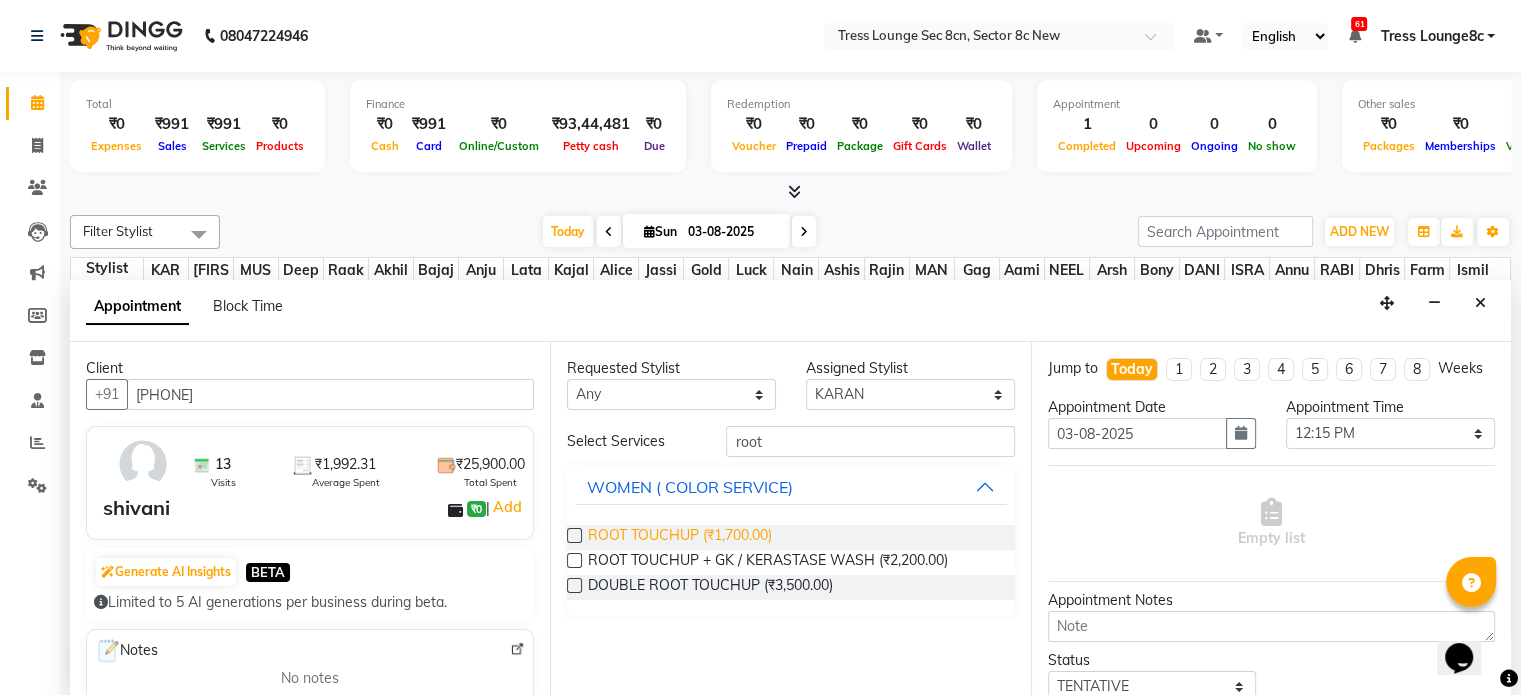 click on "ROOT TOUCHUP (₹1,700.00)" at bounding box center (680, 537) 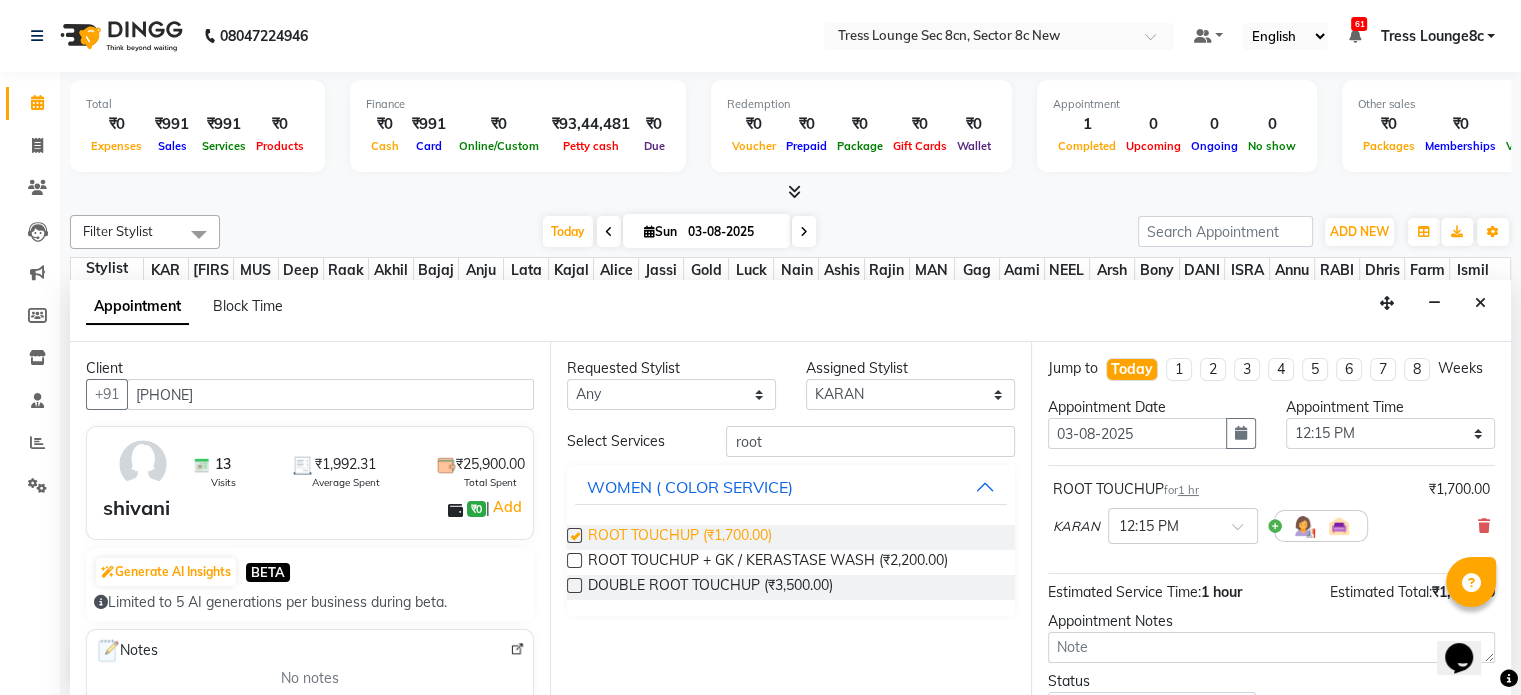 checkbox on "false" 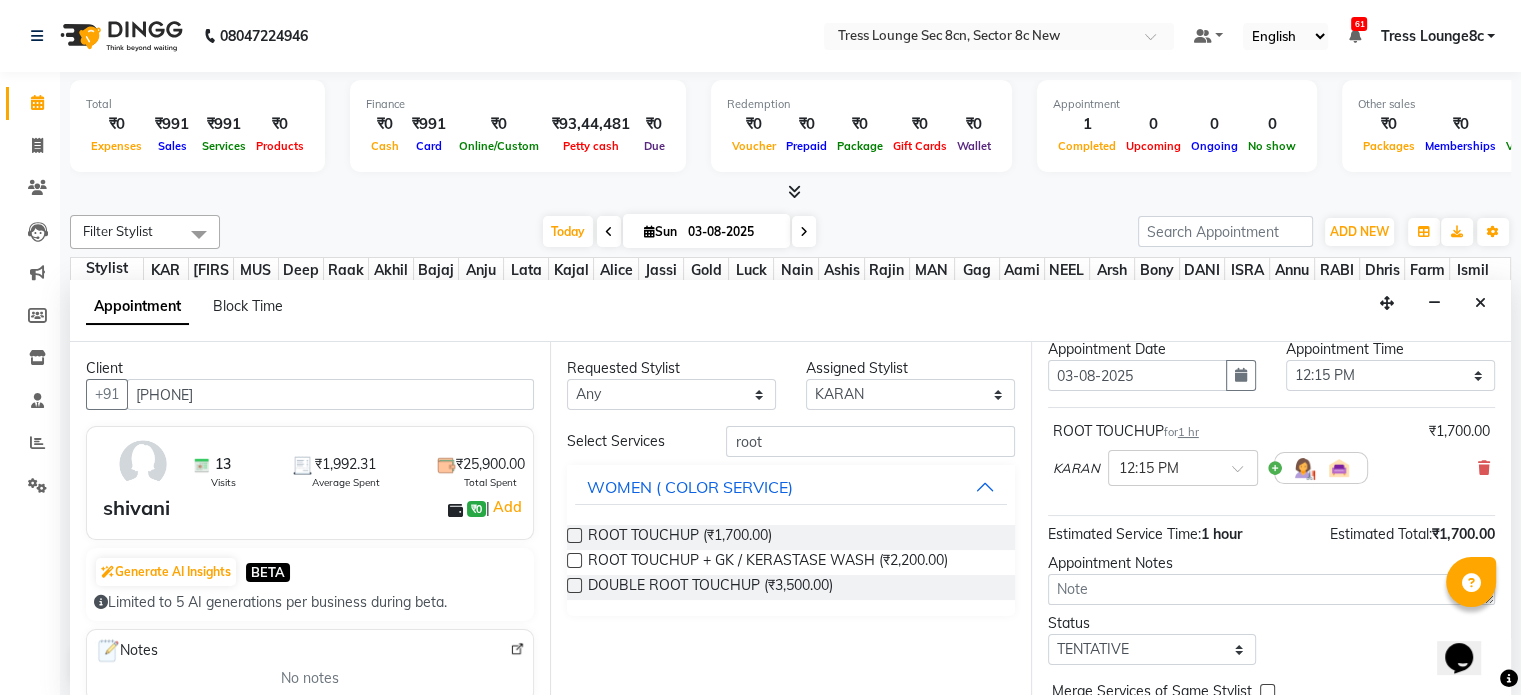scroll, scrollTop: 170, scrollLeft: 0, axis: vertical 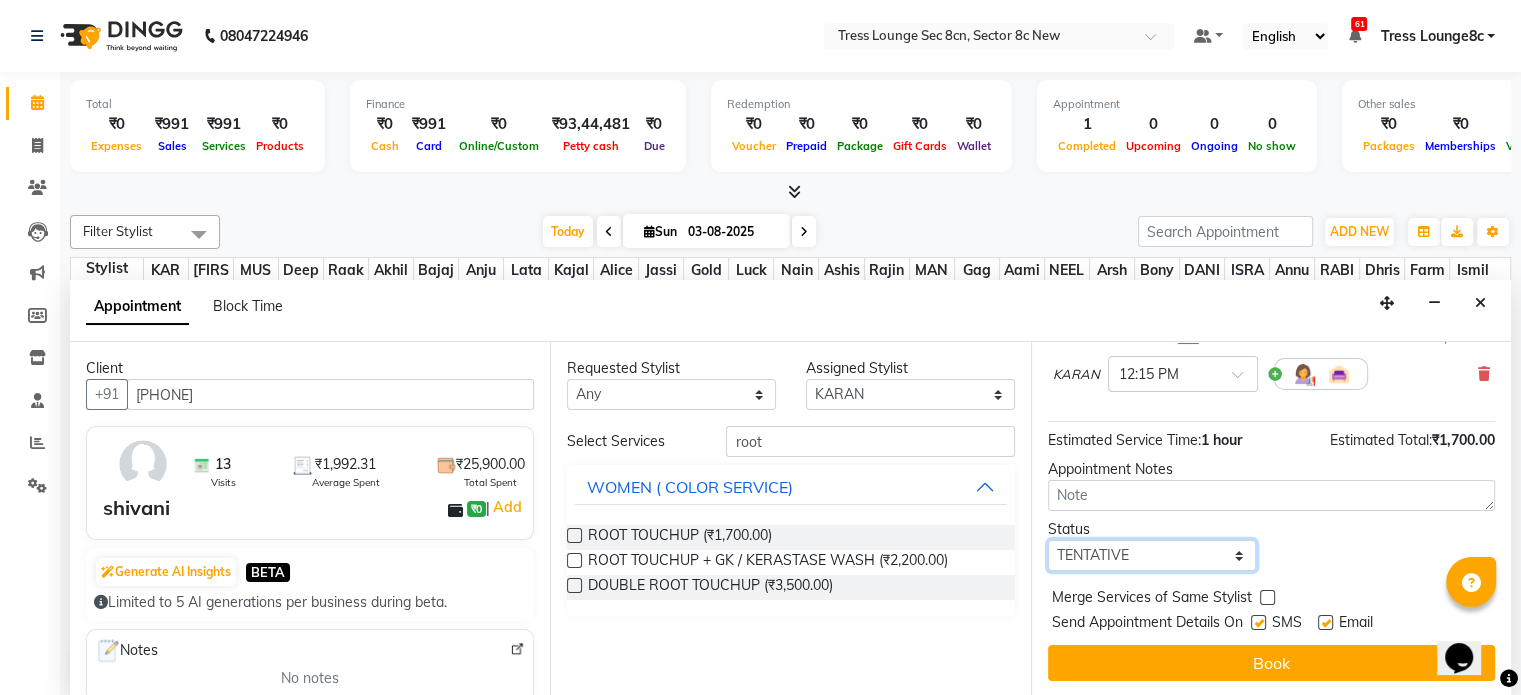 click on "Select TENTATIVE CONFIRM CHECK-IN UPCOMING" at bounding box center (1152, 555) 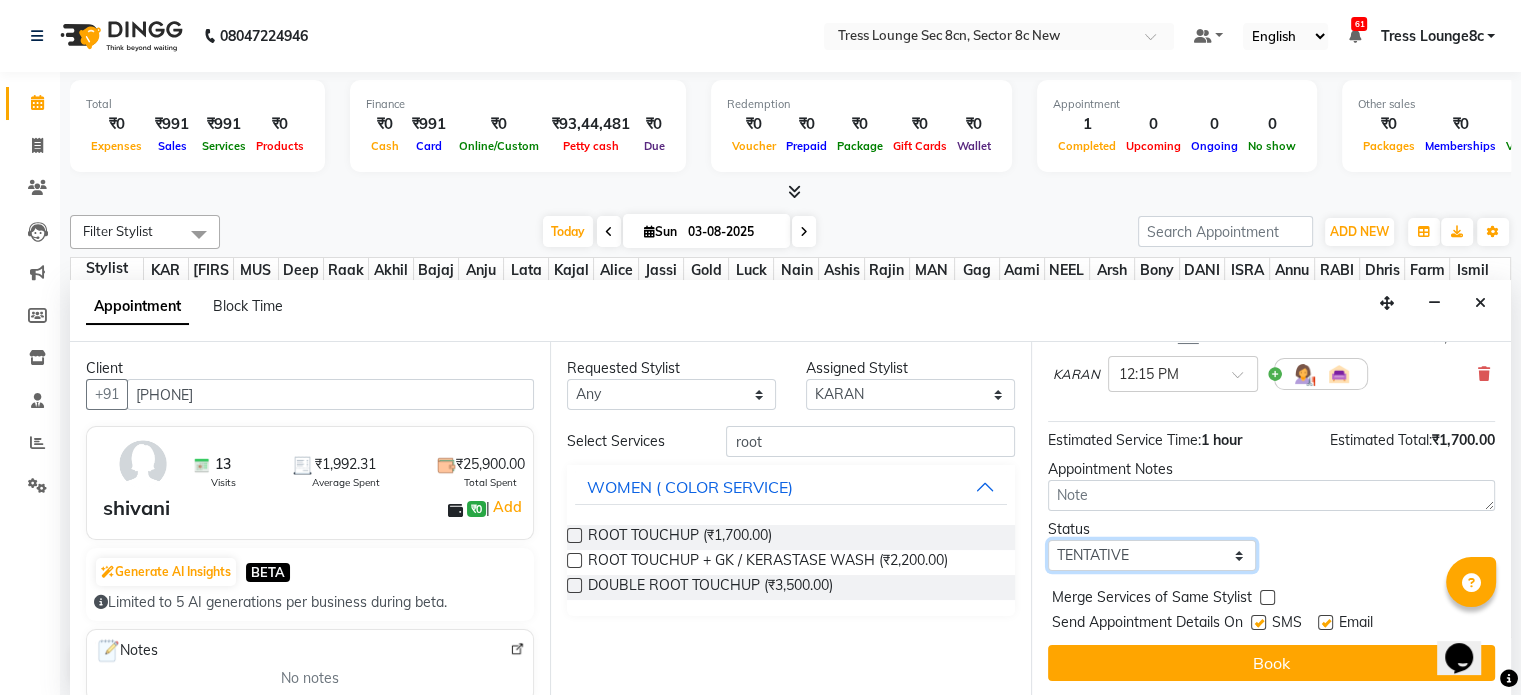 select on "confirm booking" 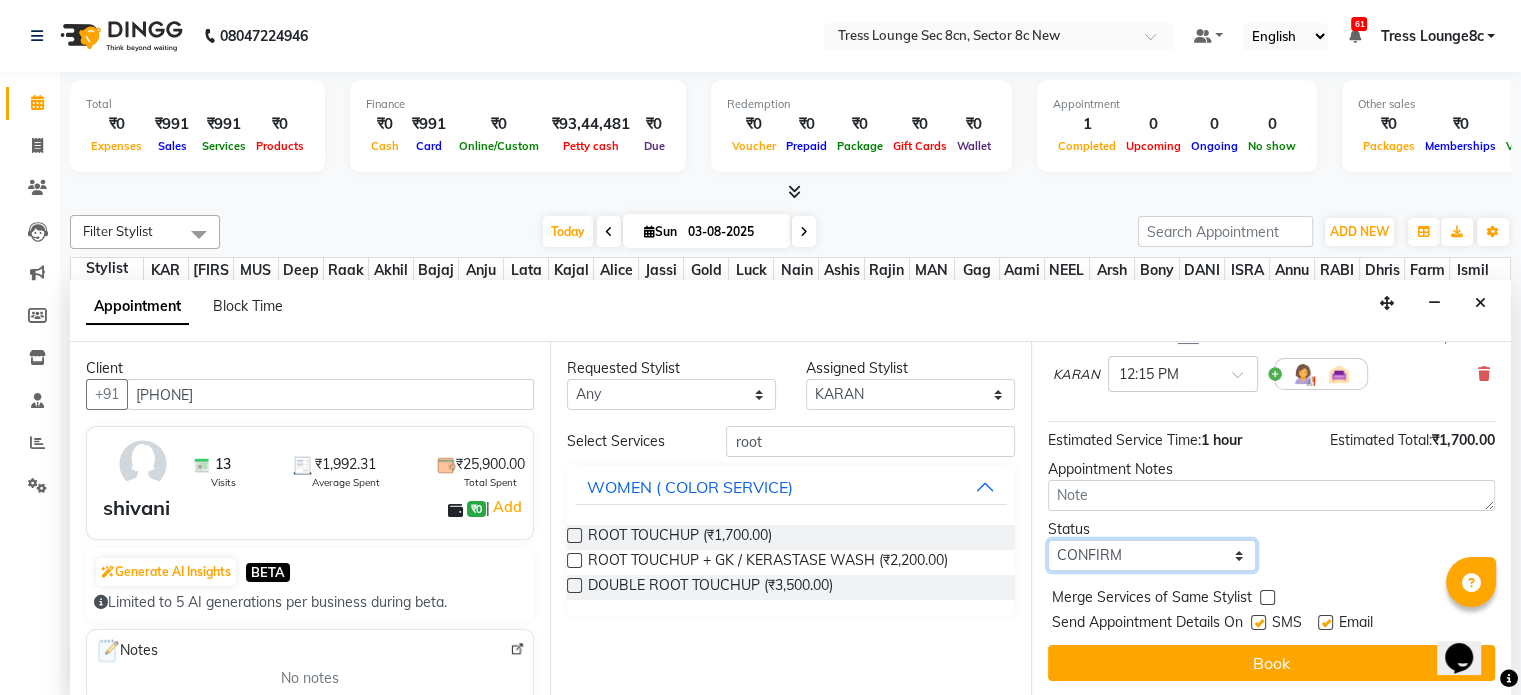 click on "Select TENTATIVE CONFIRM CHECK-IN UPCOMING" at bounding box center [1152, 555] 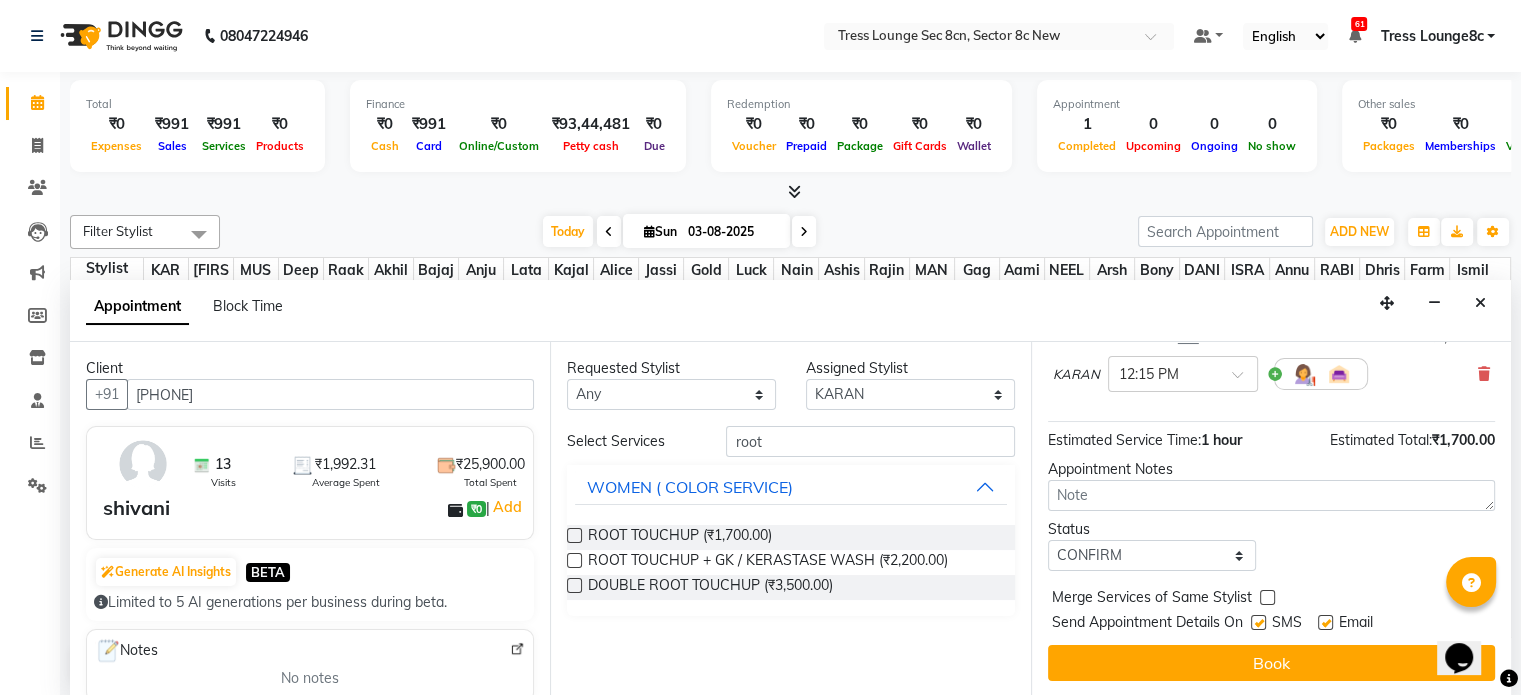 click at bounding box center [1258, 622] 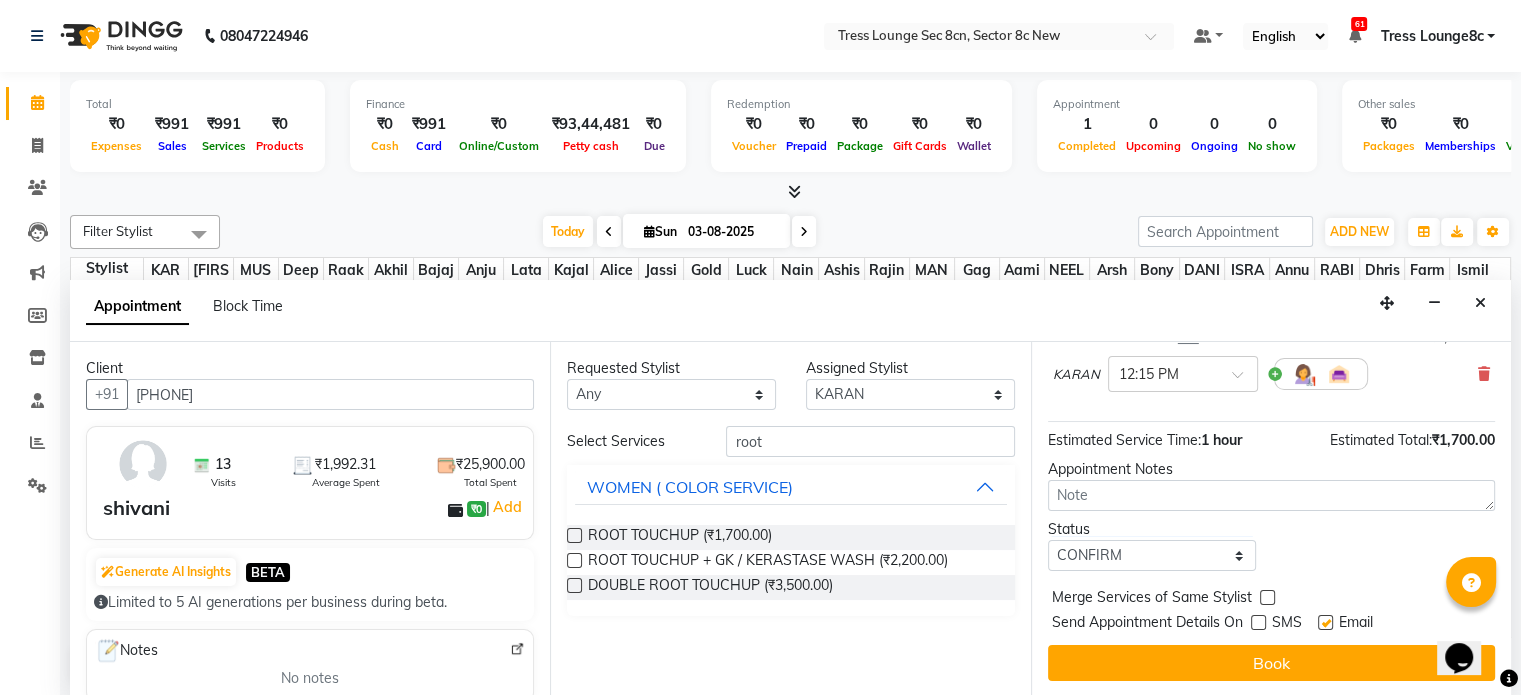 click at bounding box center (1267, 597) 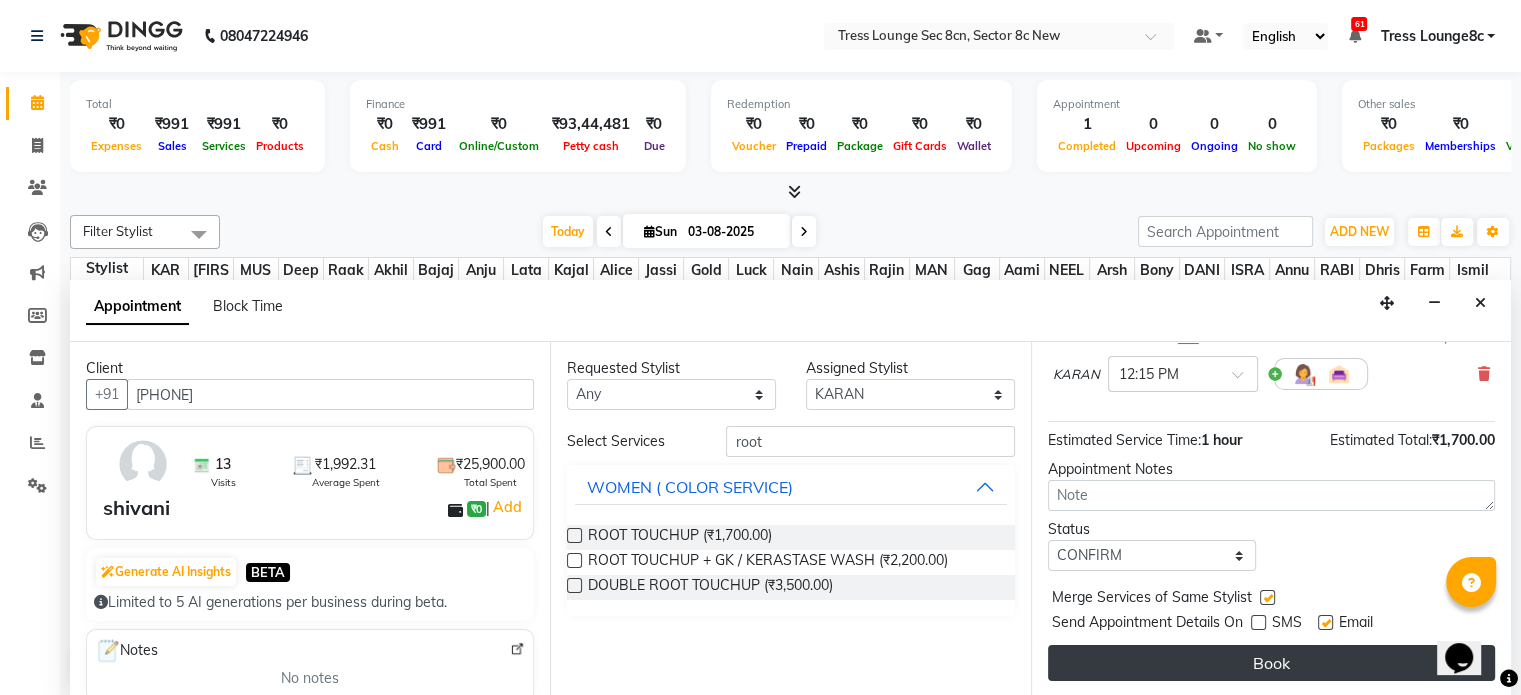 click on "Book" at bounding box center [1271, 663] 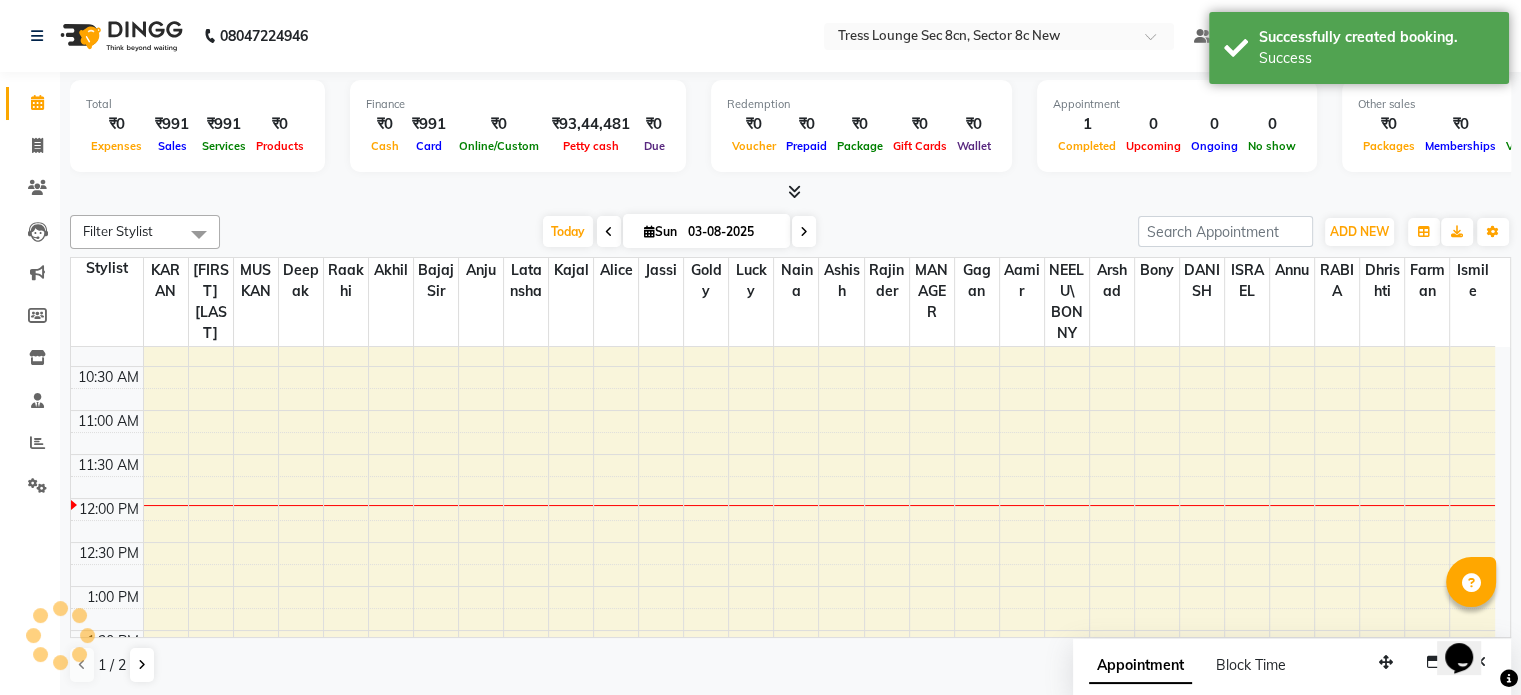 scroll, scrollTop: 0, scrollLeft: 0, axis: both 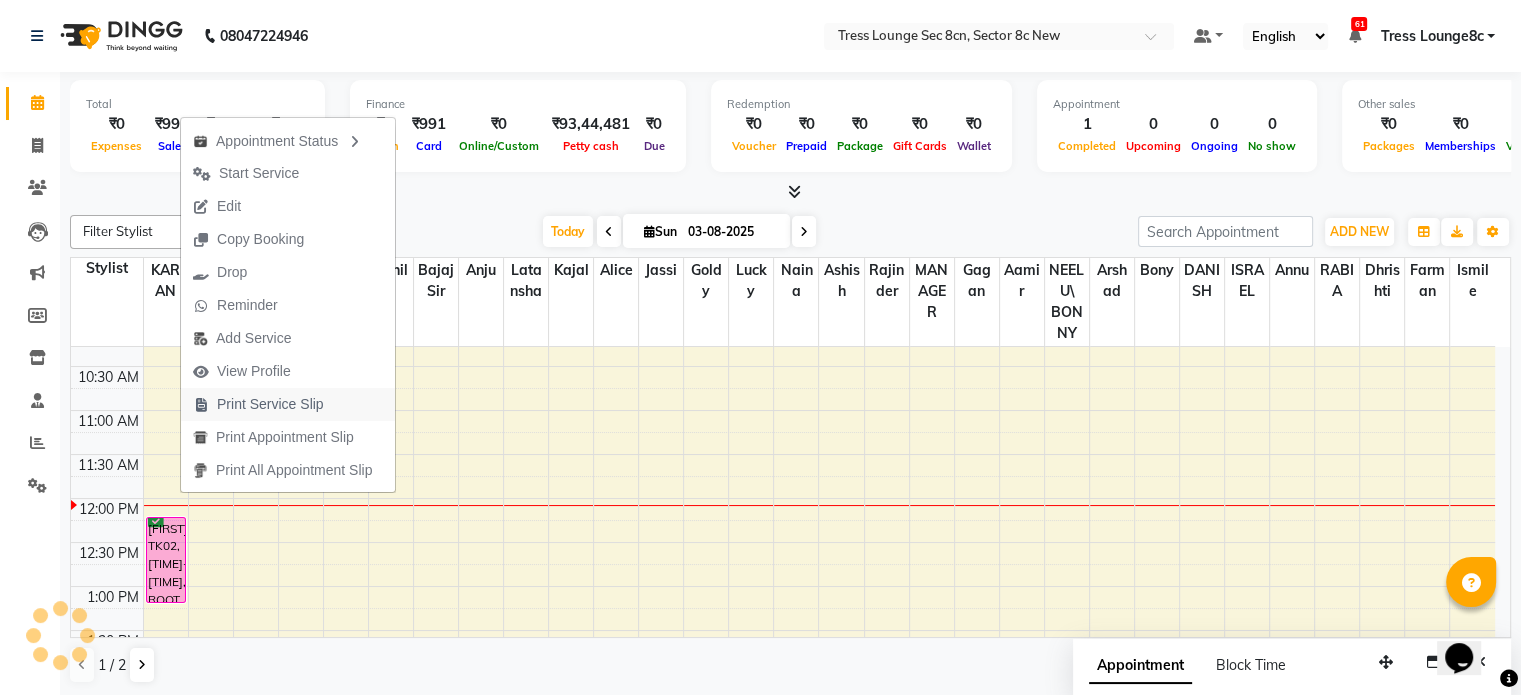 click on "Print Service Slip" at bounding box center [270, 404] 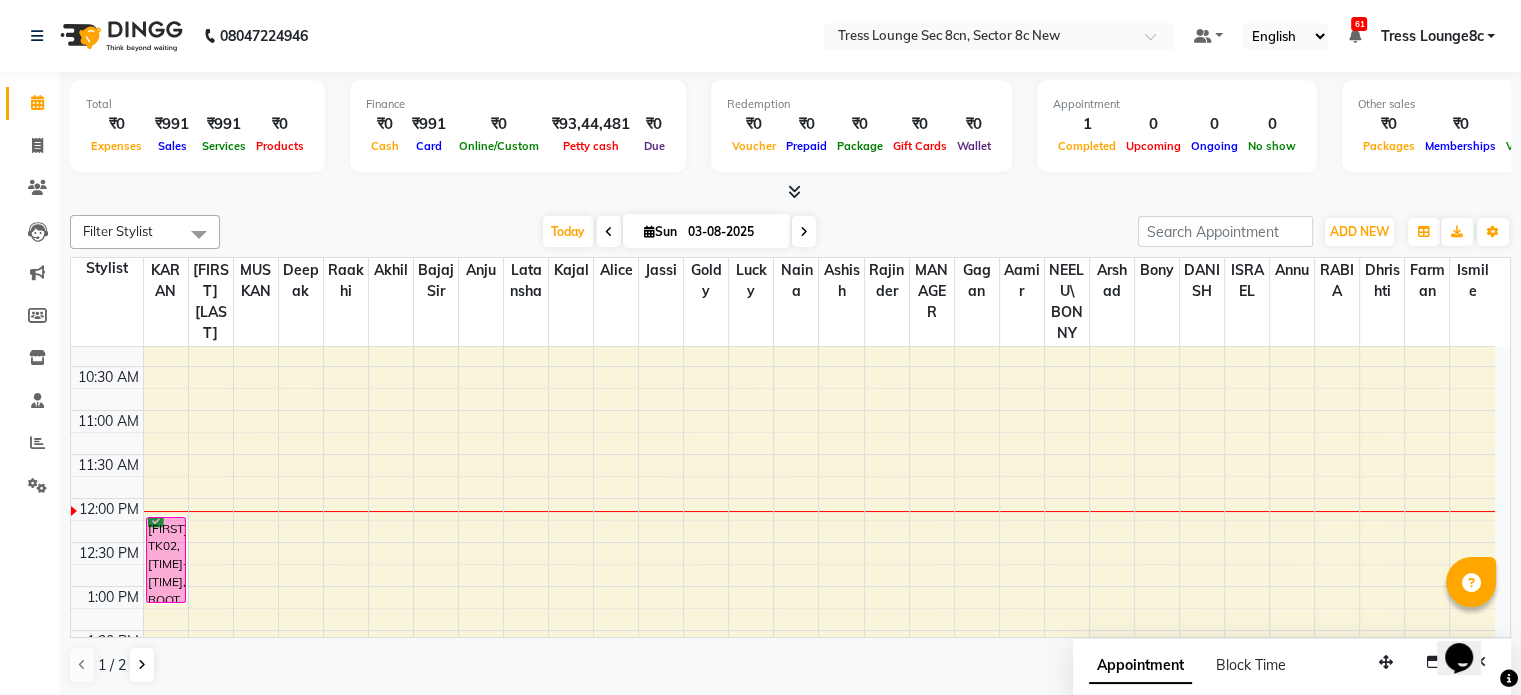 click on "8:00 AM 8:30 AM 9:00 AM 9:30 AM 10:00 AM 10:30 AM 11:00 AM 11:30 AM 12:00 PM 12:30 PM 1:00 PM 1:30 PM 2:00 PM 2:30 PM 3:00 PM 3:30 PM 4:00 PM 4:30 PM 5:00 PM 5:30 PM 6:00 PM 6:30 PM 7:00 PM 7:30 PM 8:00 PM 8:30 PM shivani, TK02, [TIME]-[TIME], ROOT TOUCHUP" at bounding box center (783, 718) 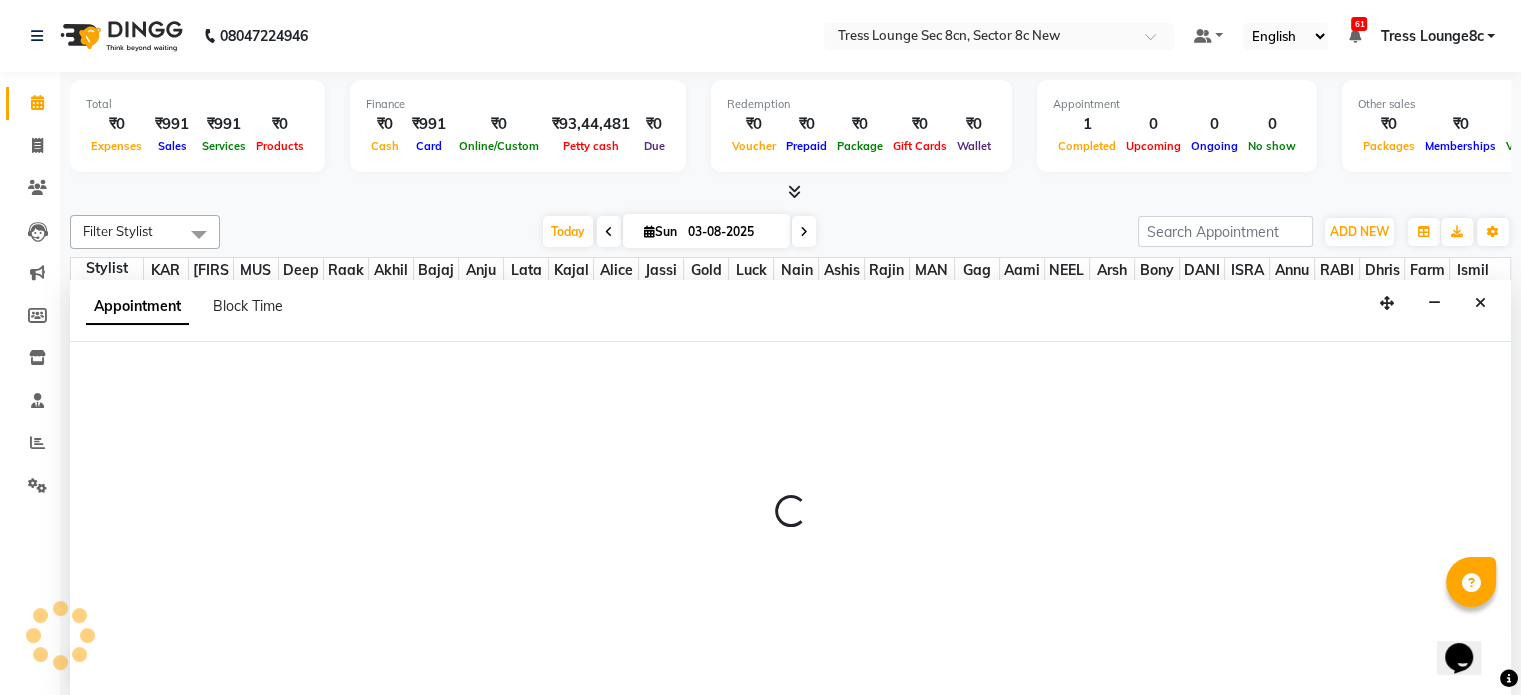 scroll, scrollTop: 0, scrollLeft: 0, axis: both 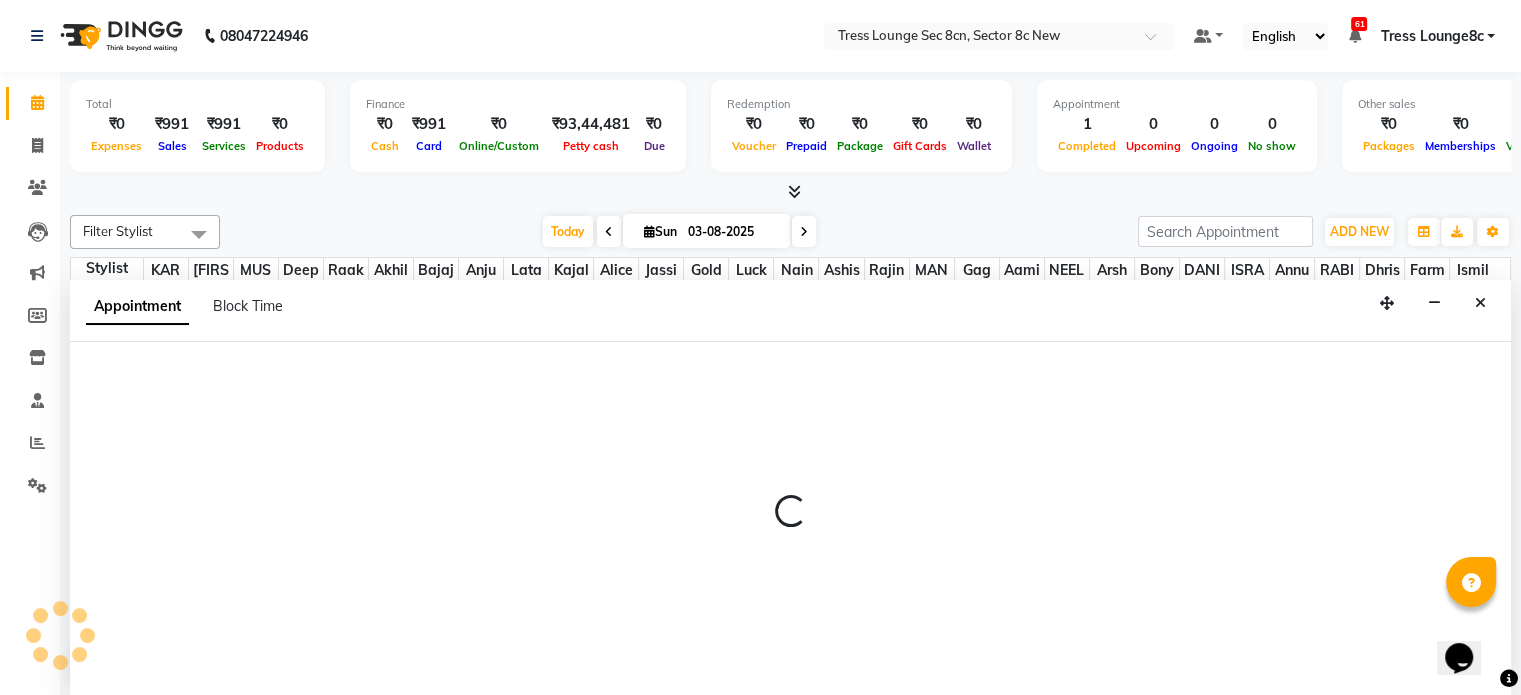 select on "45440" 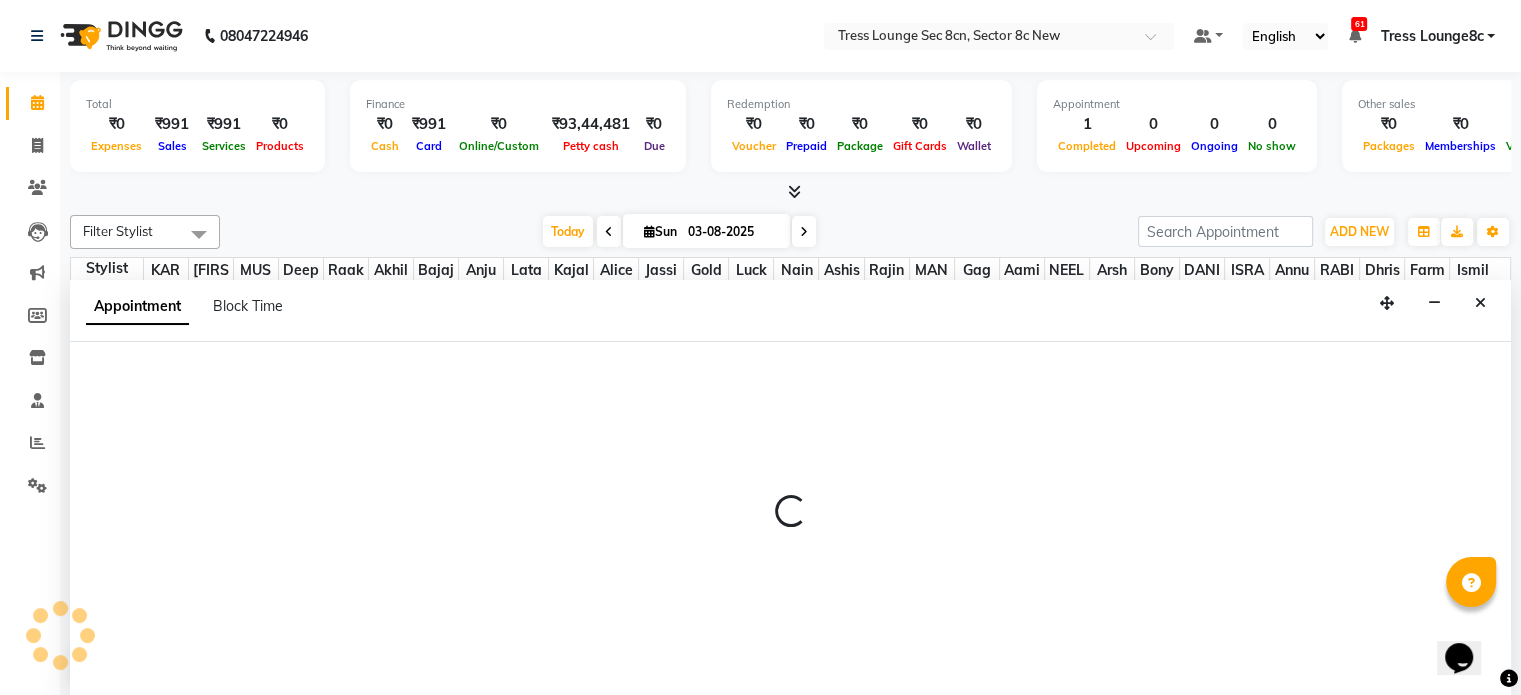 select on "795" 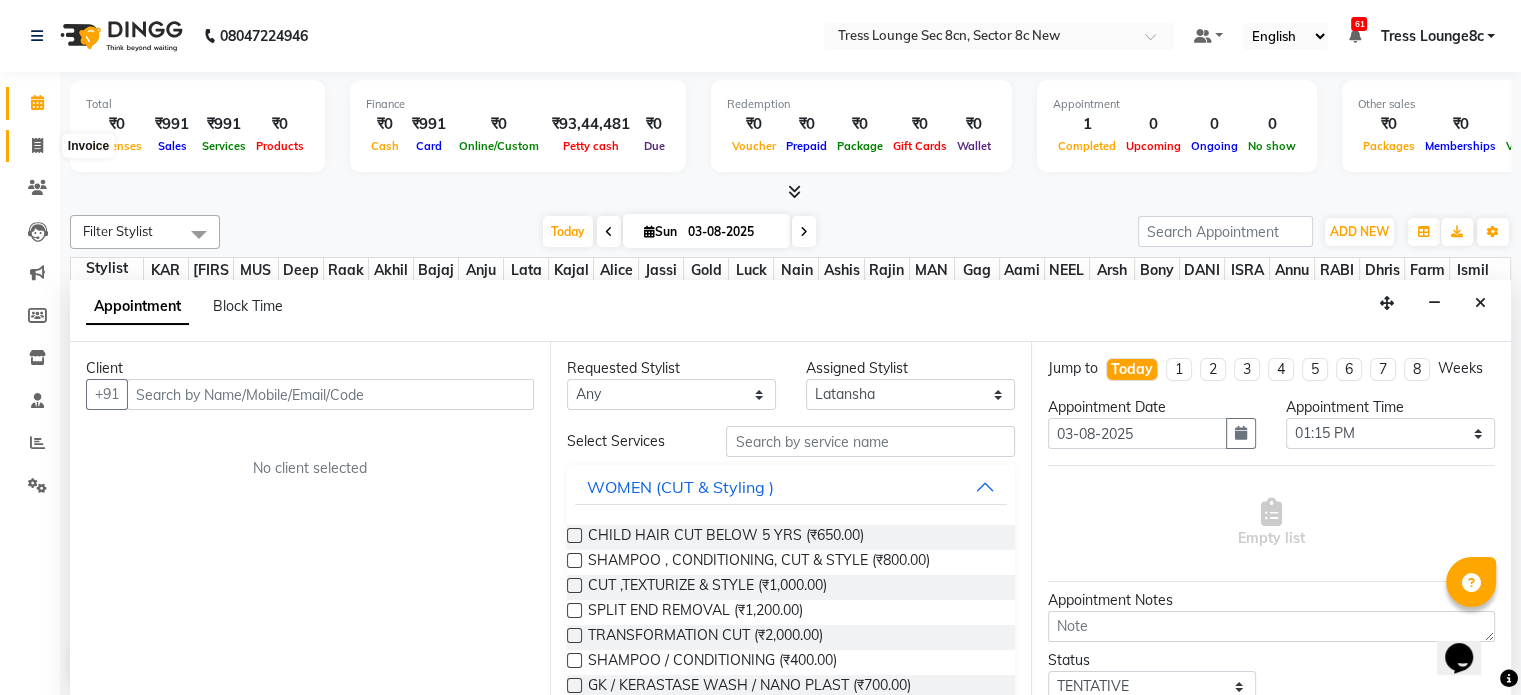 click 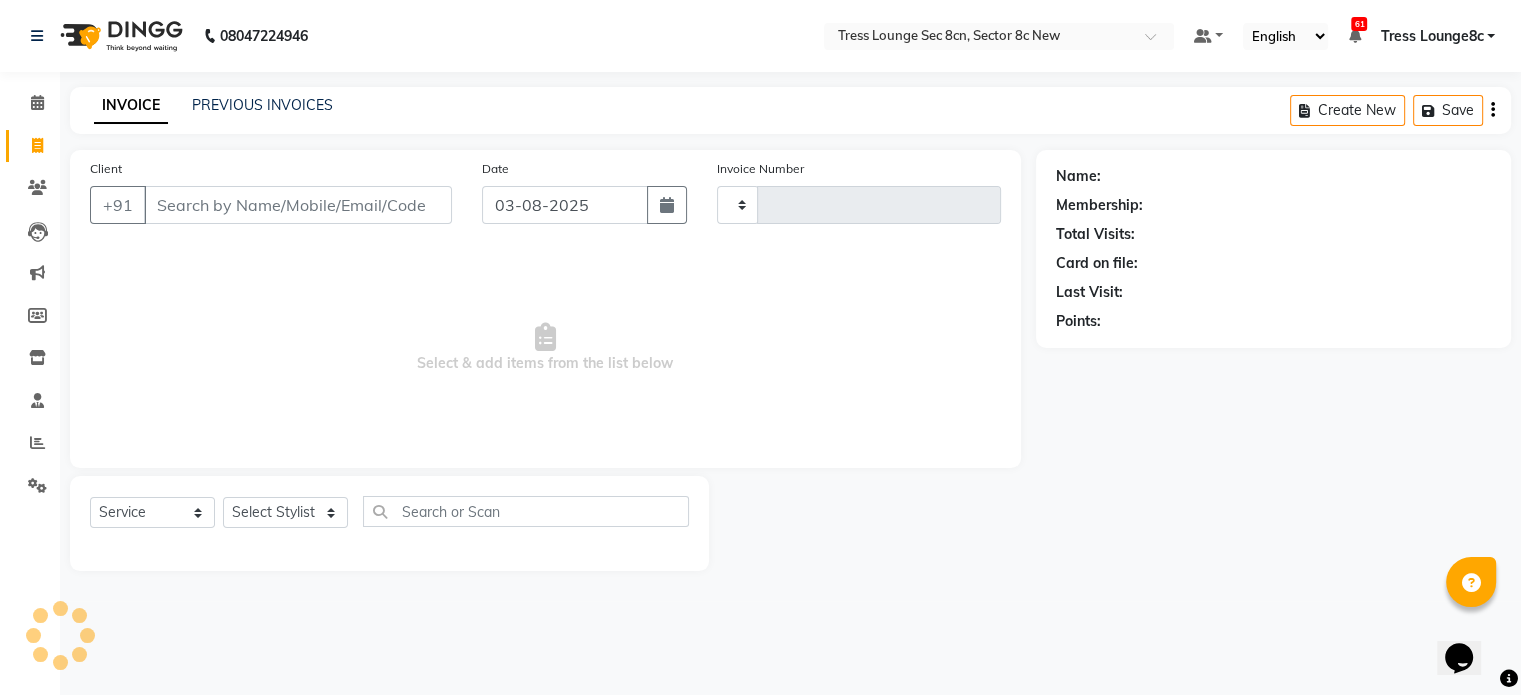 scroll, scrollTop: 0, scrollLeft: 0, axis: both 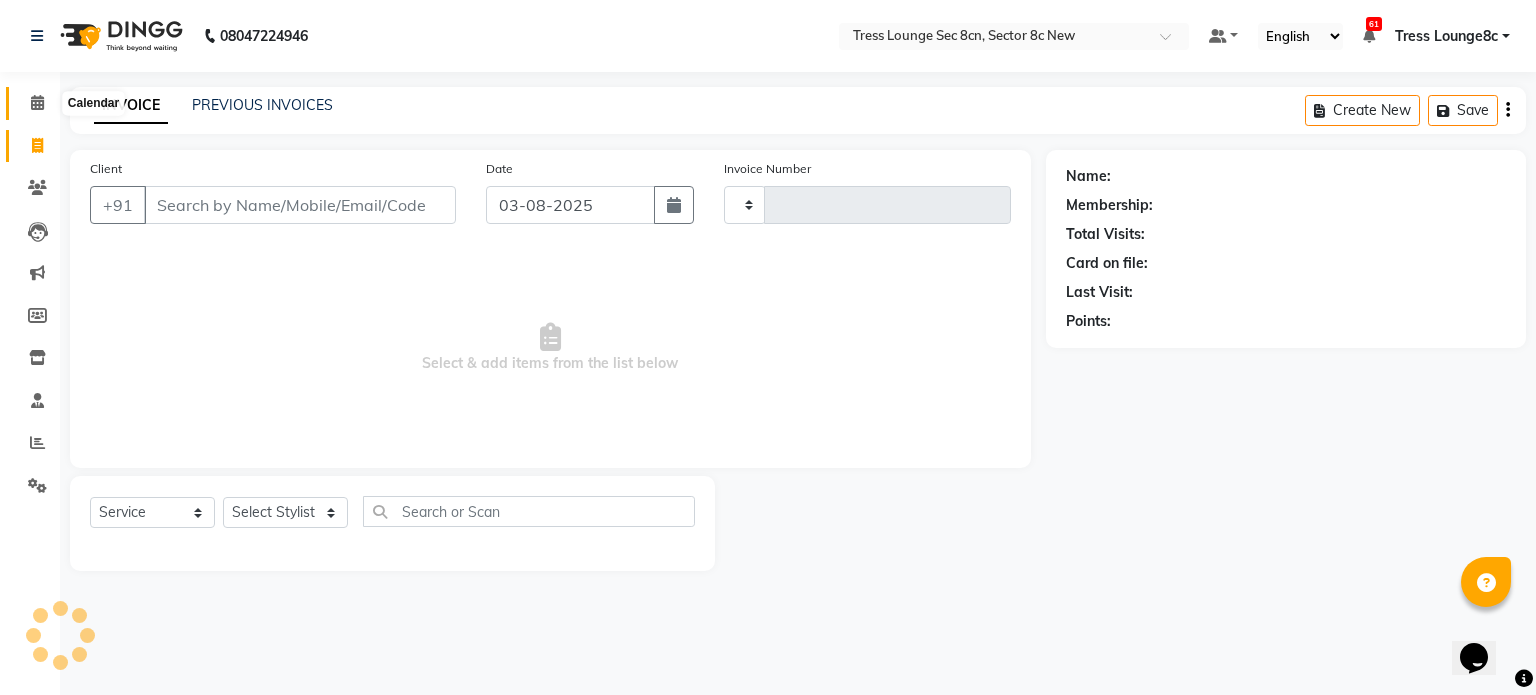 click 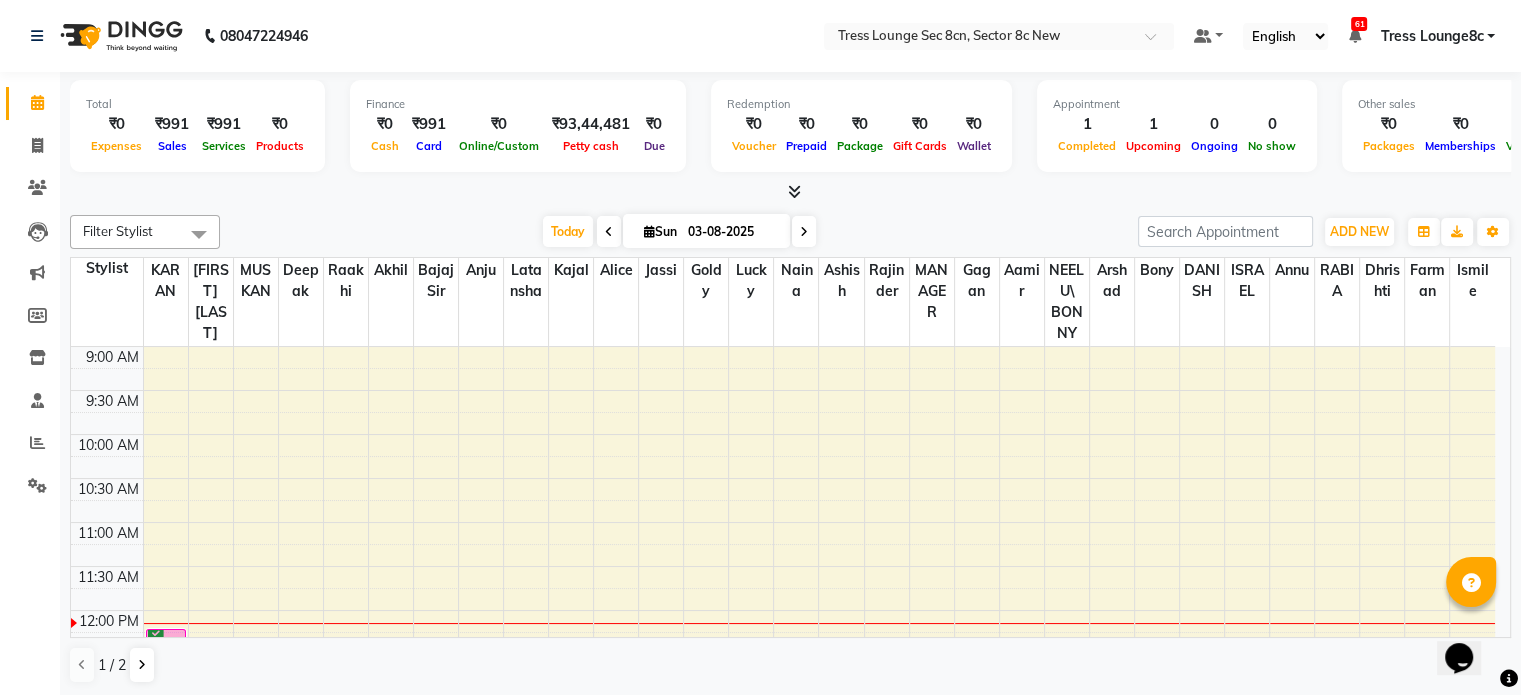 scroll, scrollTop: 200, scrollLeft: 0, axis: vertical 